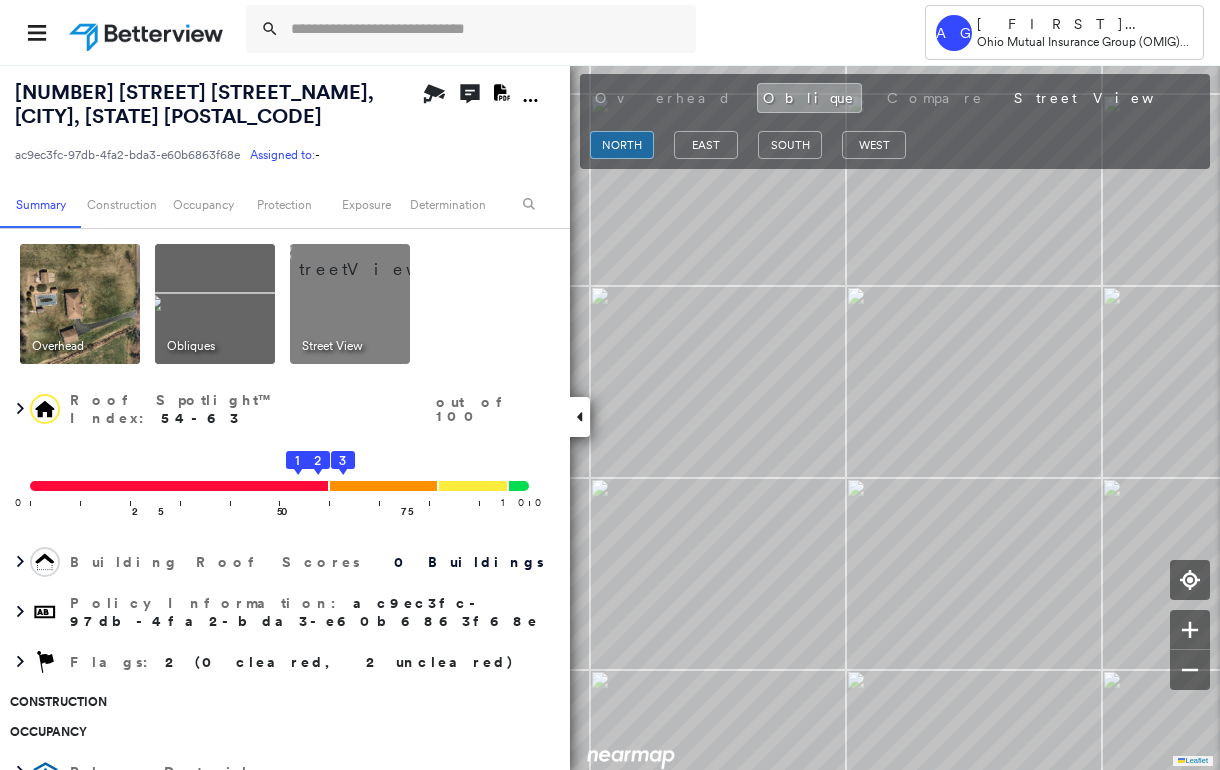 scroll, scrollTop: 0, scrollLeft: 0, axis: both 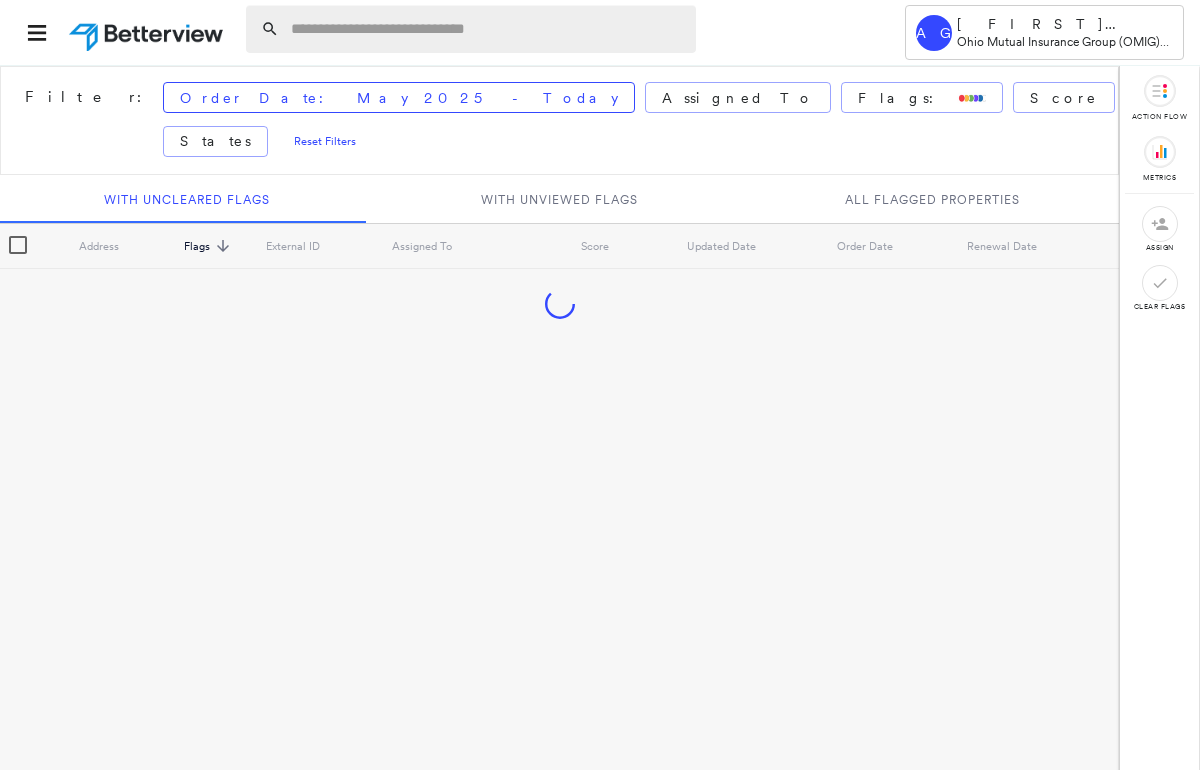 click at bounding box center (487, 29) 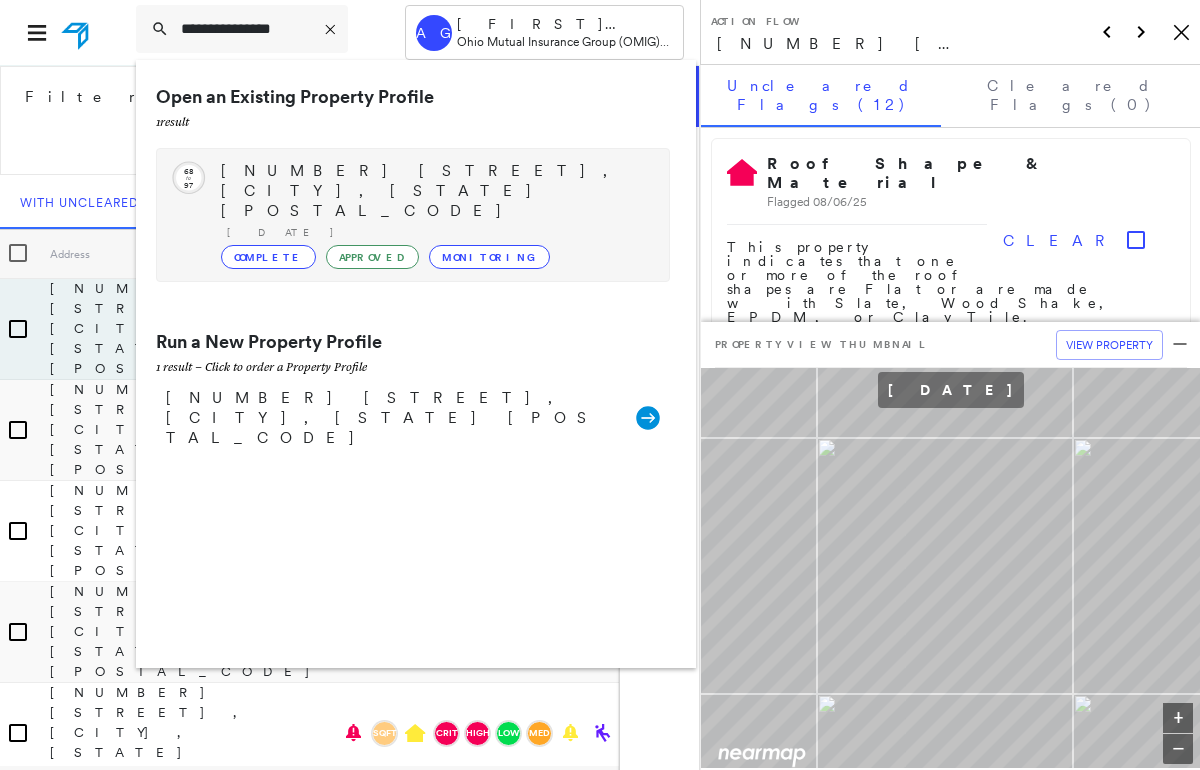 type on "**********" 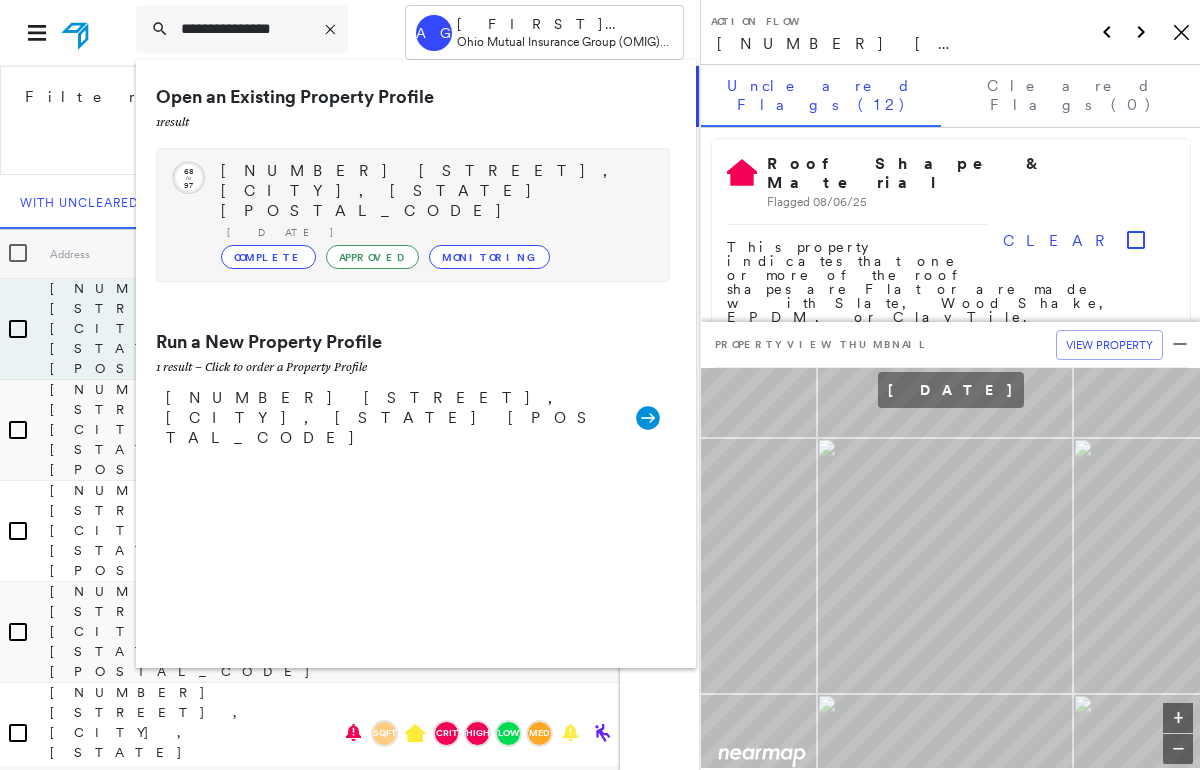 click on "6485 BONETA RD, MEDINA, OH 44256" at bounding box center (435, 191) 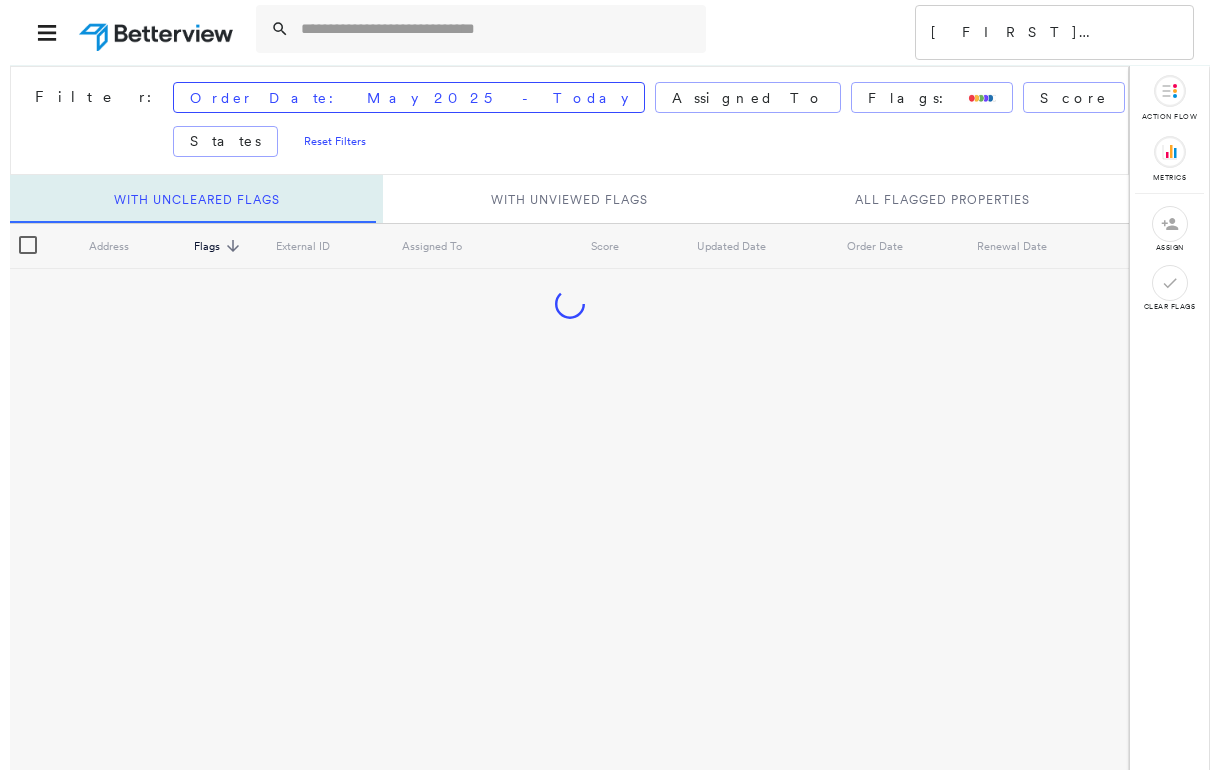 scroll, scrollTop: 0, scrollLeft: 0, axis: both 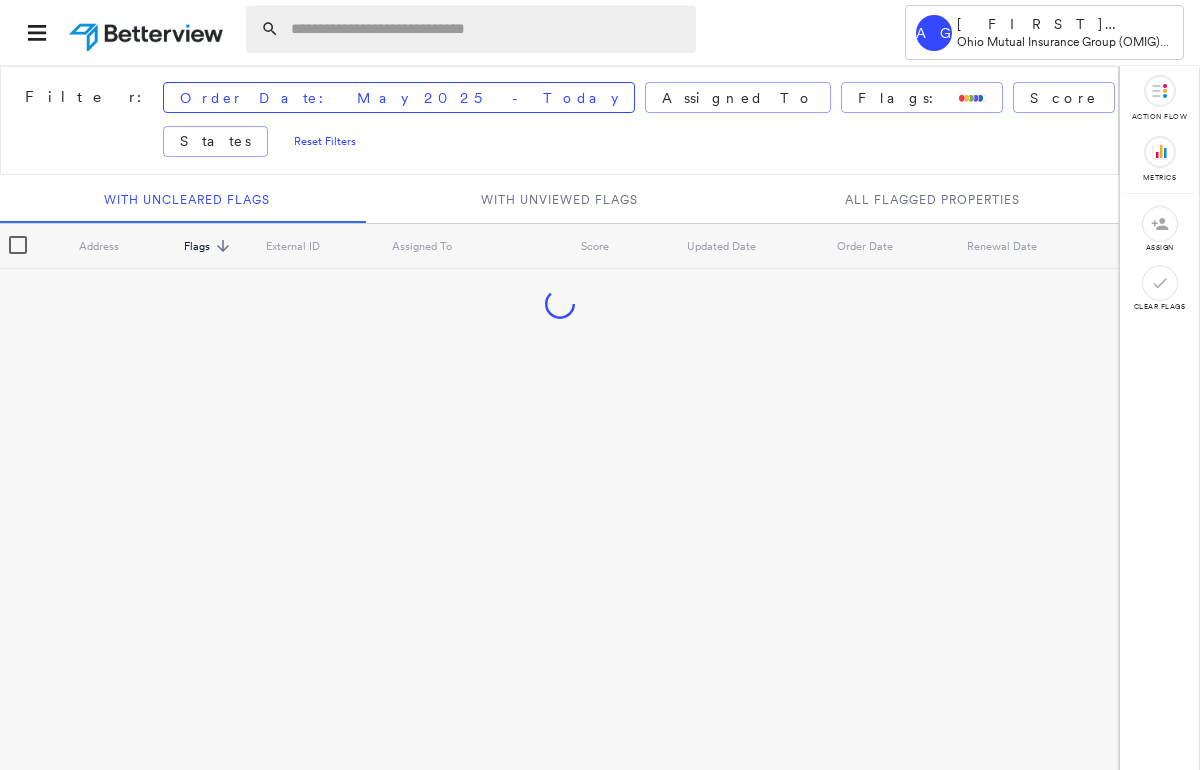 click at bounding box center [487, 29] 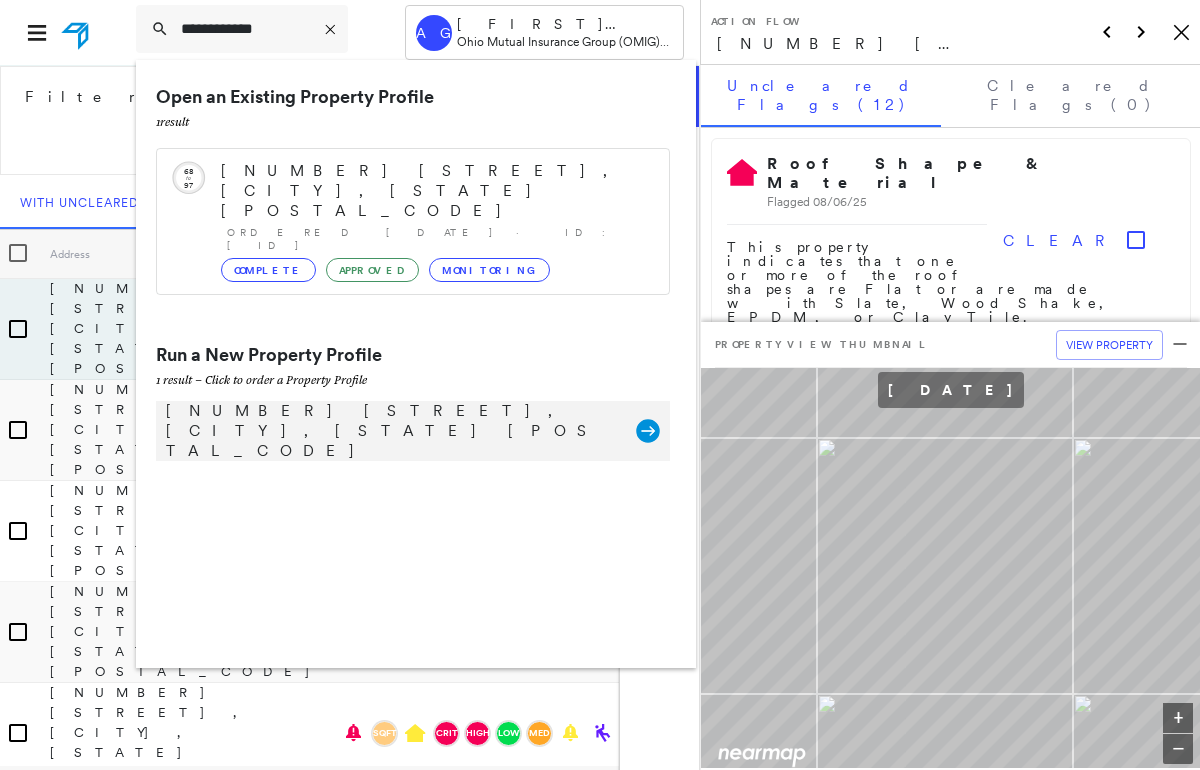 type on "**********" 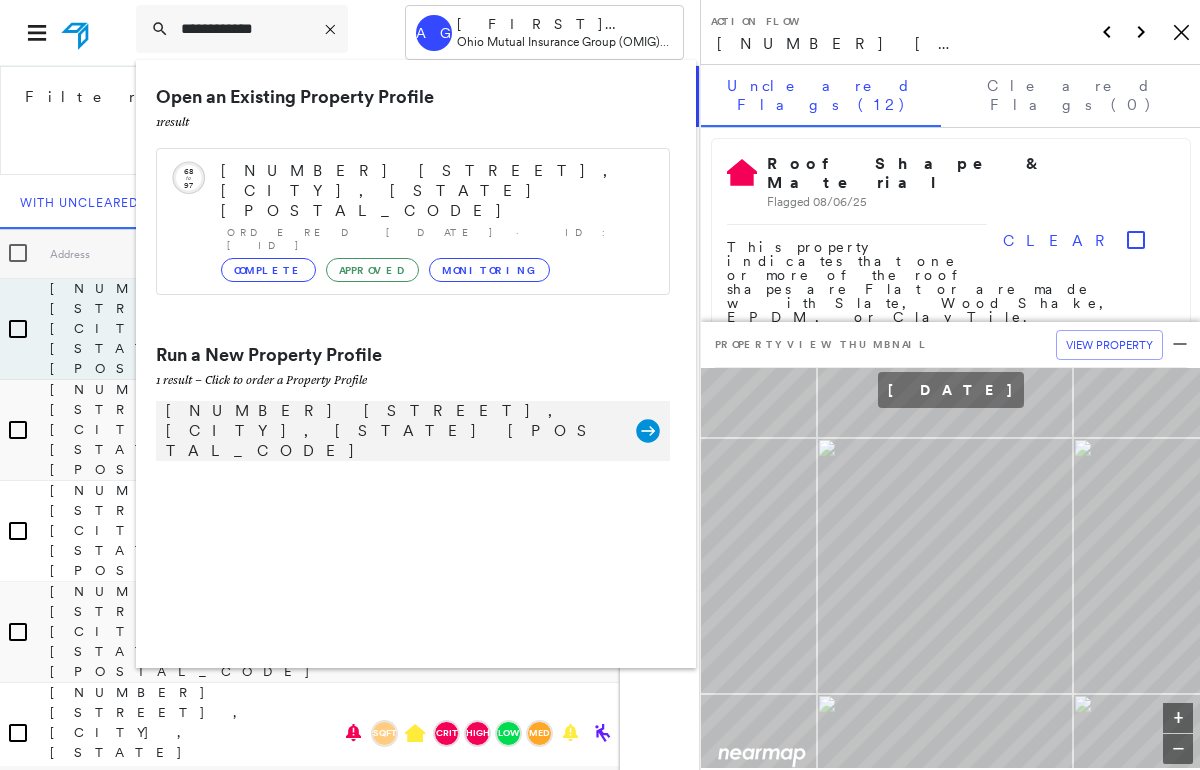 click 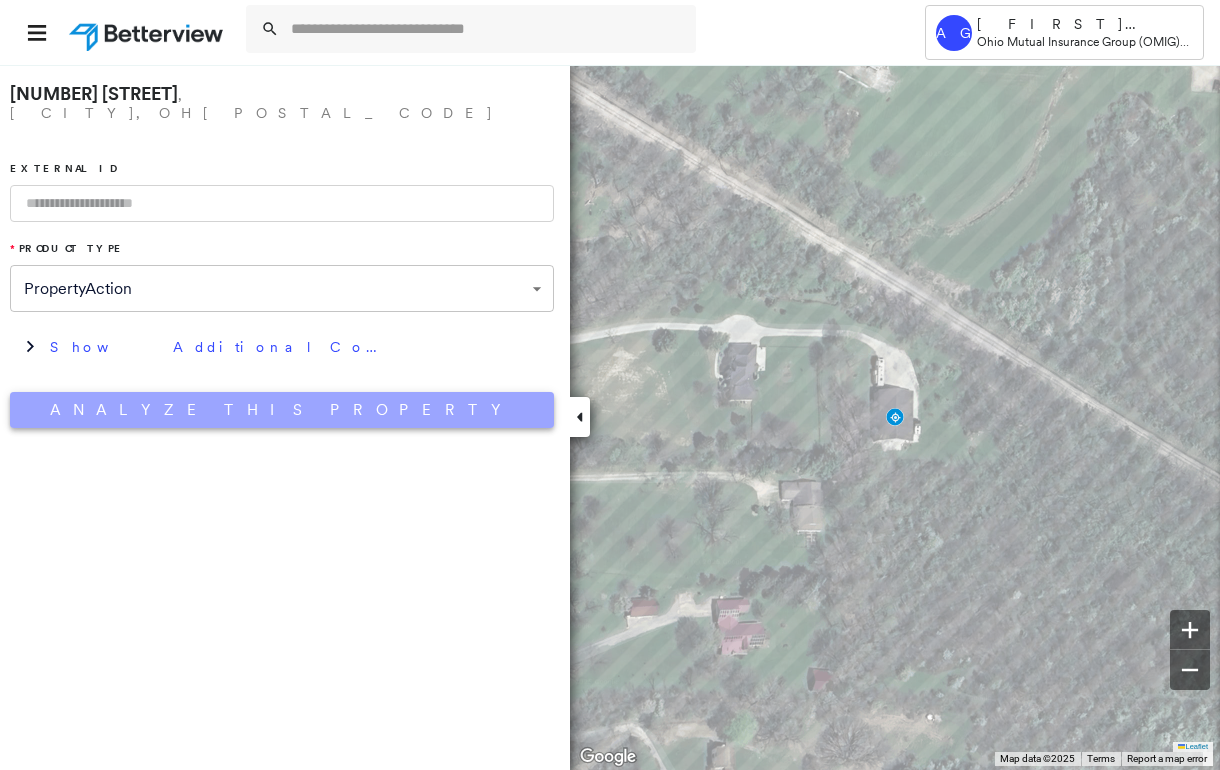 click on "Analyze This Property" at bounding box center (282, 410) 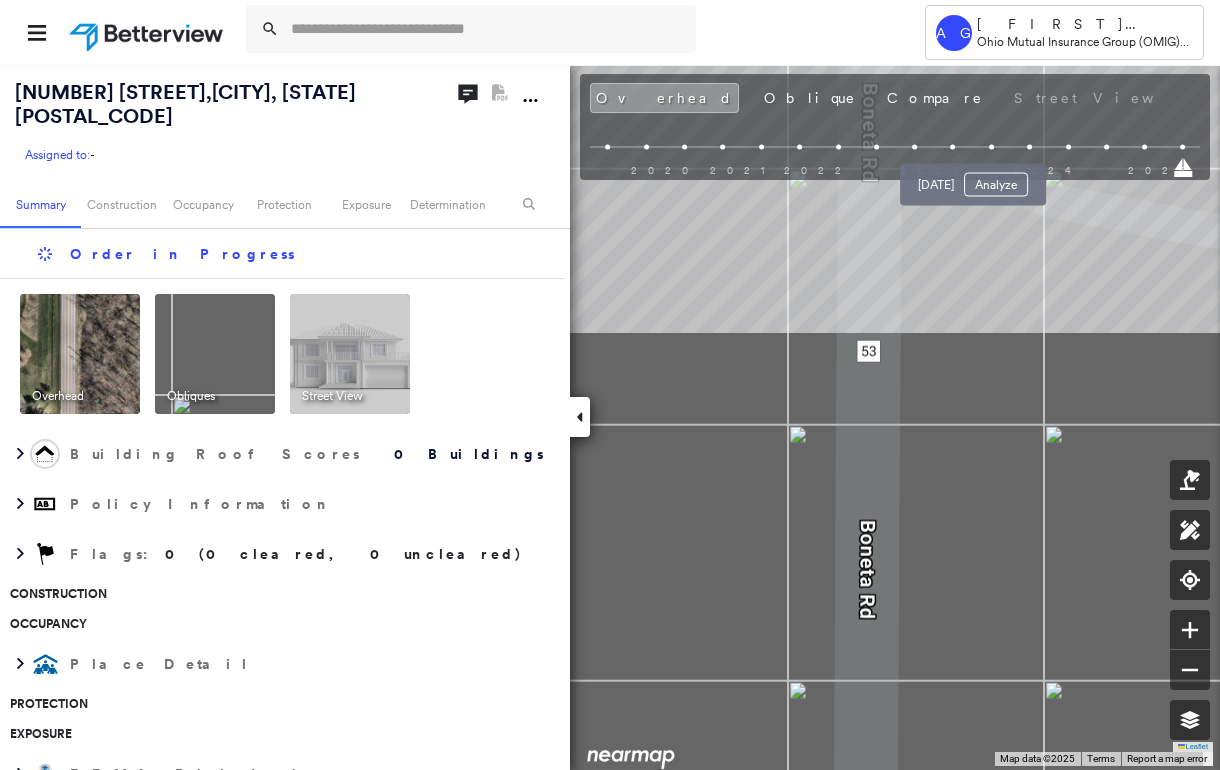 click on "Tower AG Amy Greene Ohio Mutual Insurance Group (OMIG)  -   PL 6485  Boneta Rd ,  Medina, OH 44256 Assigned to:  - Assigned to:  - Assigned to:  - Open Comments PDF Report Not Available Summary Construction Occupancy Protection Exposure Determination Order in Progress Overhead Obliques Street View Building Roof Scores 0 Buildings Policy Information Flags :  0 (0 cleared, 0 uncleared) Construction Occupancy Place Detail Protection Exposure FEMA Risk Index Additional Perils Determination Flags :  0 (0 cleared, 0 uncleared) Uncleared Flags (0) Cleared Flags  (0) There are no  uncleared  flags. Action Taken New Entry History Quote/New Business Terms & Conditions Added ACV Endorsement Added Cosmetic Endorsement Inspection/Loss Control Report Information Added to Inspection Survey Onsite Inspection Ordered Determined No Inspection Needed General Used Report to Further Agent/Insured Discussion Reject/Decline - New Business Allowed to Proceed / Policy Bound Added/Updated Building Information Save Renewal General Save" at bounding box center (610, 385) 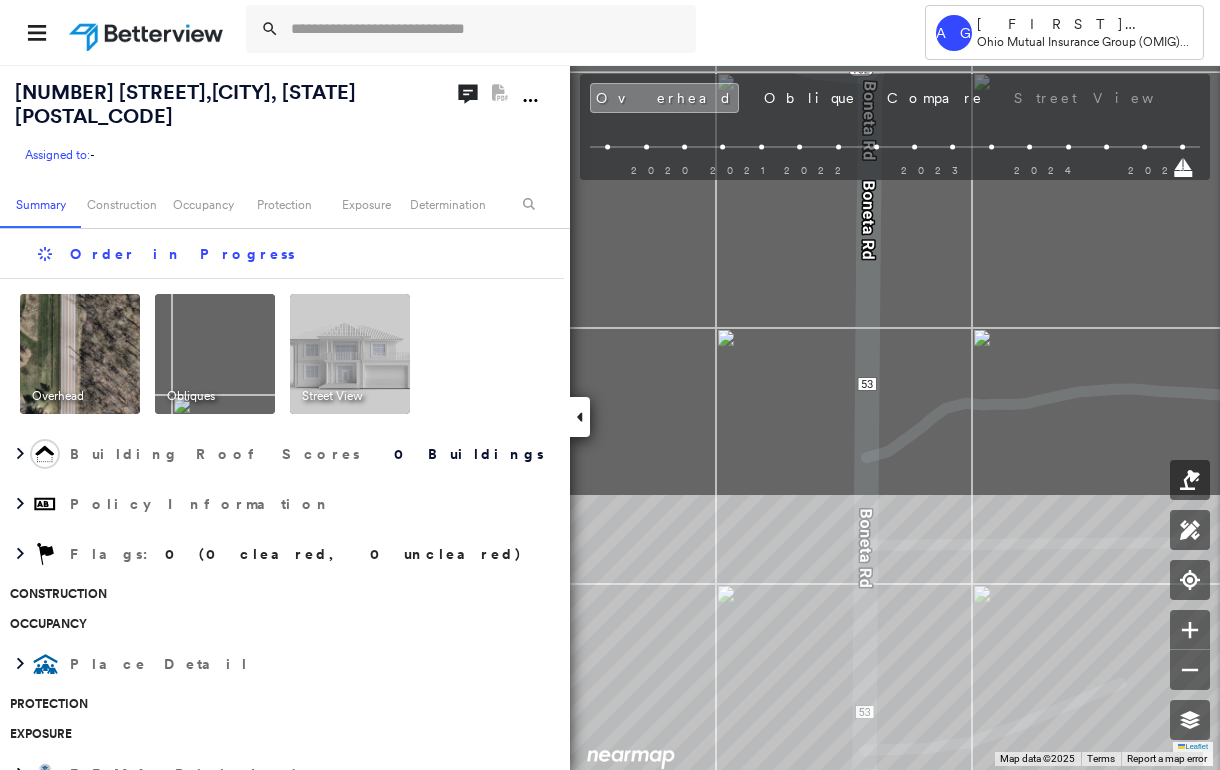 click on "Tower AG Amy Greene Ohio Mutual Insurance Group (OMIG)  -   PL 6485  Boneta Rd ,  Medina, OH 44256 Assigned to:  - Assigned to:  - Assigned to:  - Open Comments PDF Report Not Available Summary Construction Occupancy Protection Exposure Determination Order in Progress Overhead Obliques Street View Building Roof Scores 0 Buildings Policy Information Flags :  0 (0 cleared, 0 uncleared) Construction Occupancy Place Detail Protection Exposure FEMA Risk Index Additional Perils Determination Flags :  0 (0 cleared, 0 uncleared) Uncleared Flags (0) Cleared Flags  (0) There are no  uncleared  flags. Action Taken New Entry History Quote/New Business Terms & Conditions Added ACV Endorsement Added Cosmetic Endorsement Inspection/Loss Control Report Information Added to Inspection Survey Onsite Inspection Ordered Determined No Inspection Needed General Used Report to Further Agent/Insured Discussion Reject/Decline - New Business Allowed to Proceed / Policy Bound Added/Updated Building Information Save Renewal General Save" at bounding box center [610, 385] 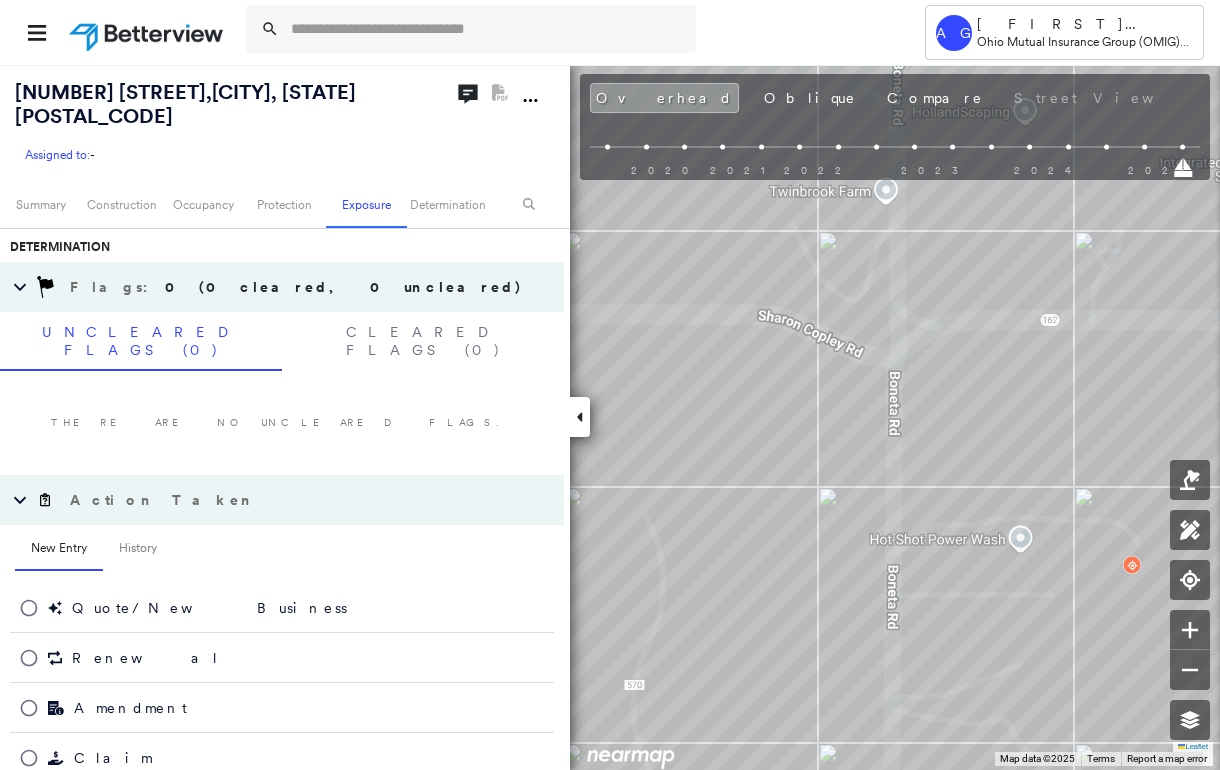 scroll, scrollTop: 0, scrollLeft: 0, axis: both 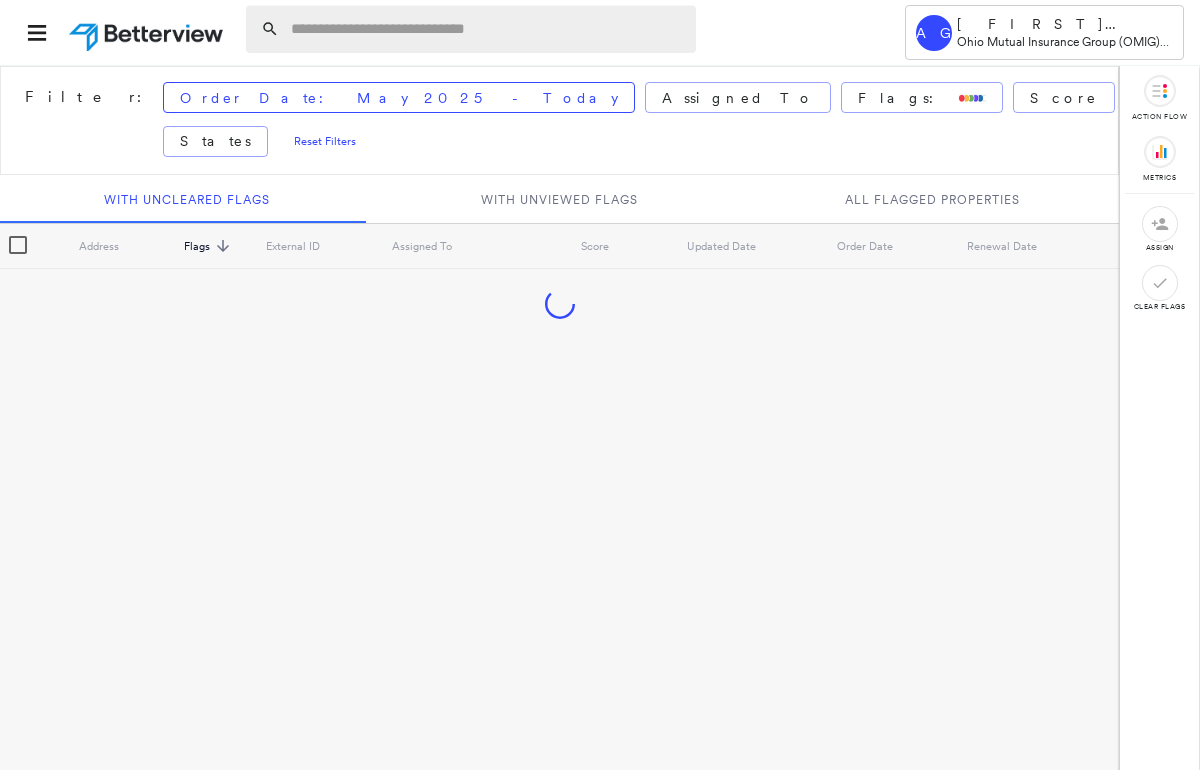 click at bounding box center [487, 29] 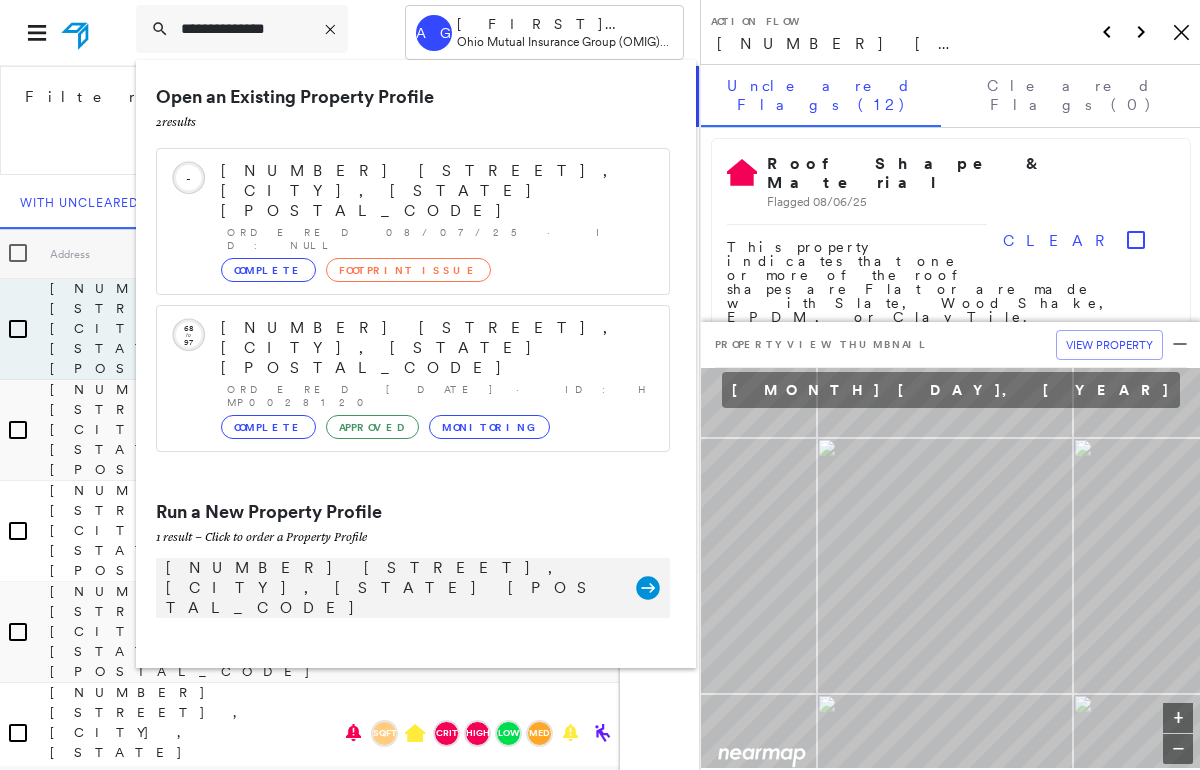 type on "**********" 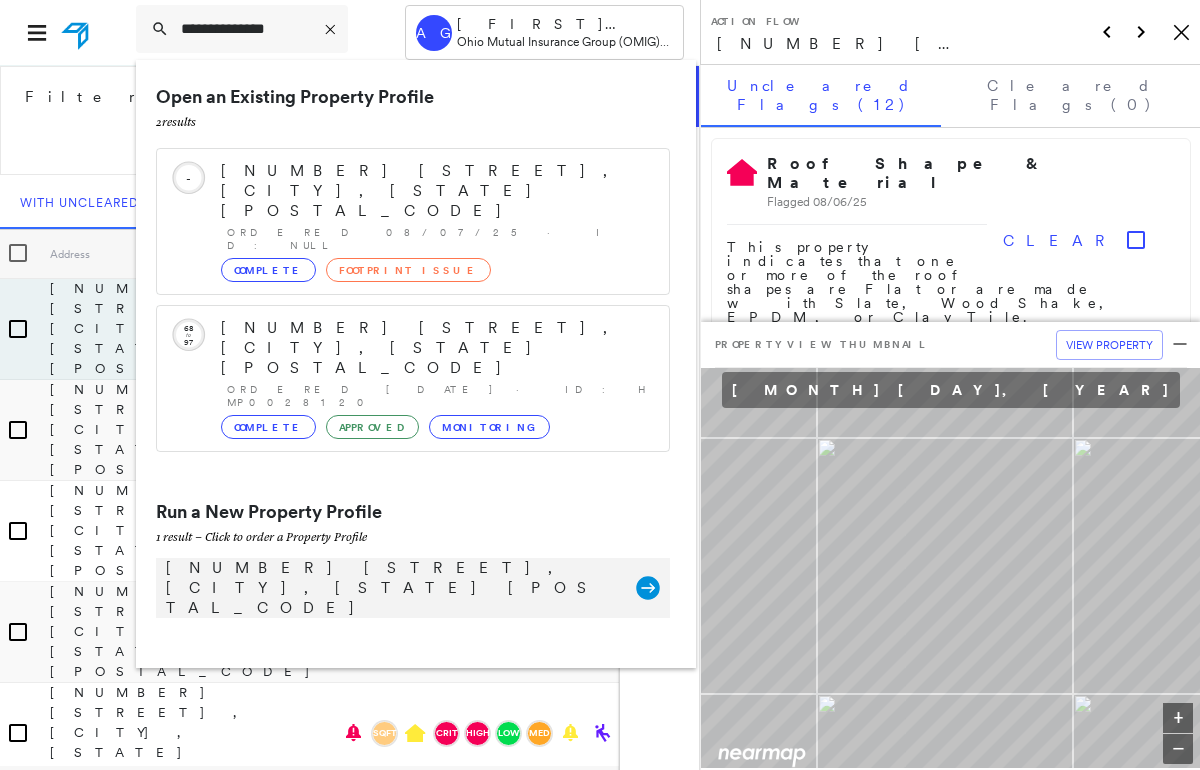 click 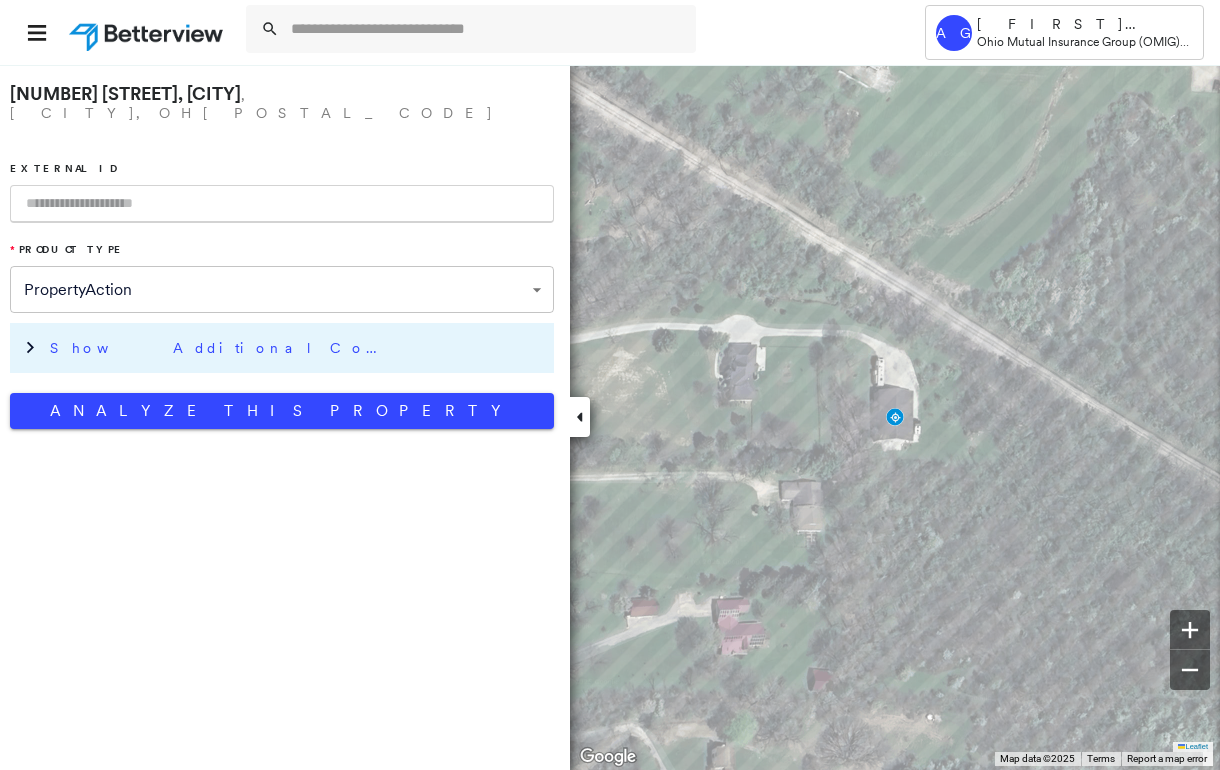 click on "Show Additional Company Data" at bounding box center (220, 348) 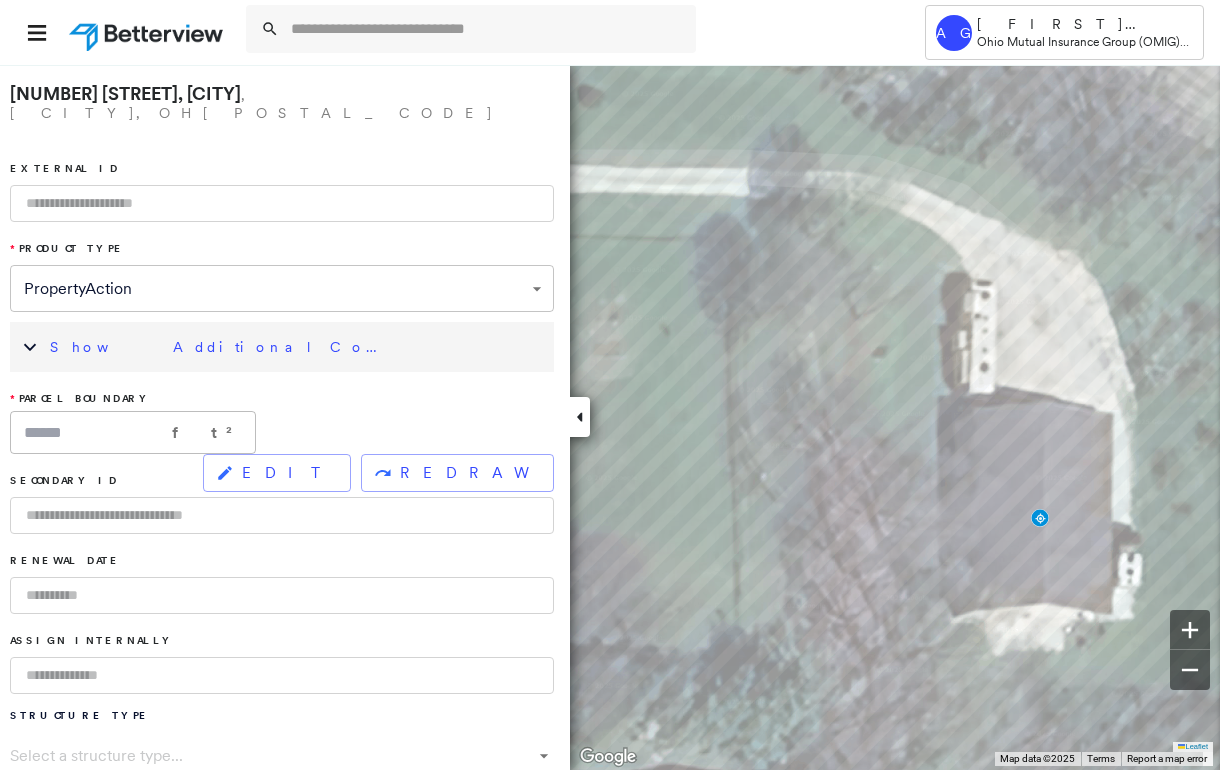 click at bounding box center [580, 417] 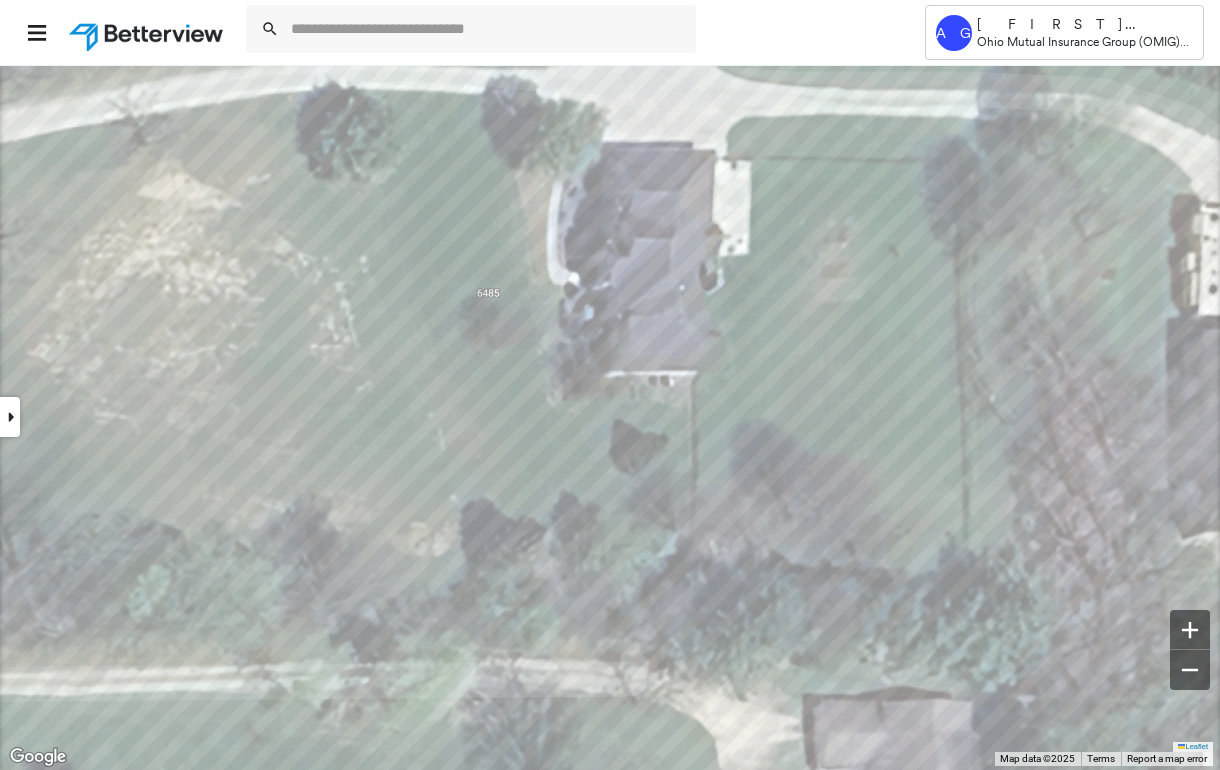 click at bounding box center [10, 417] 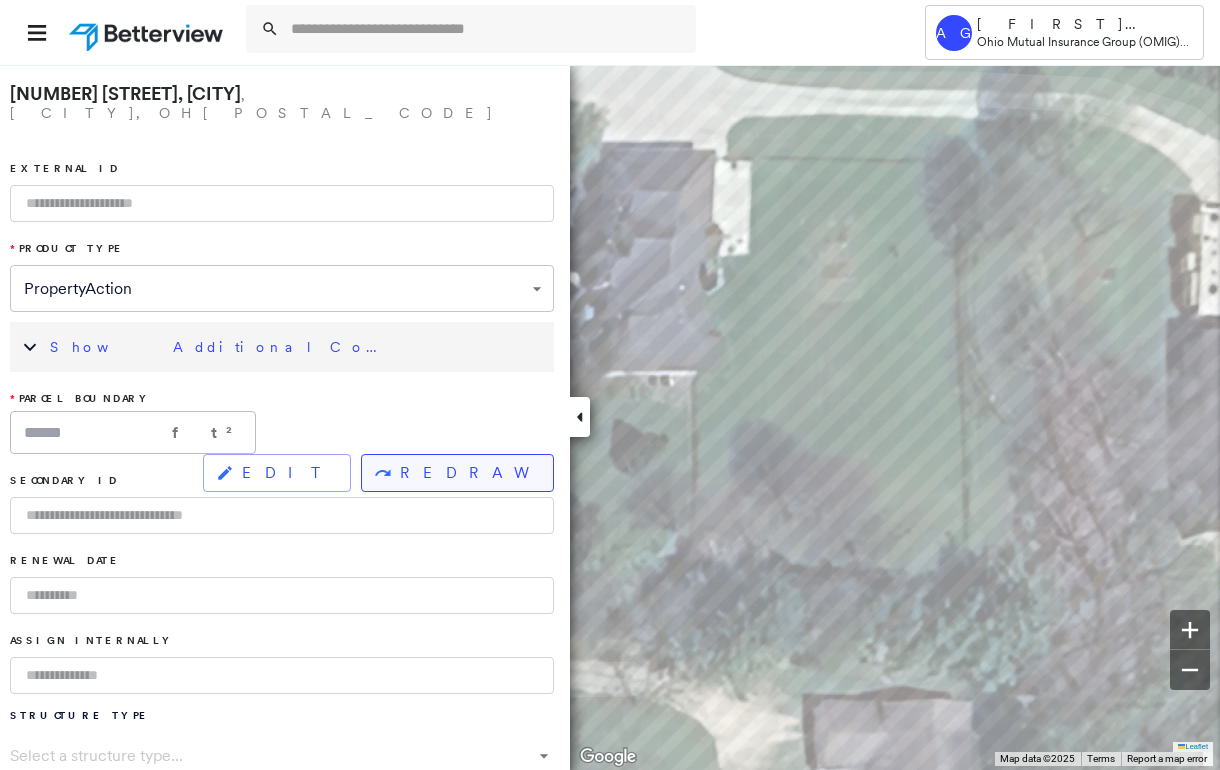 click on "REDRAW" at bounding box center [468, 473] 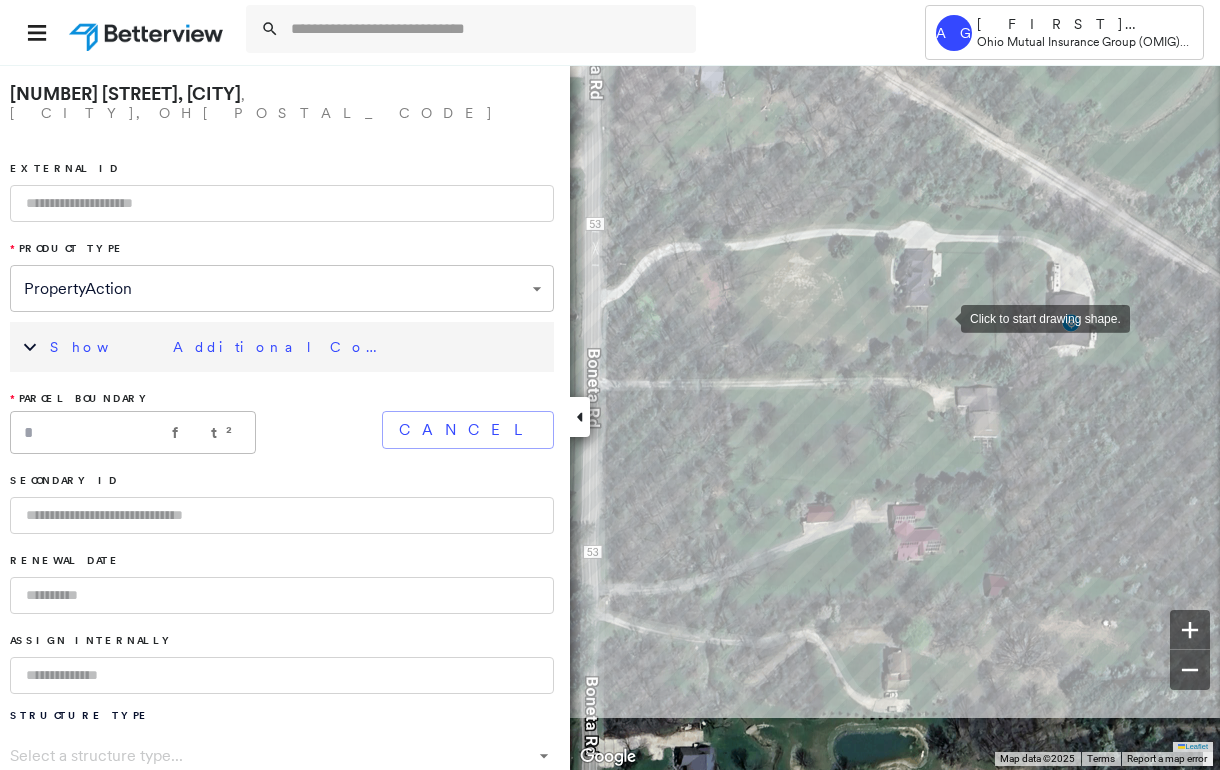 drag, startPoint x: 761, startPoint y: 441, endPoint x: 940, endPoint y: 319, distance: 216.6218 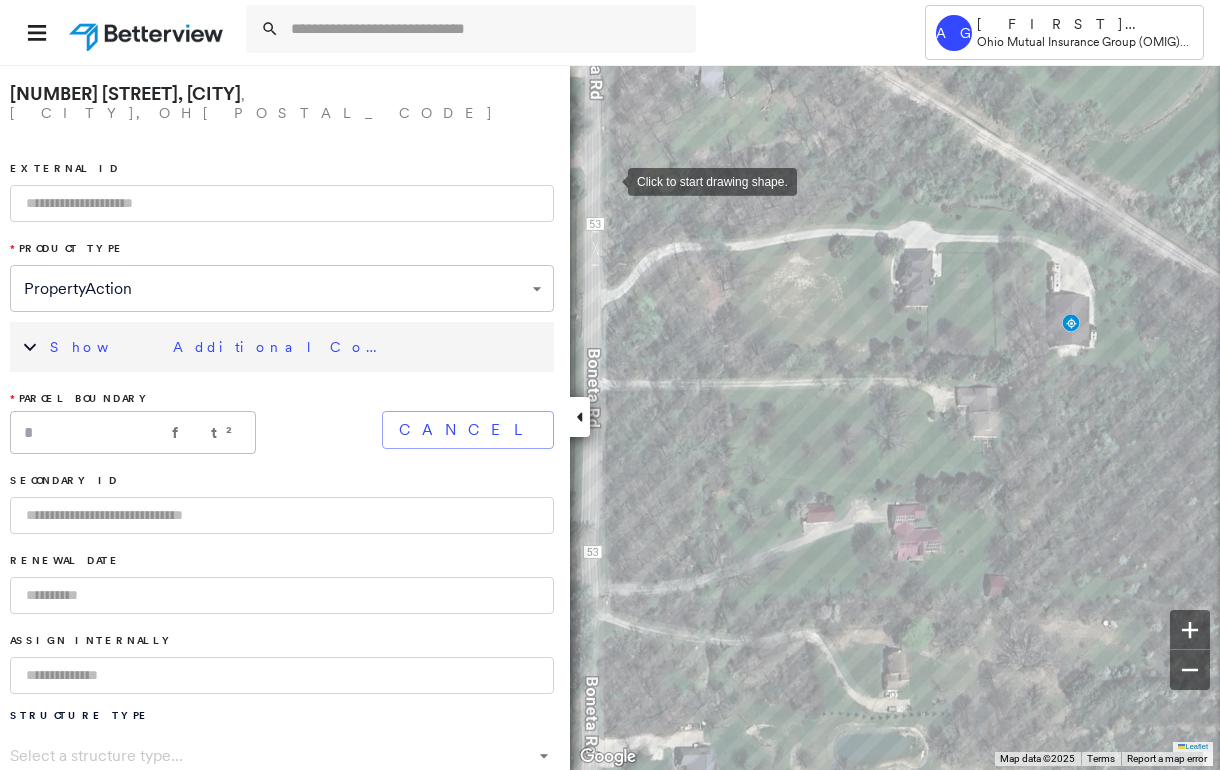 click at bounding box center (608, 180) 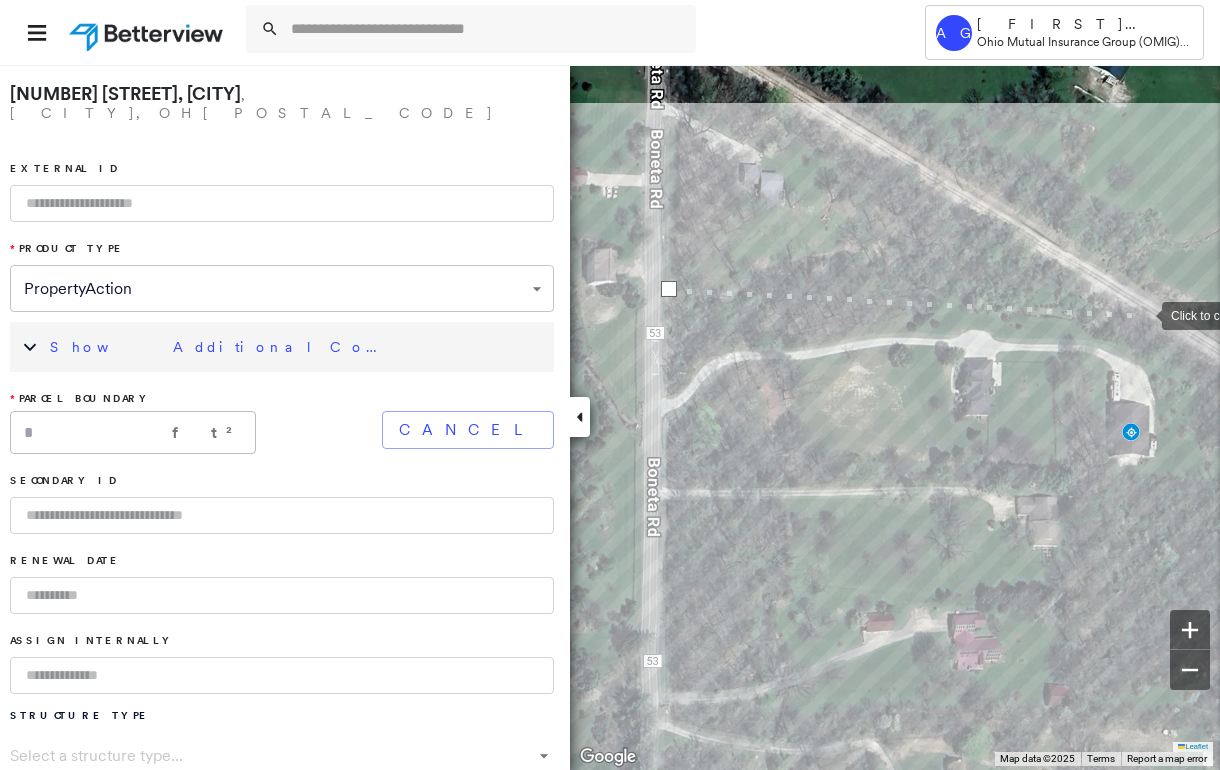 drag, startPoint x: 1081, startPoint y: 202, endPoint x: 1143, endPoint y: 320, distance: 133.29666 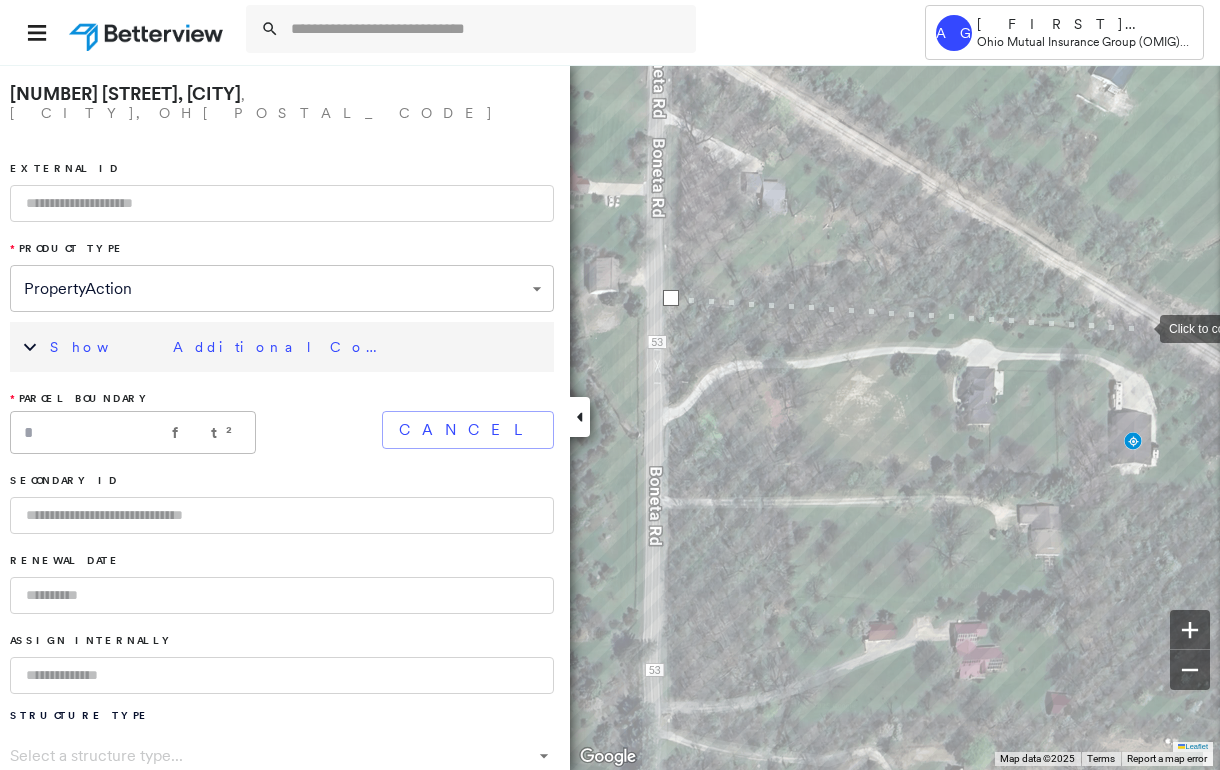 click at bounding box center [1140, 327] 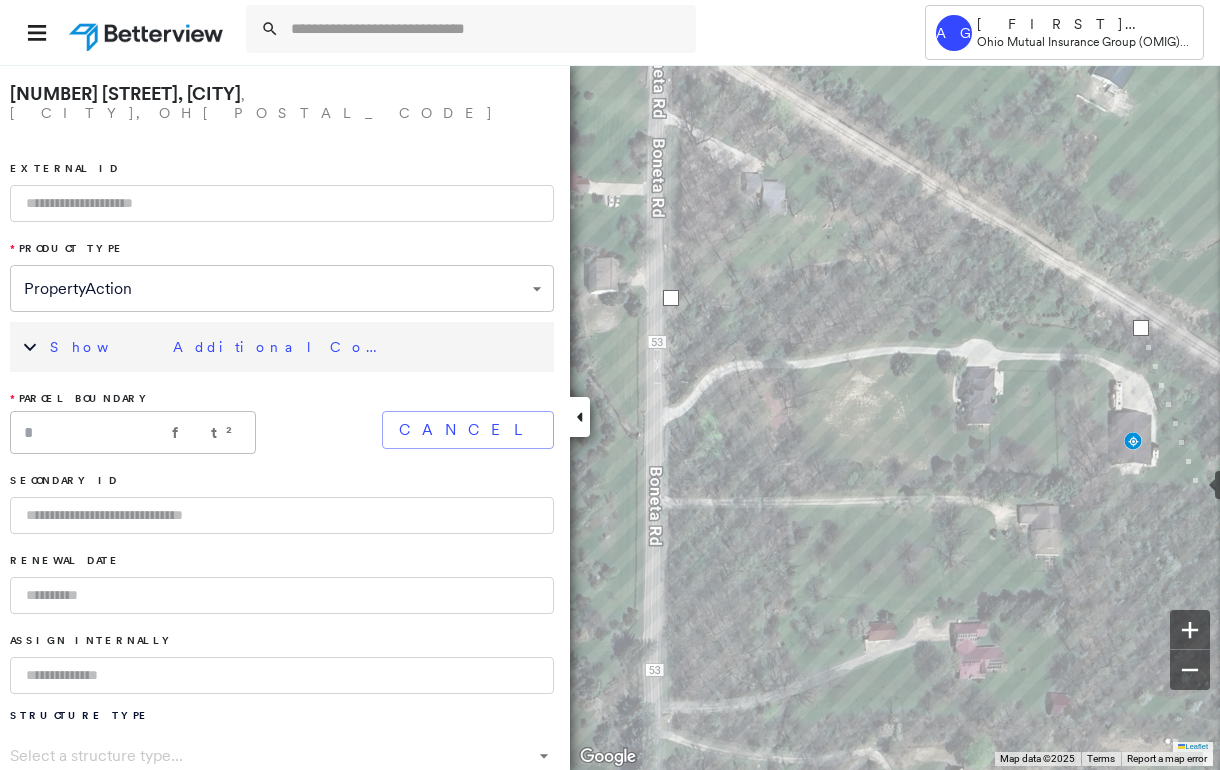 click at bounding box center (1195, 483) 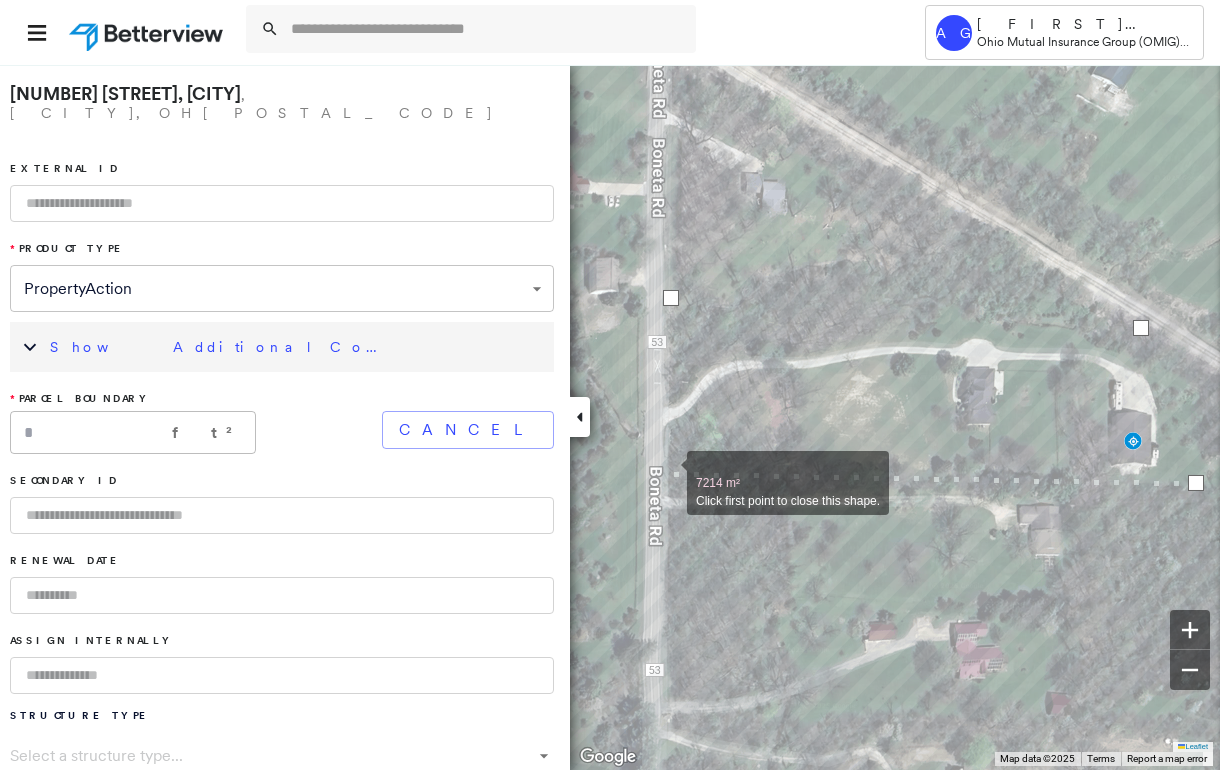 click at bounding box center (667, 472) 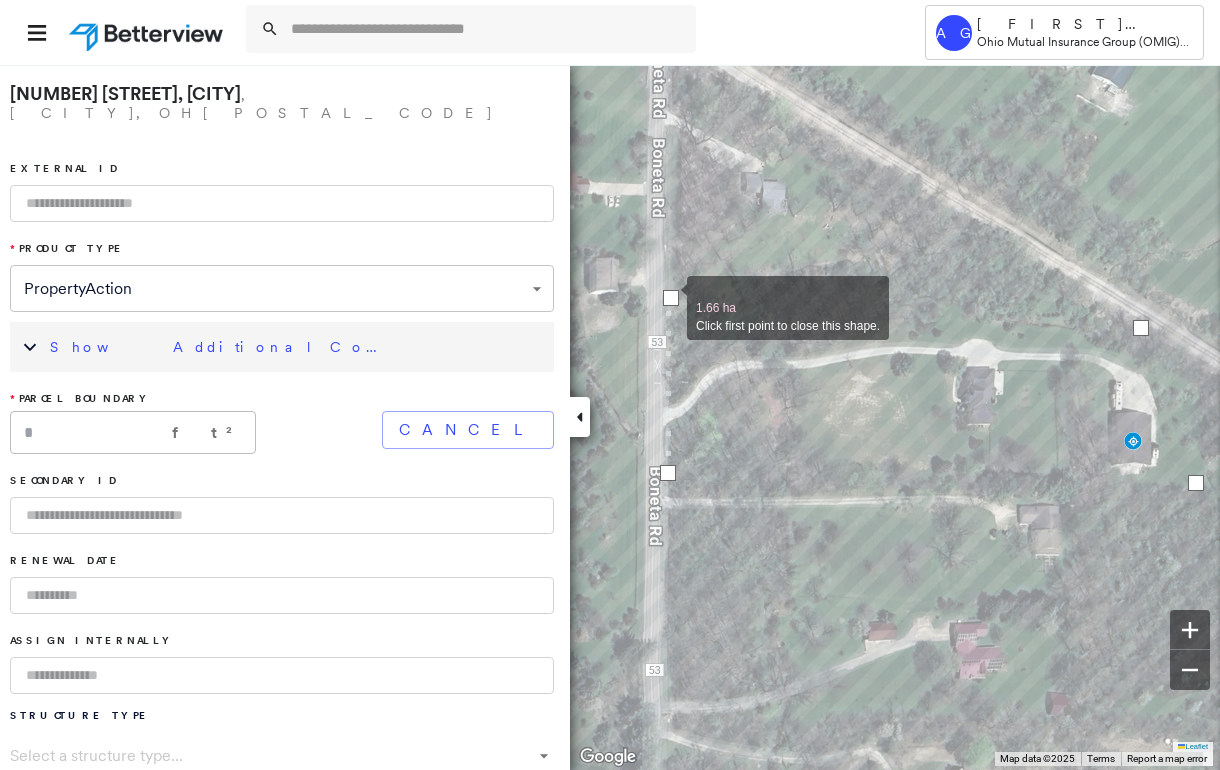 click at bounding box center [671, 298] 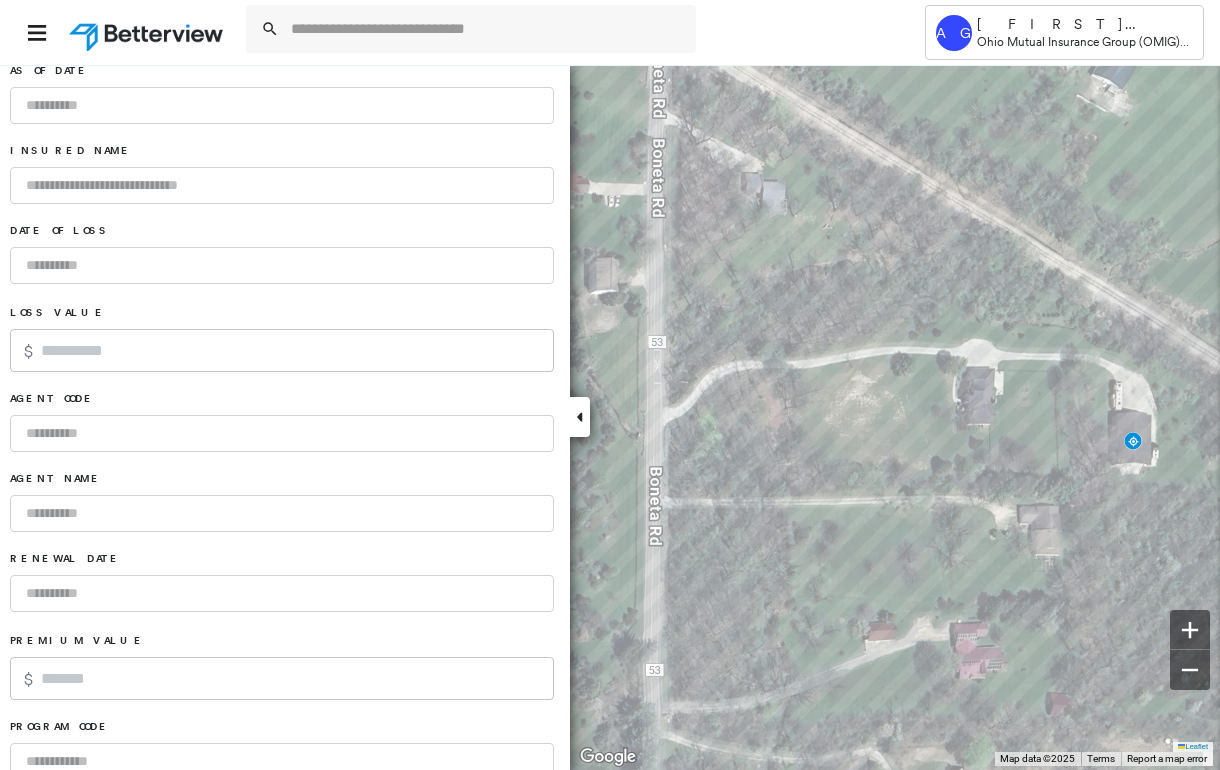 scroll, scrollTop: 1268, scrollLeft: 0, axis: vertical 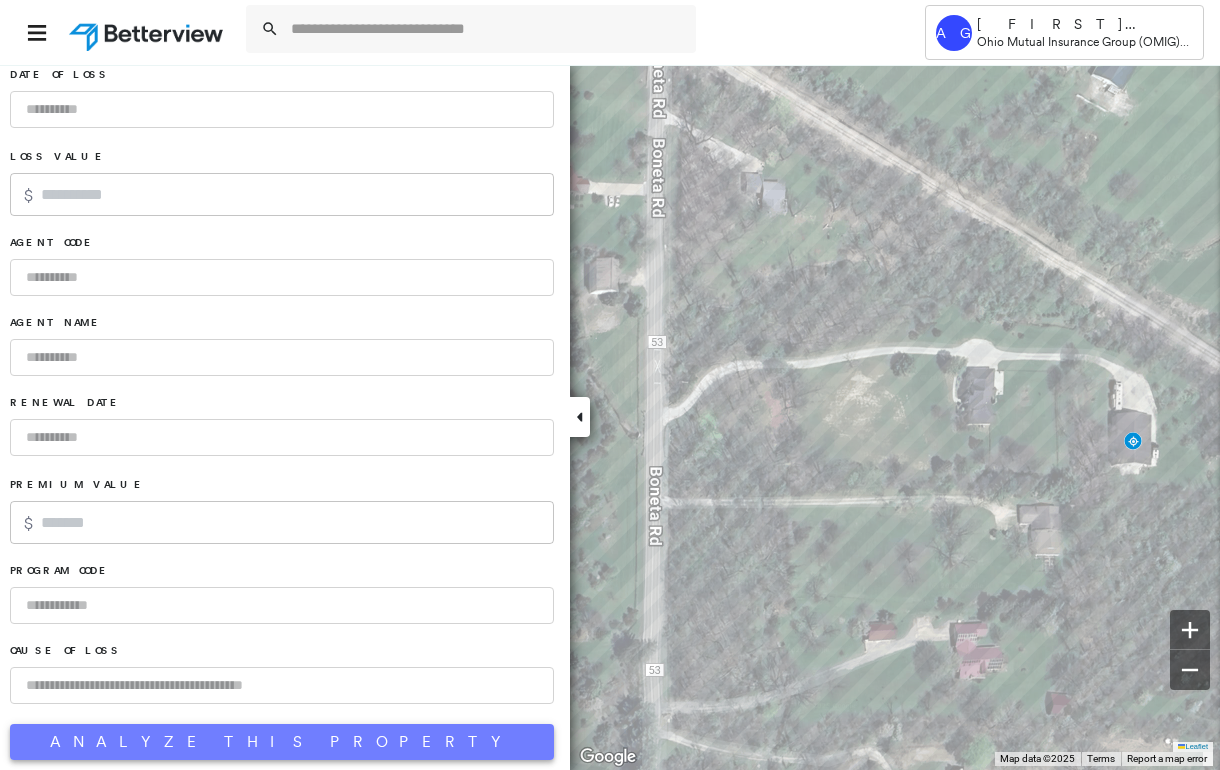 click on "Analyze This Property" at bounding box center [282, 742] 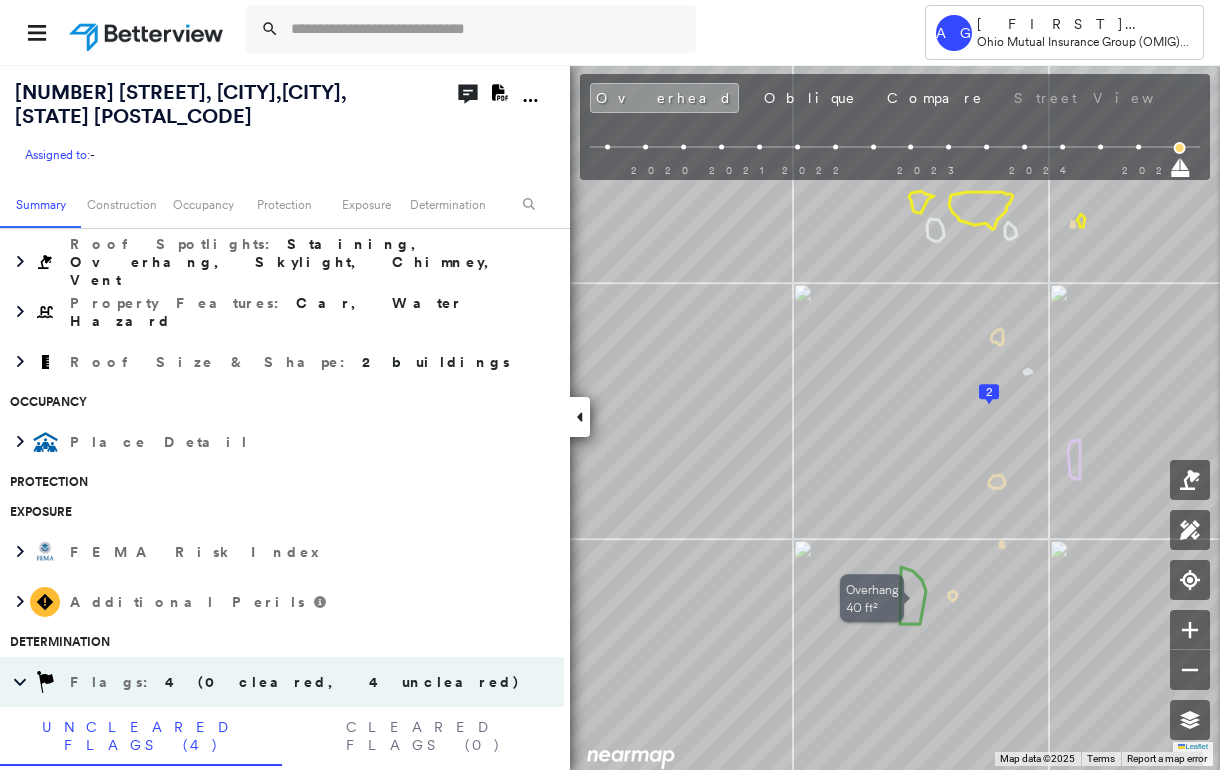scroll, scrollTop: 800, scrollLeft: 0, axis: vertical 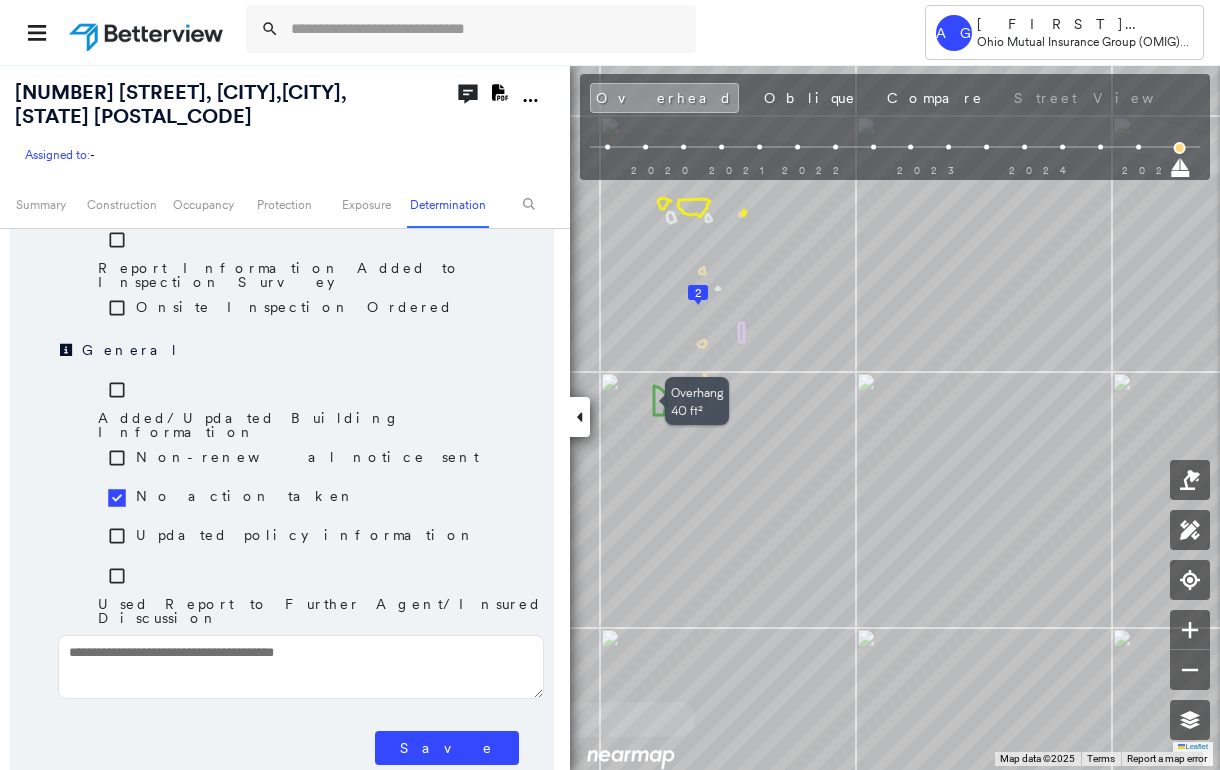 click on "Save" at bounding box center (447, 748) 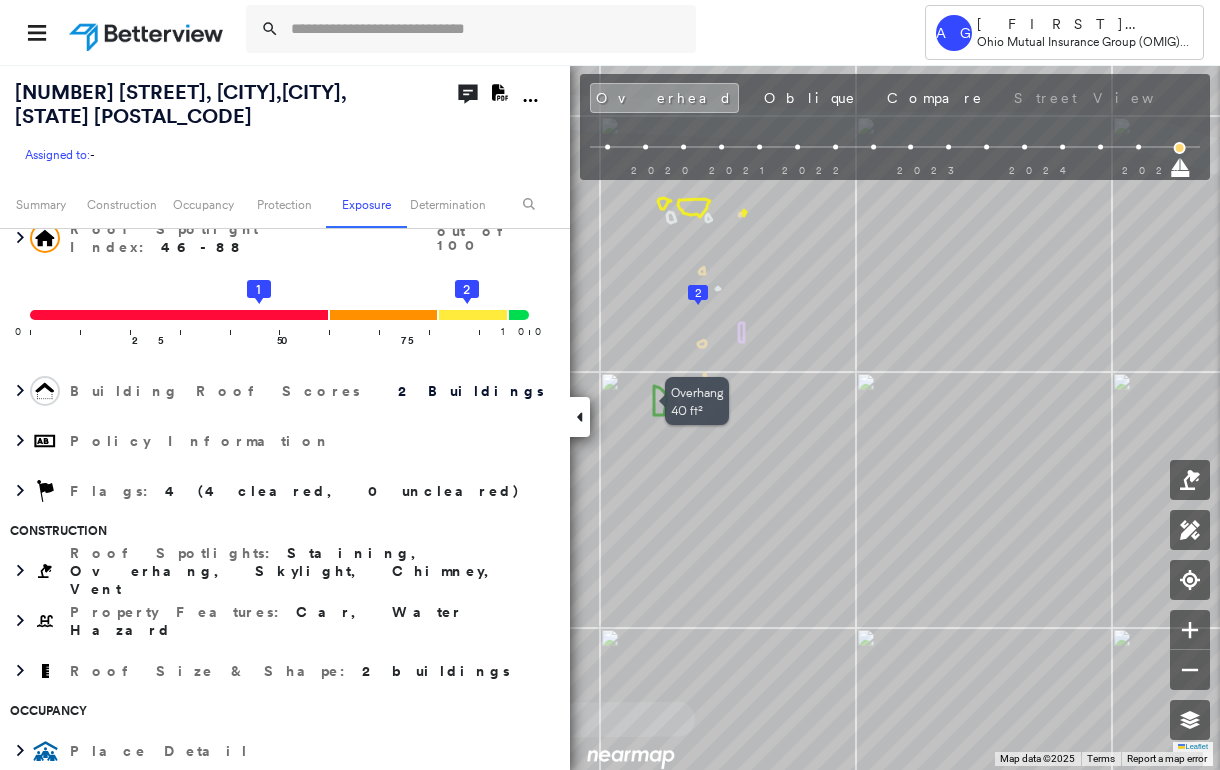 scroll, scrollTop: 0, scrollLeft: 0, axis: both 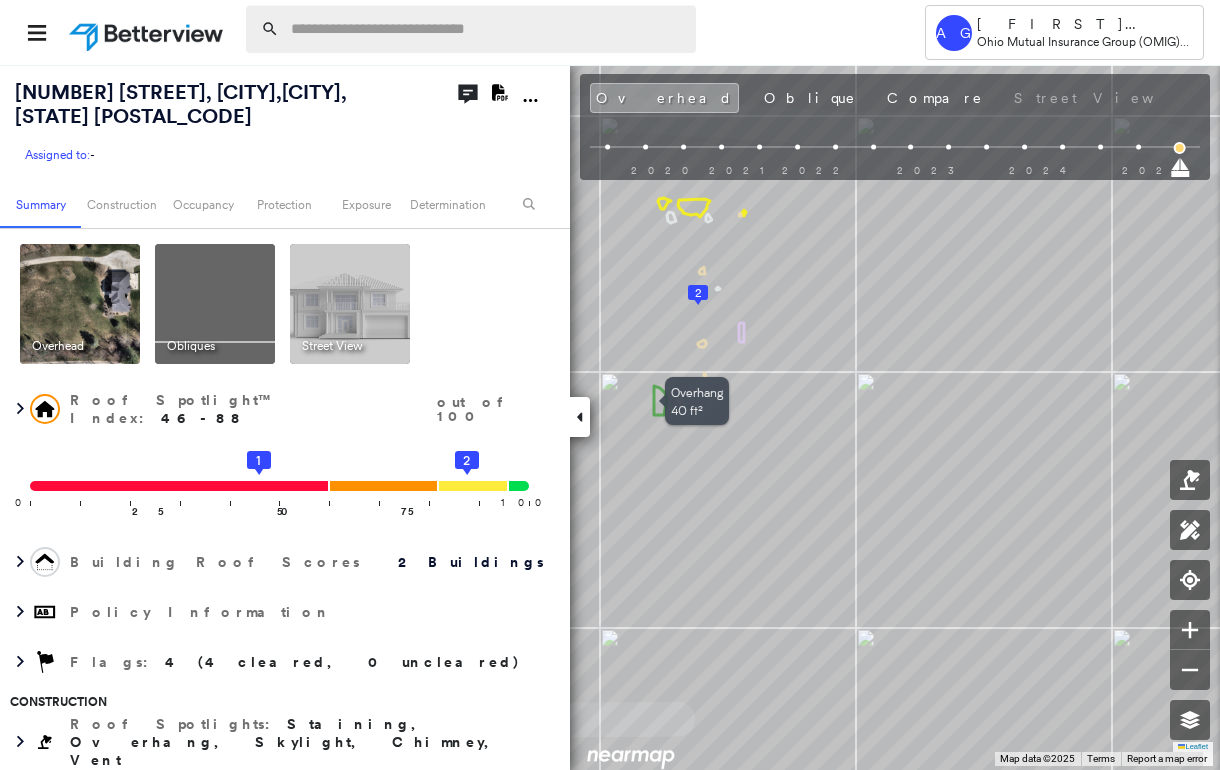 click at bounding box center [487, 29] 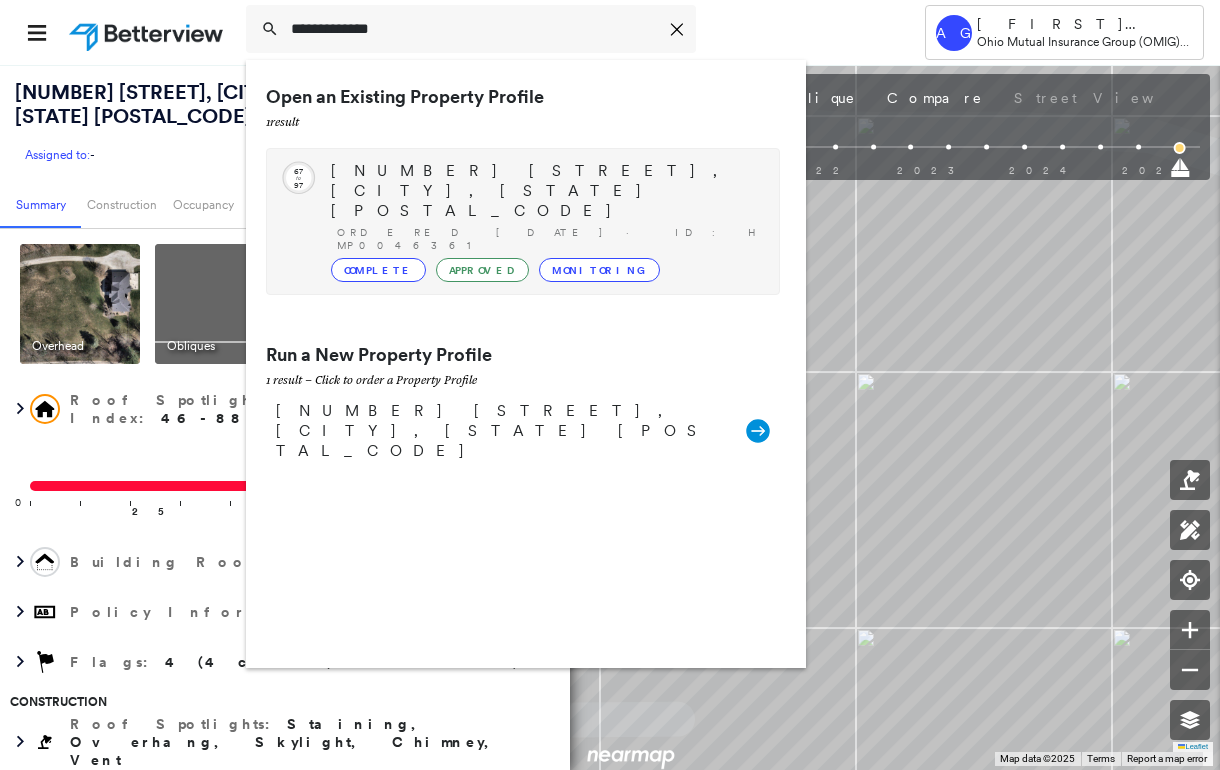type on "**********" 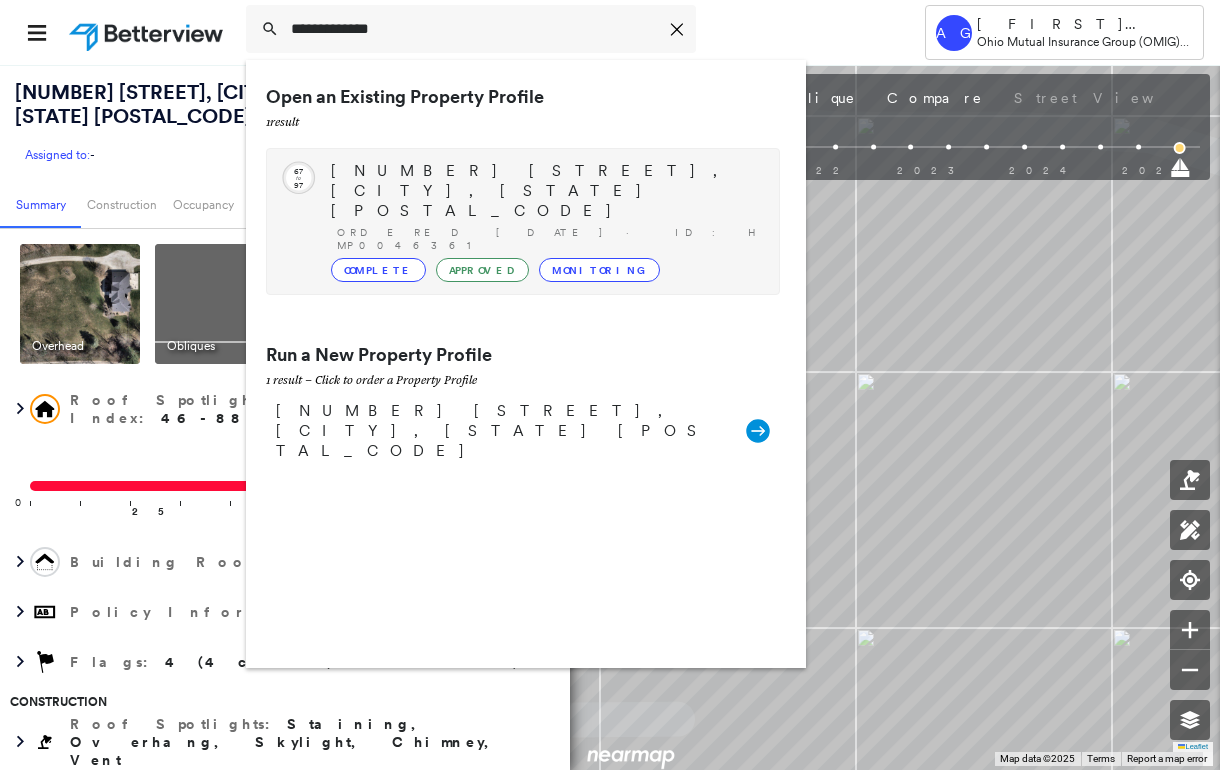 click on "3051 STANWIN PL, CINCINNATI, OH 45241" at bounding box center [545, 191] 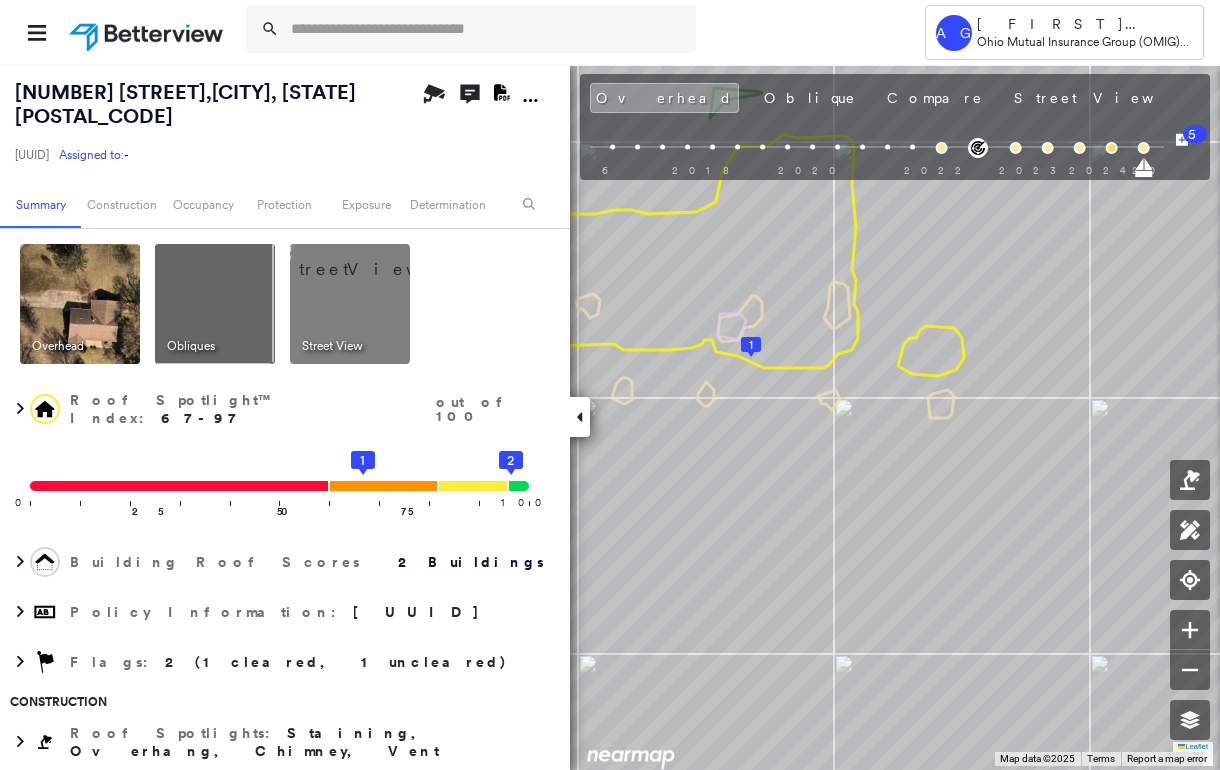 click at bounding box center (374, 259) 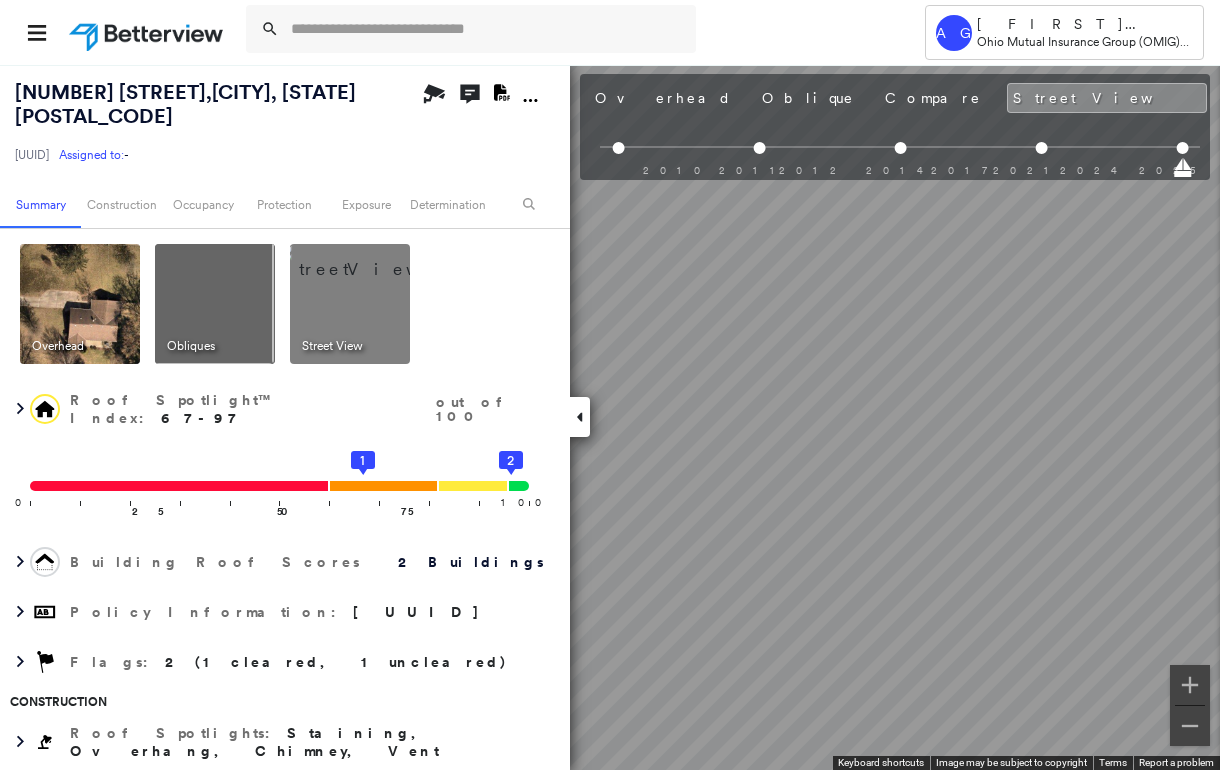 scroll, scrollTop: 0, scrollLeft: 209, axis: horizontal 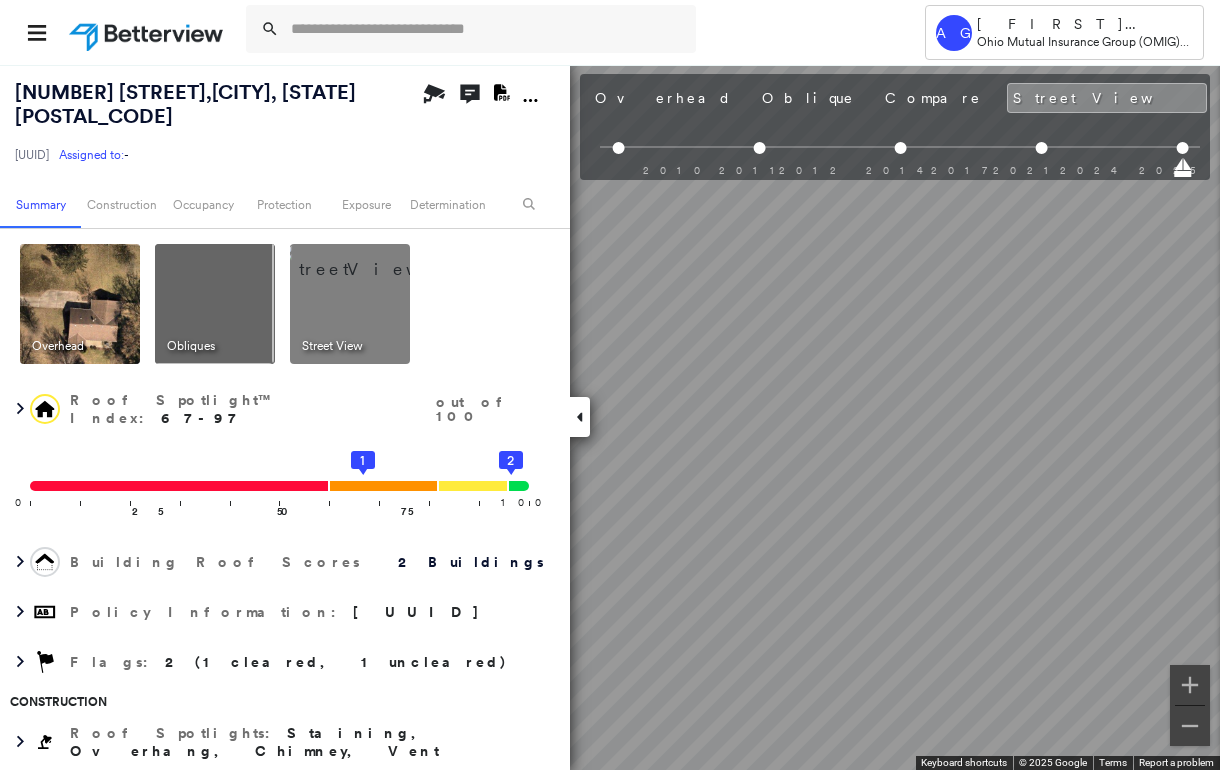 click at bounding box center (580, 417) 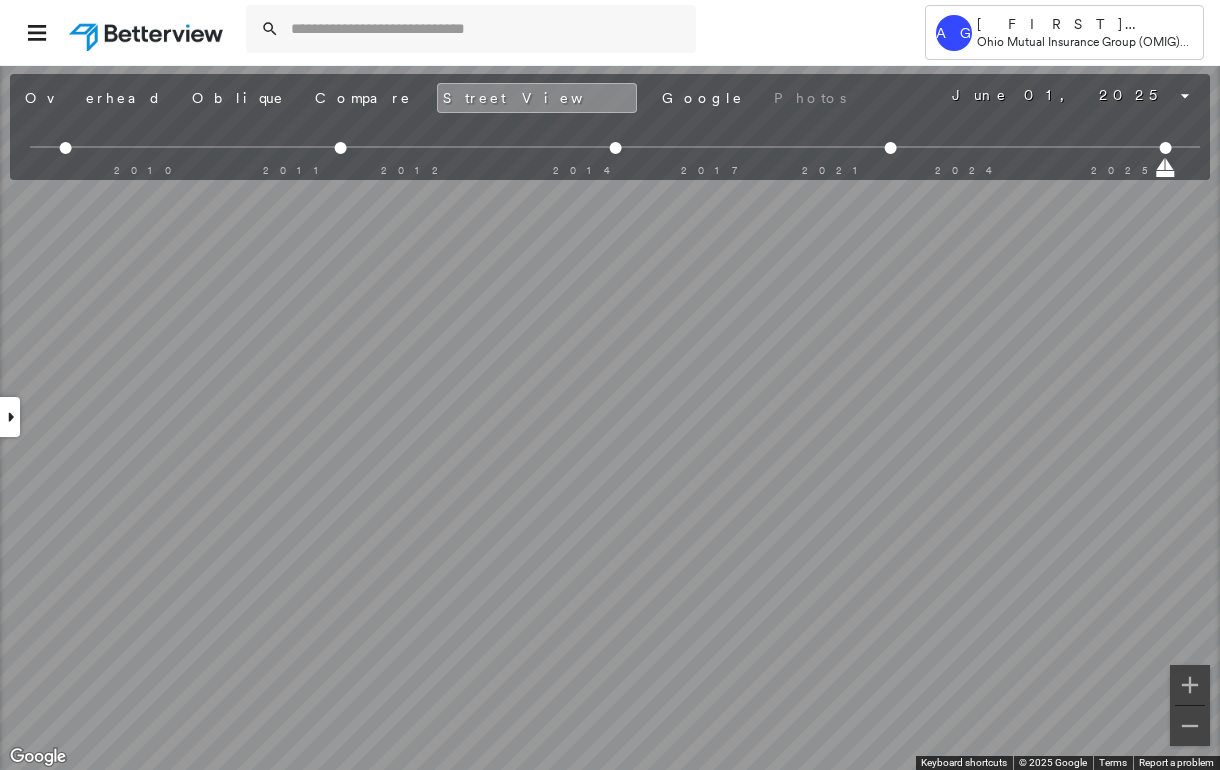 scroll, scrollTop: 0, scrollLeft: 0, axis: both 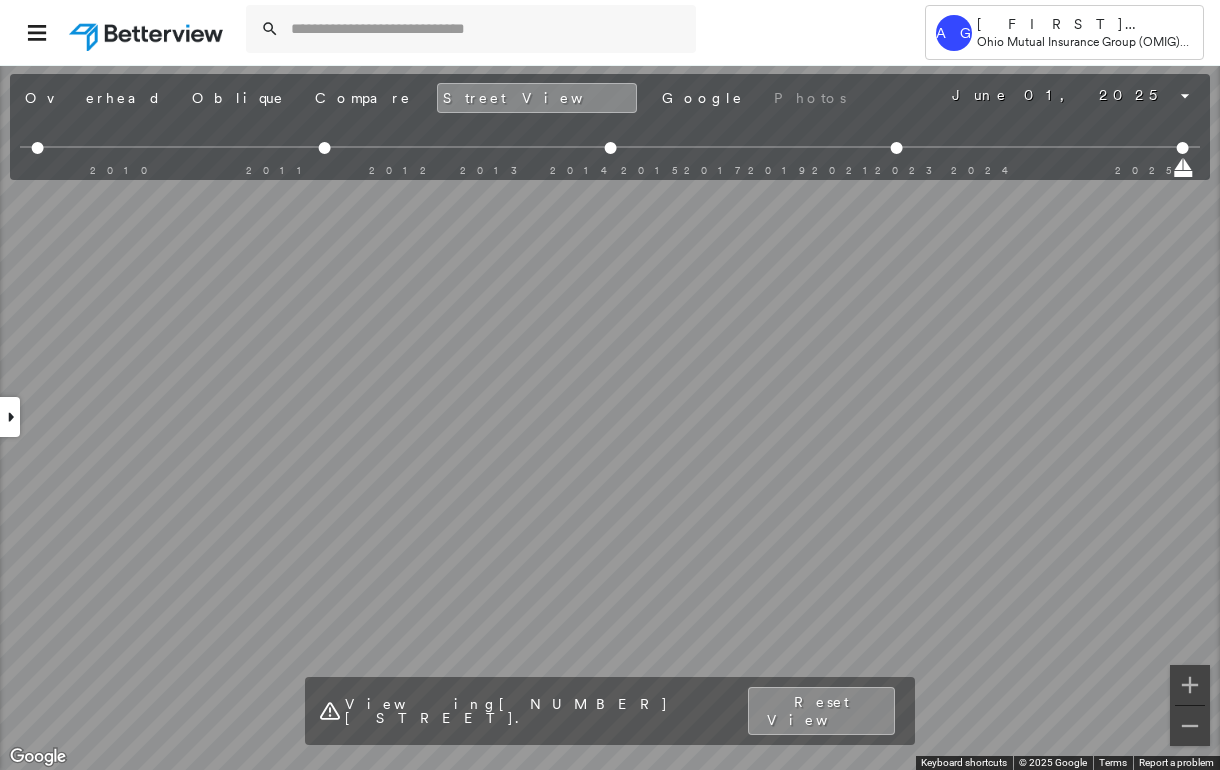 click 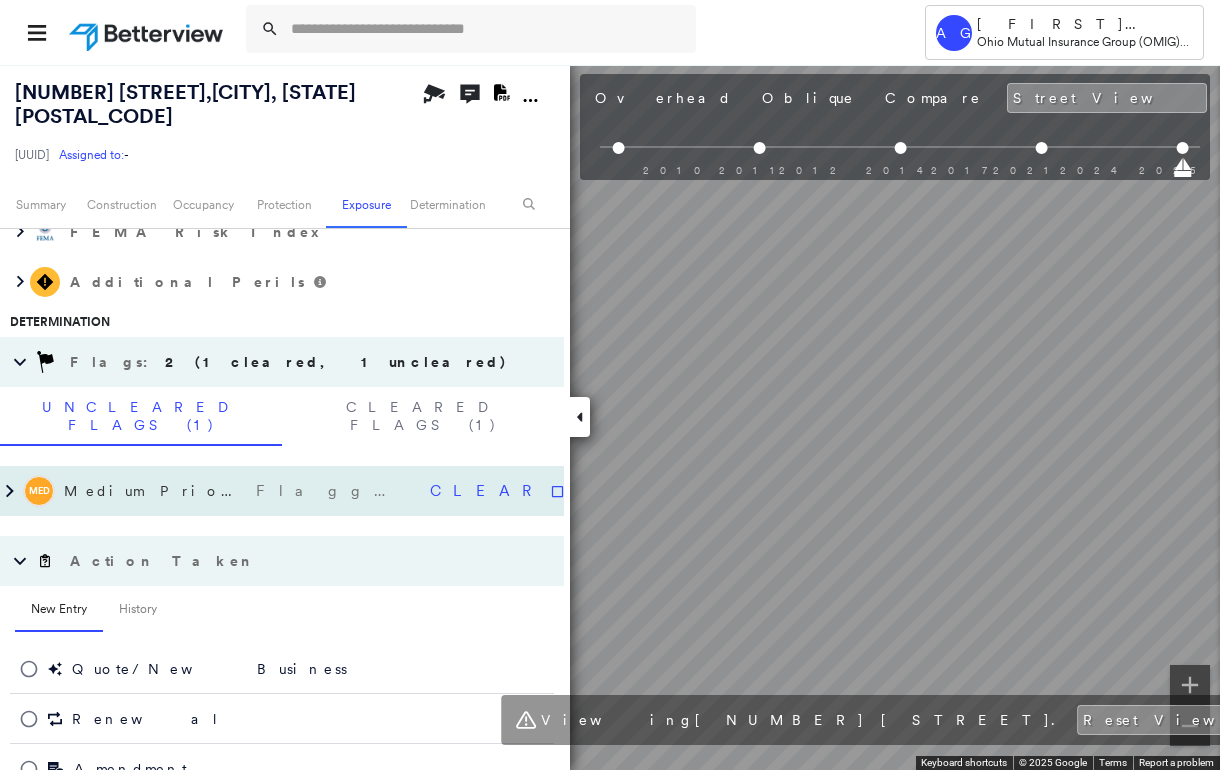 scroll, scrollTop: 266, scrollLeft: 0, axis: vertical 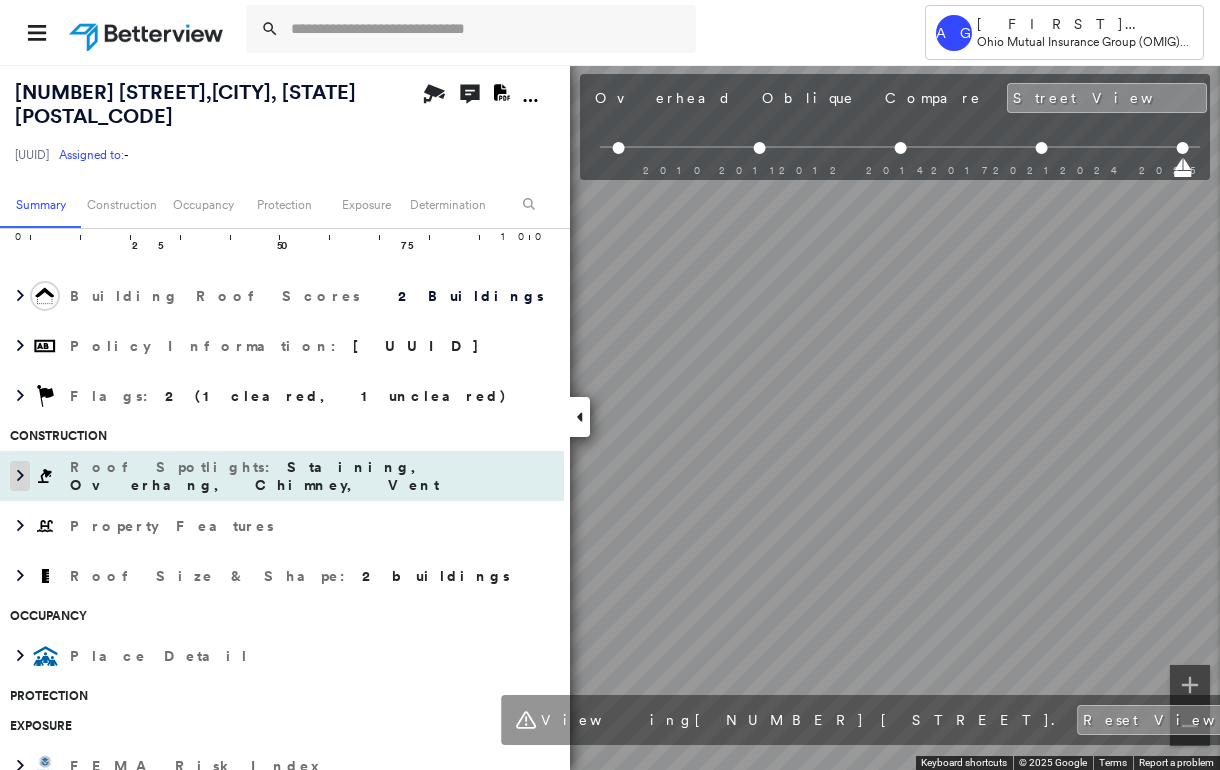click 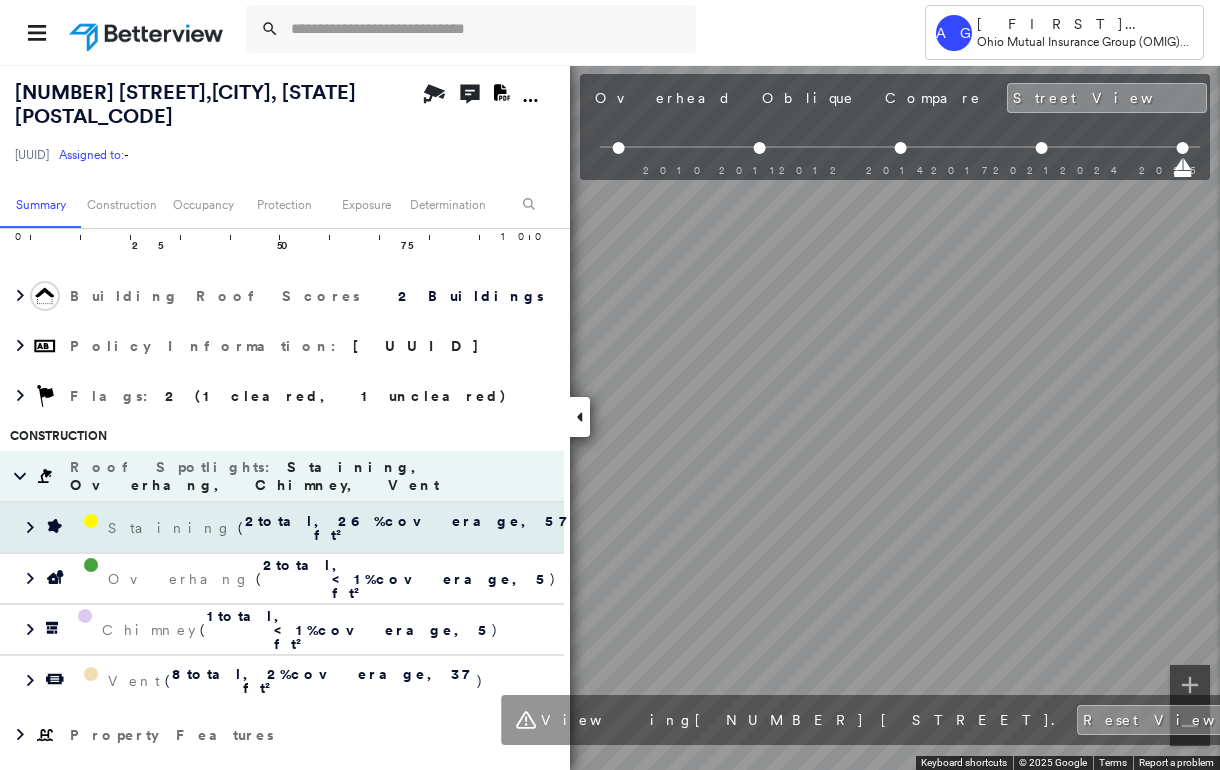 click on "Staining ( 2  total ,  26 %  coverage,  576 ft² )" at bounding box center [292, 528] 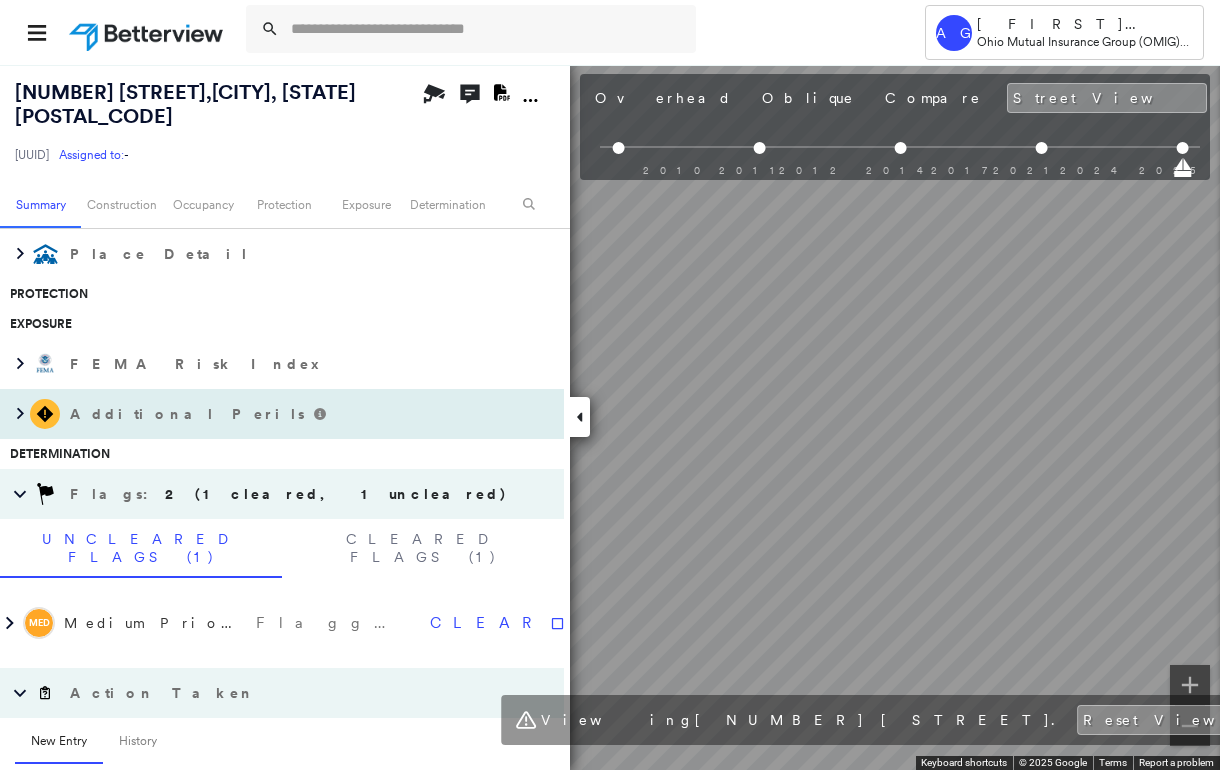 scroll, scrollTop: 1066, scrollLeft: 0, axis: vertical 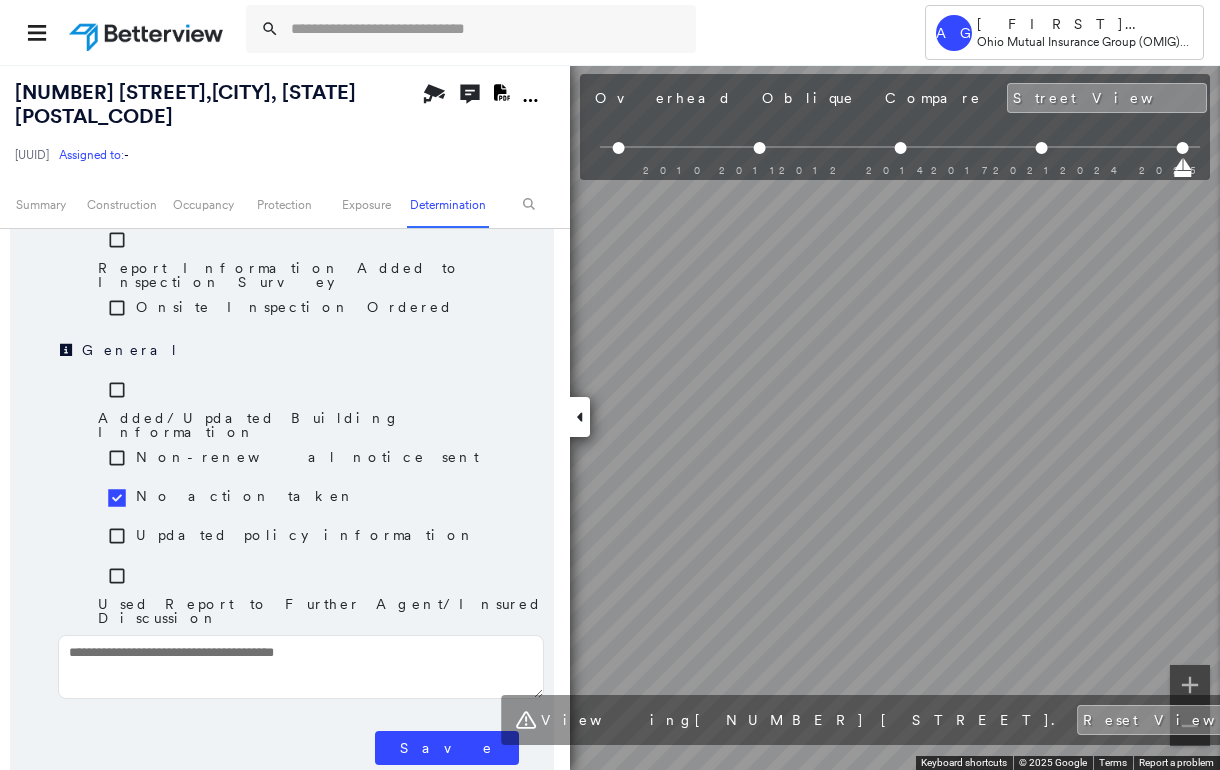 click on "Save" at bounding box center [447, 748] 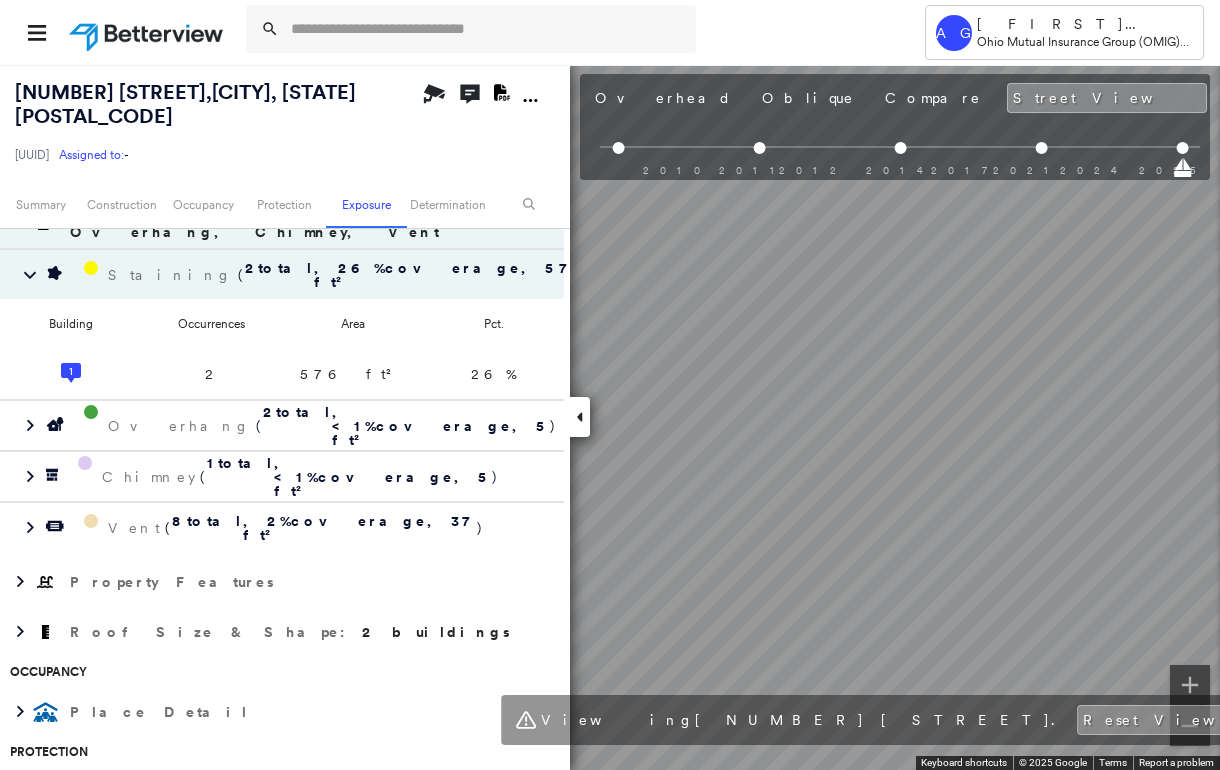 scroll, scrollTop: 0, scrollLeft: 0, axis: both 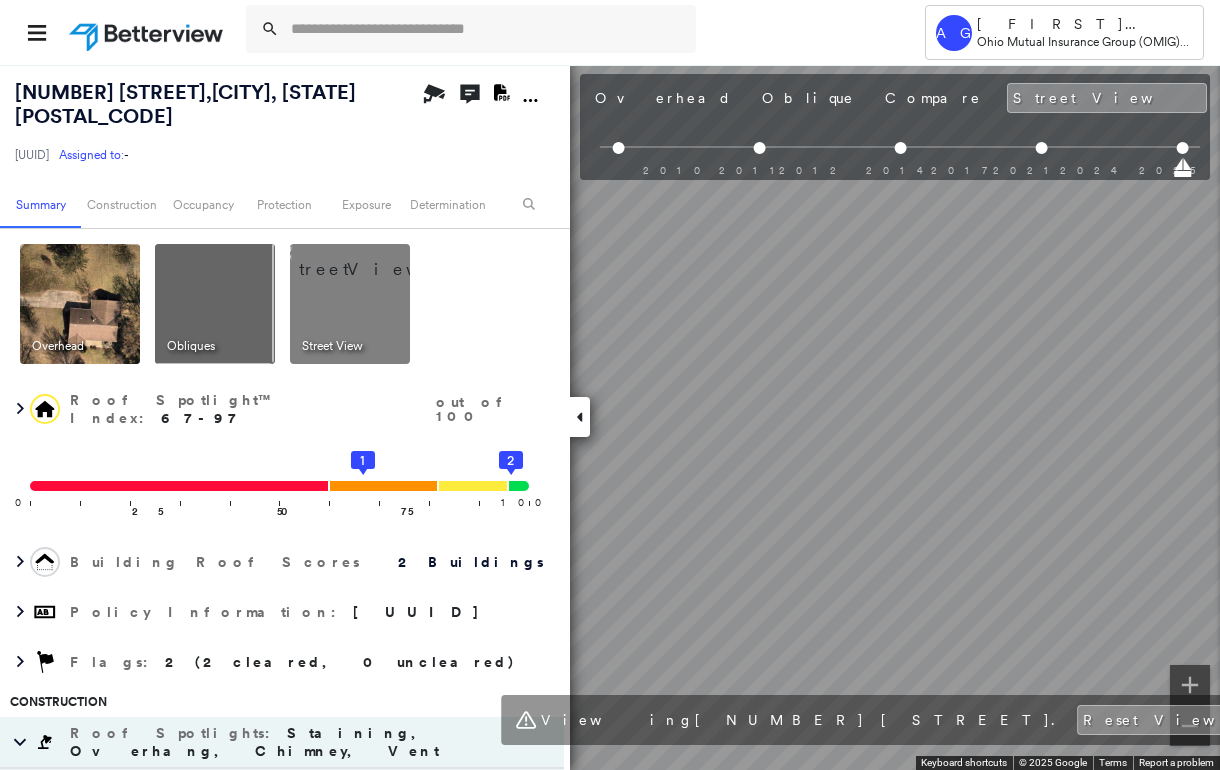 click at bounding box center (80, 304) 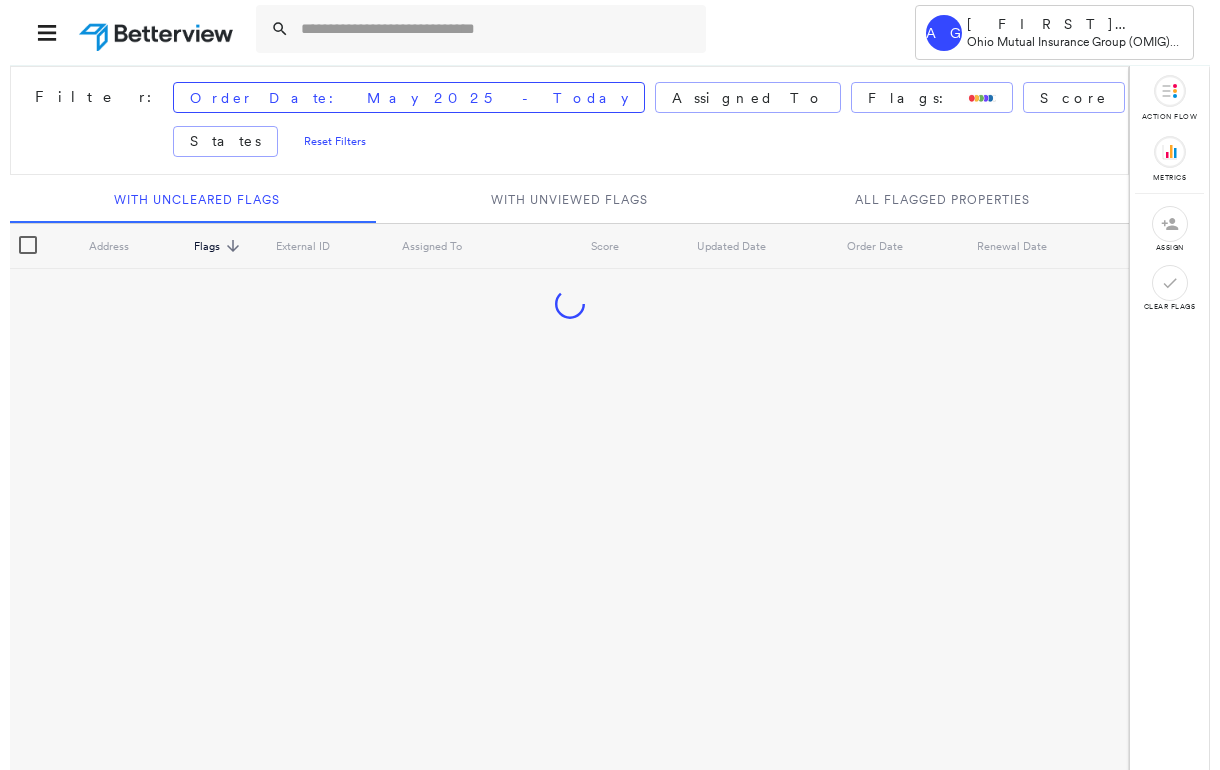 scroll, scrollTop: 0, scrollLeft: 0, axis: both 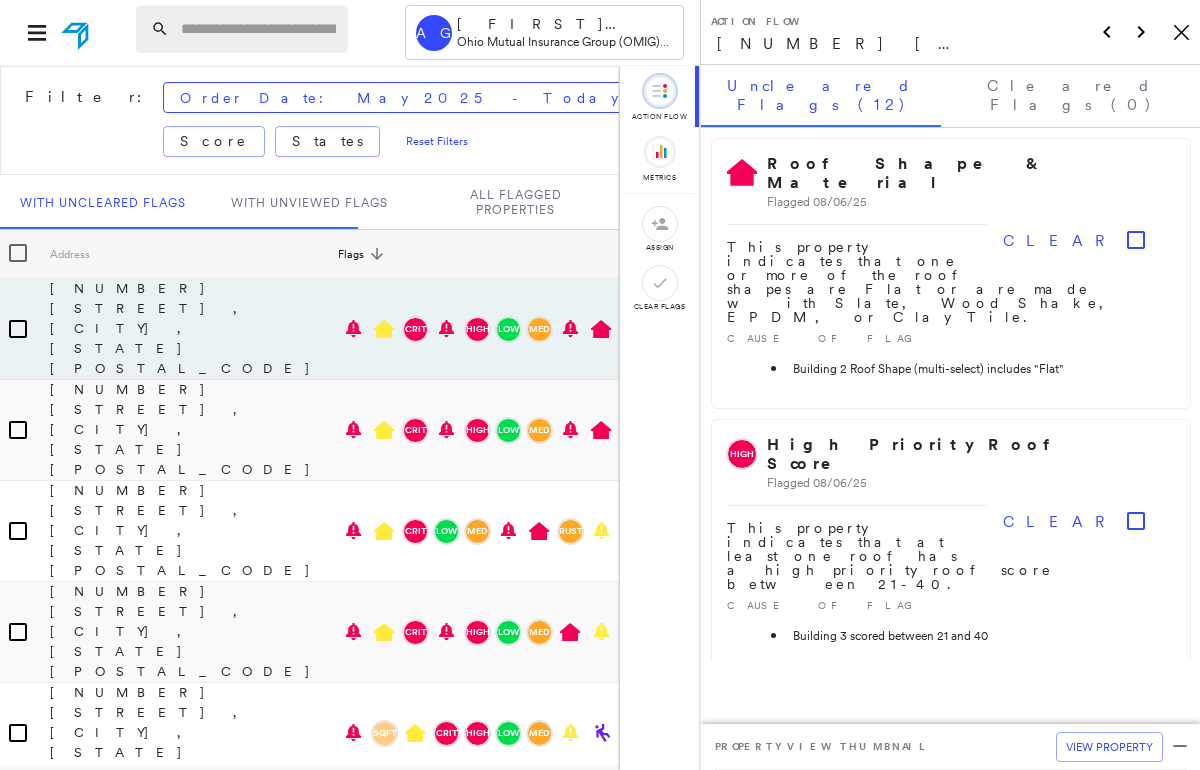 click at bounding box center [258, 29] 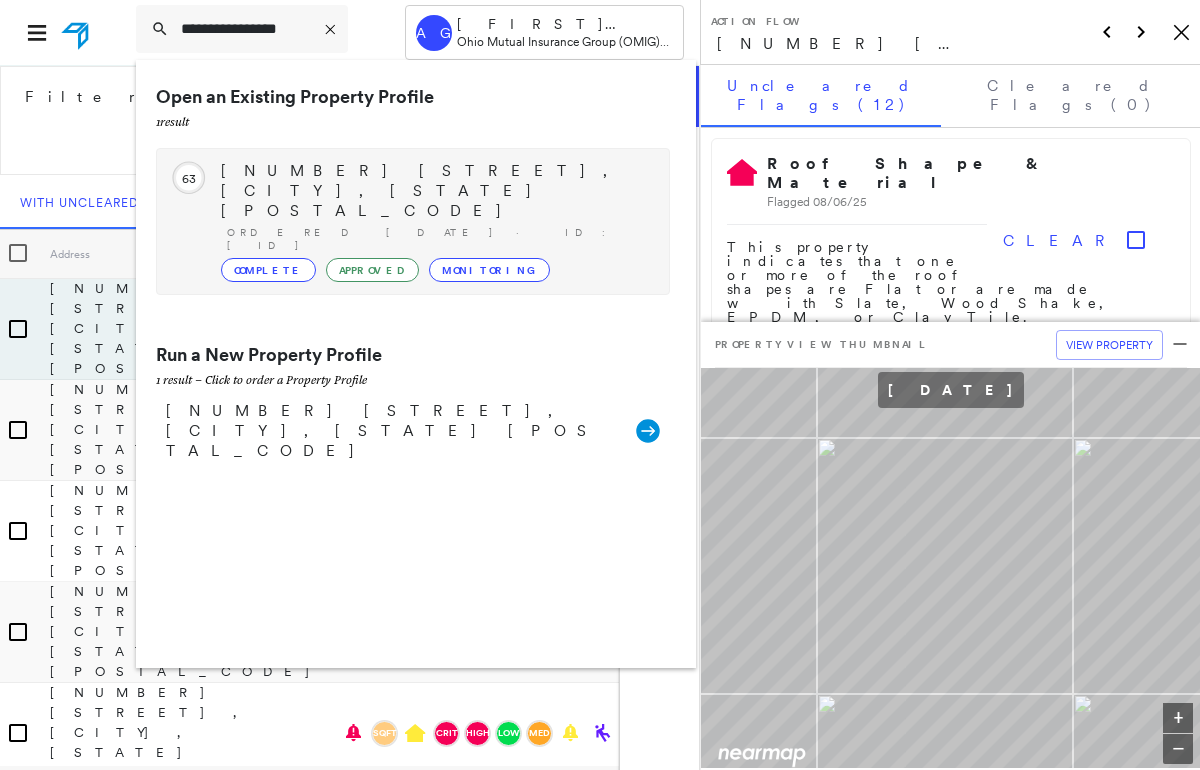 type on "**********" 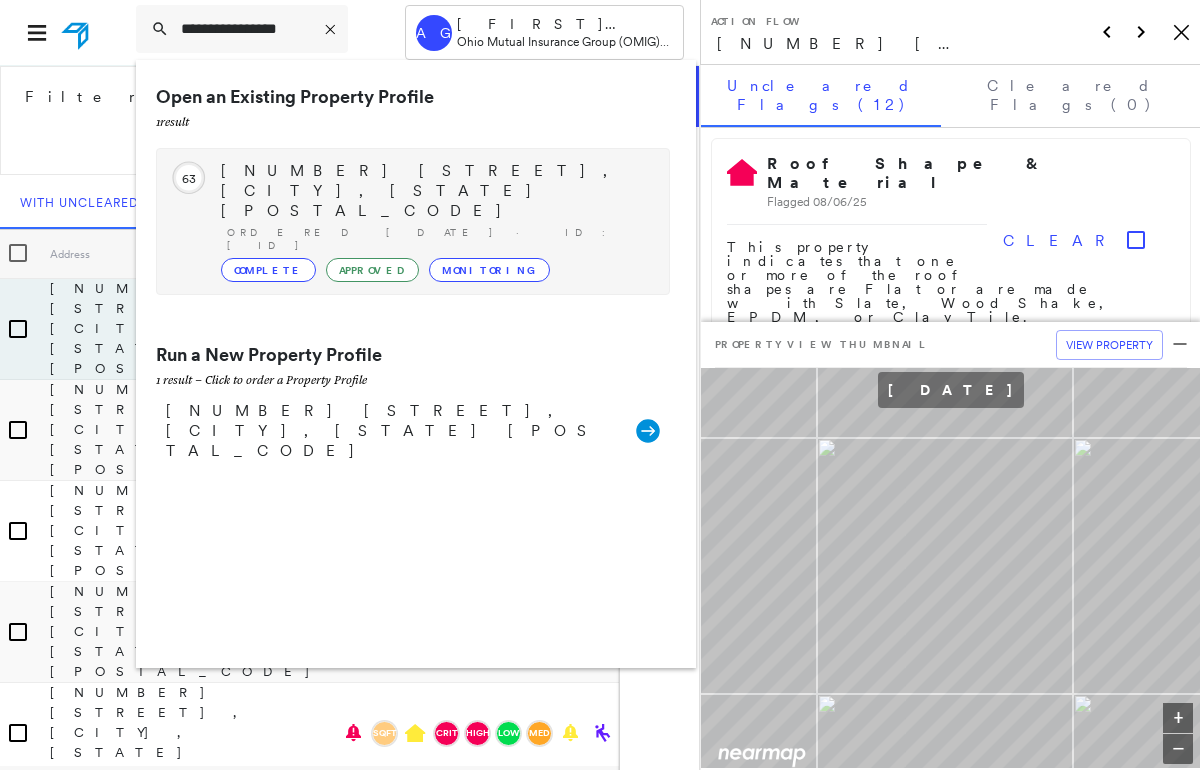 click on "[NUMBER] [STREET], [CITY], [STATE] [POSTAL_CODE]" at bounding box center [435, 191] 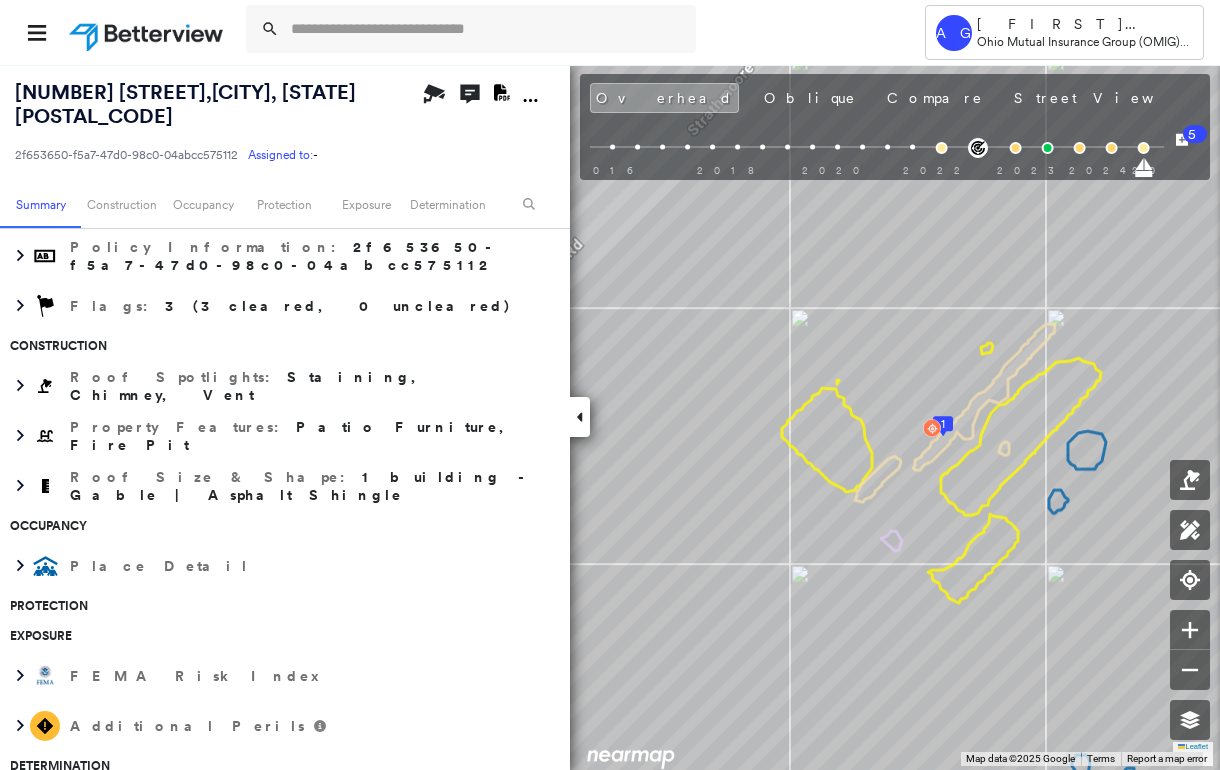 scroll, scrollTop: 400, scrollLeft: 0, axis: vertical 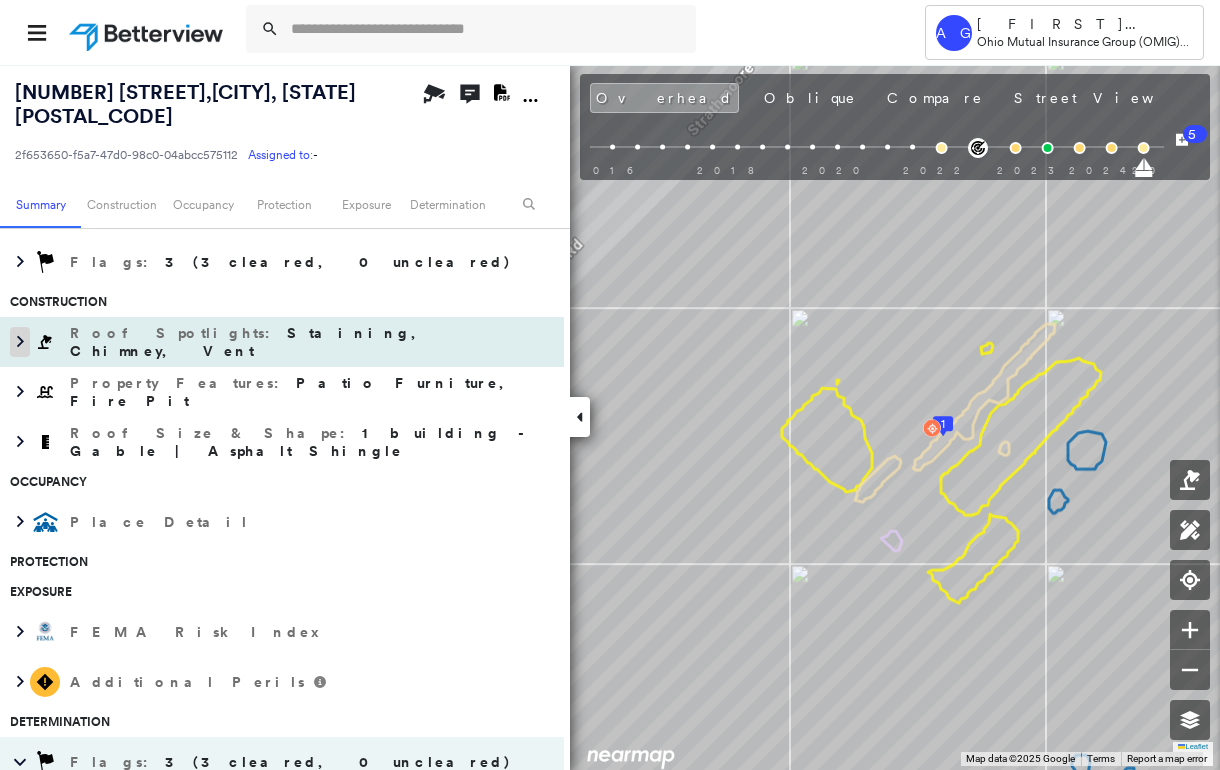 click 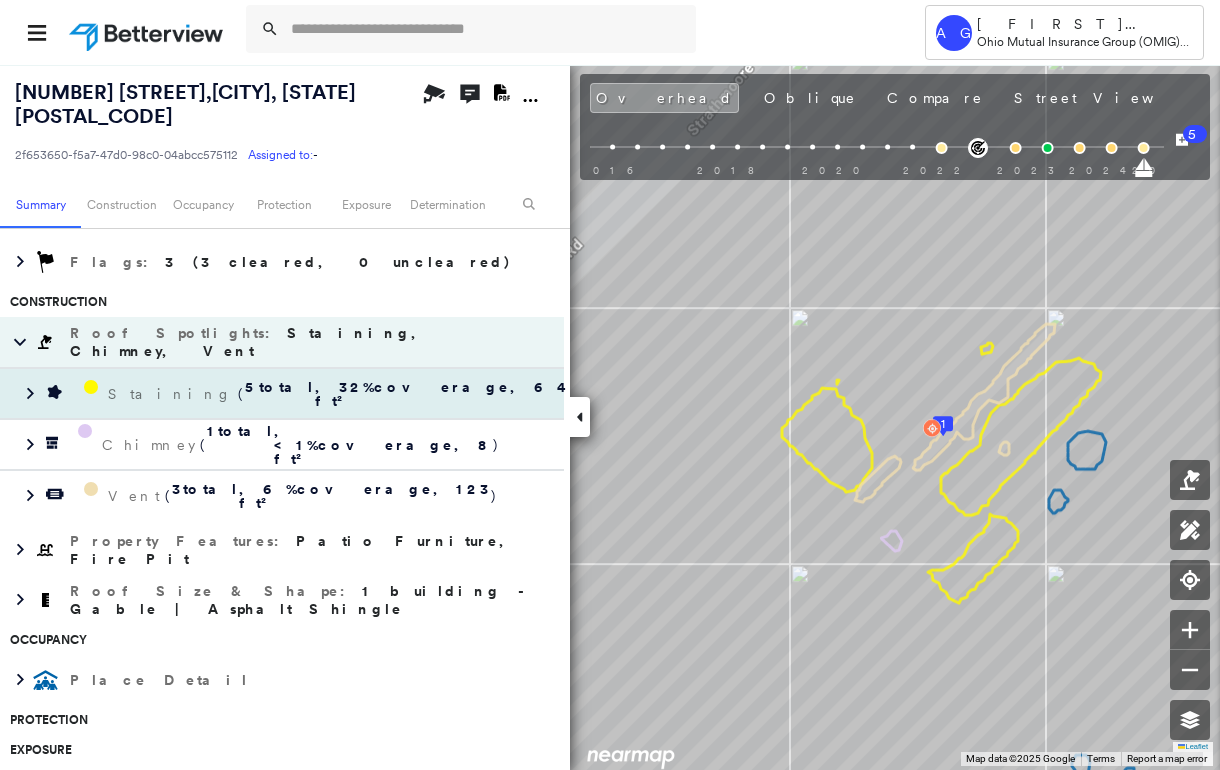 click on "Staining" at bounding box center [173, 394] 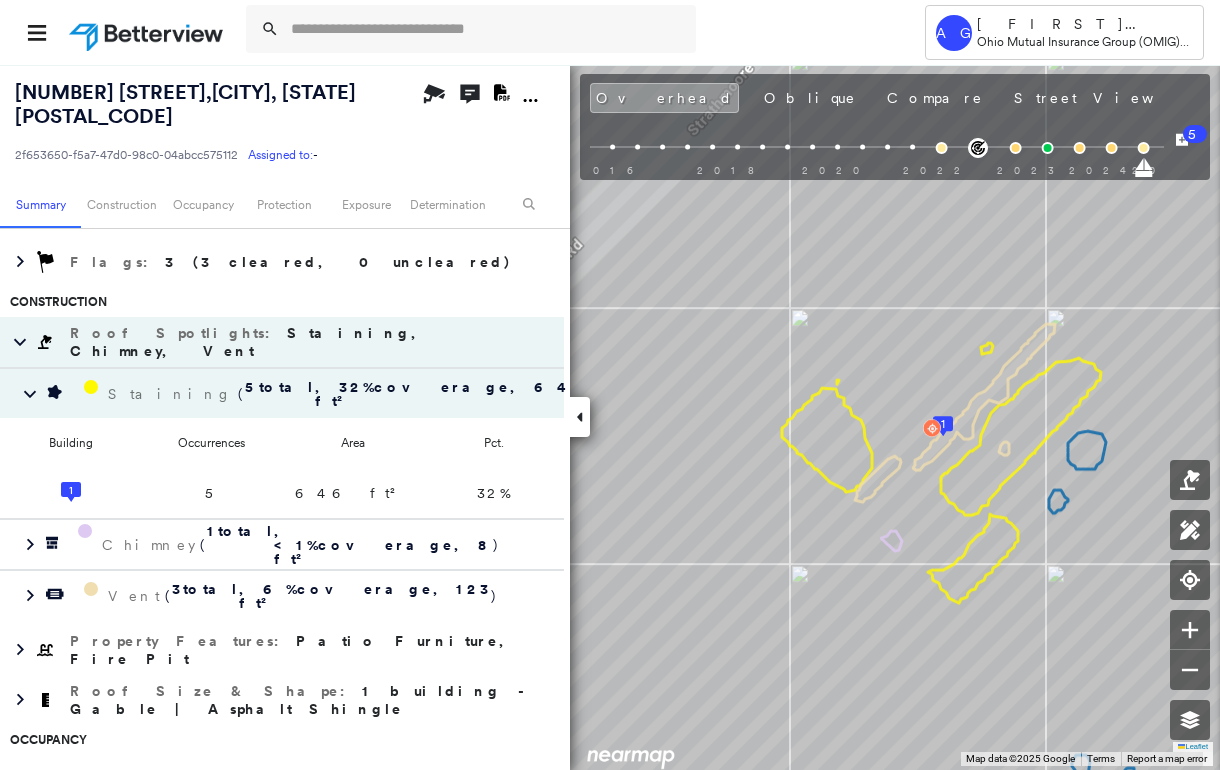 scroll, scrollTop: 0, scrollLeft: 0, axis: both 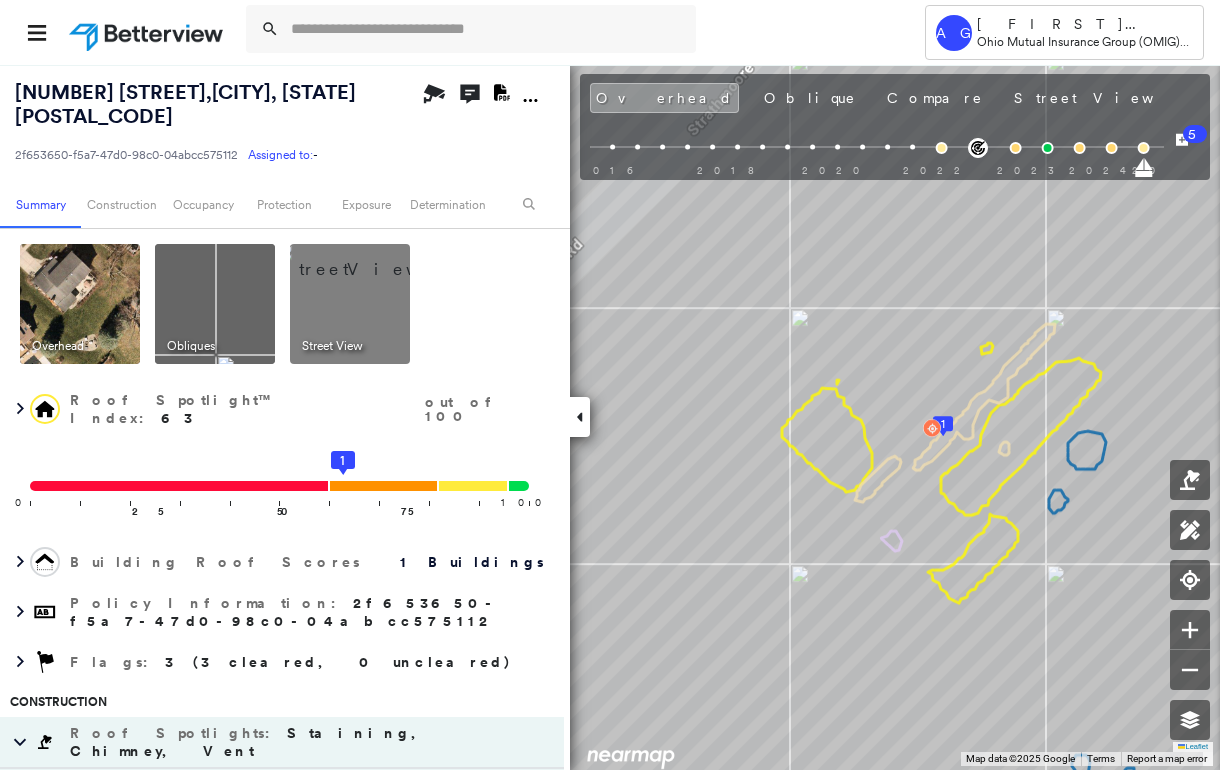click at bounding box center [374, 259] 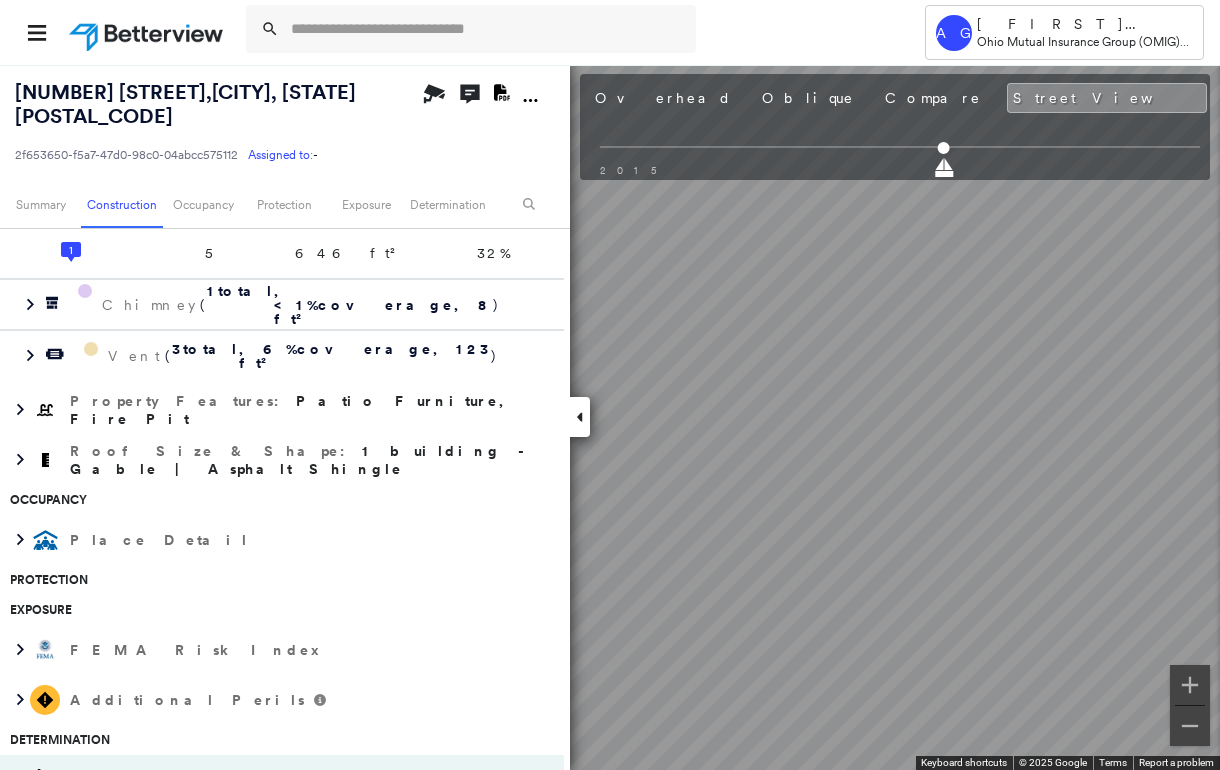 scroll, scrollTop: 666, scrollLeft: 0, axis: vertical 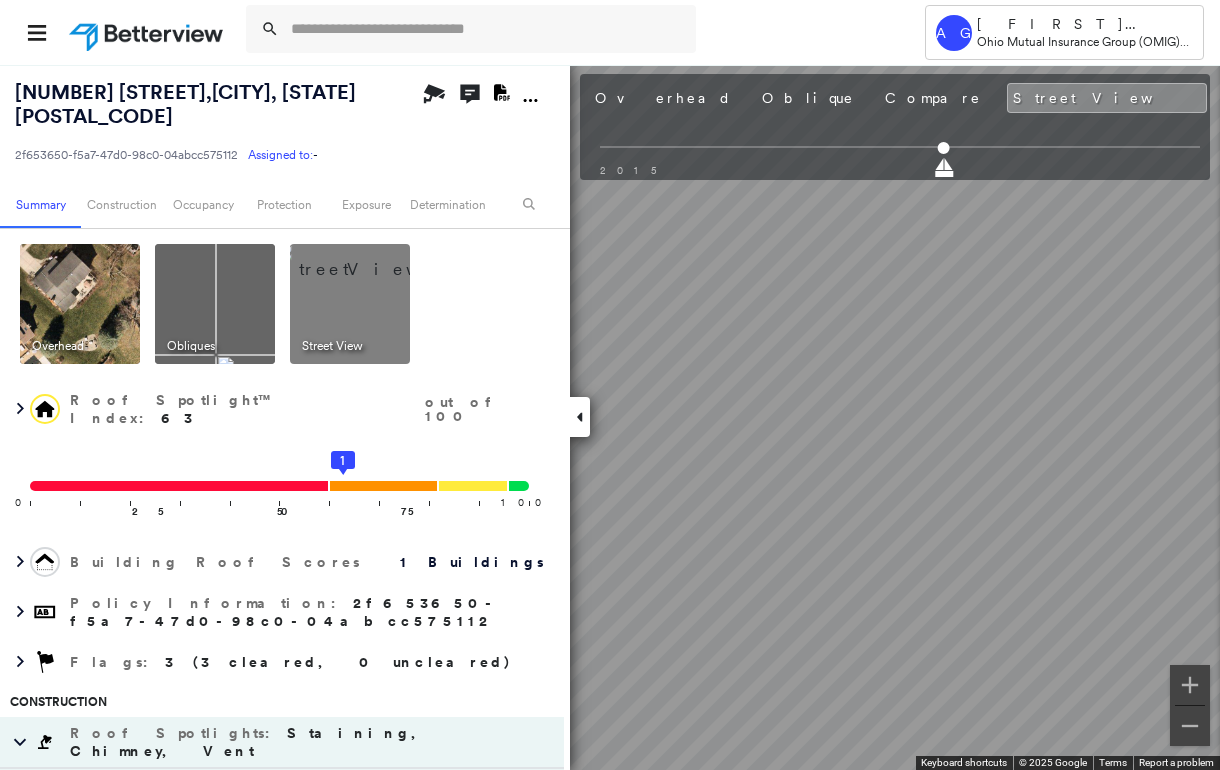 click at bounding box center (80, 304) 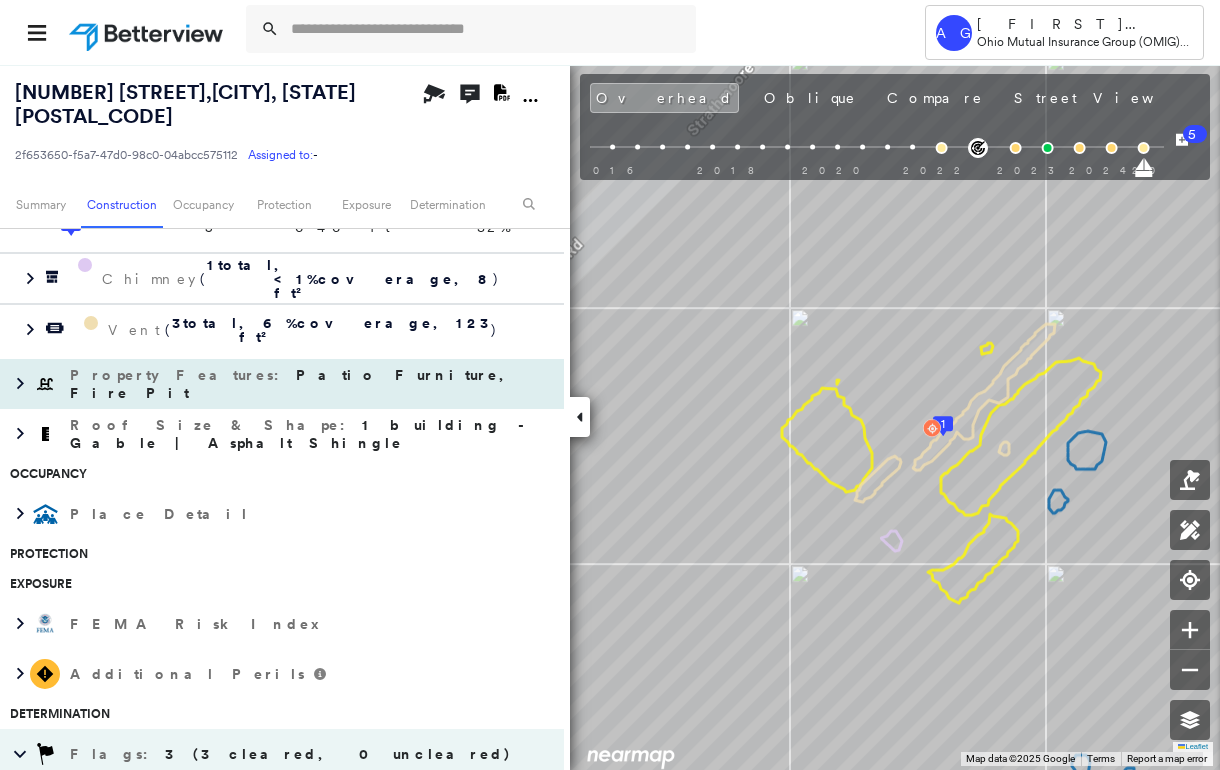 scroll, scrollTop: 266, scrollLeft: 0, axis: vertical 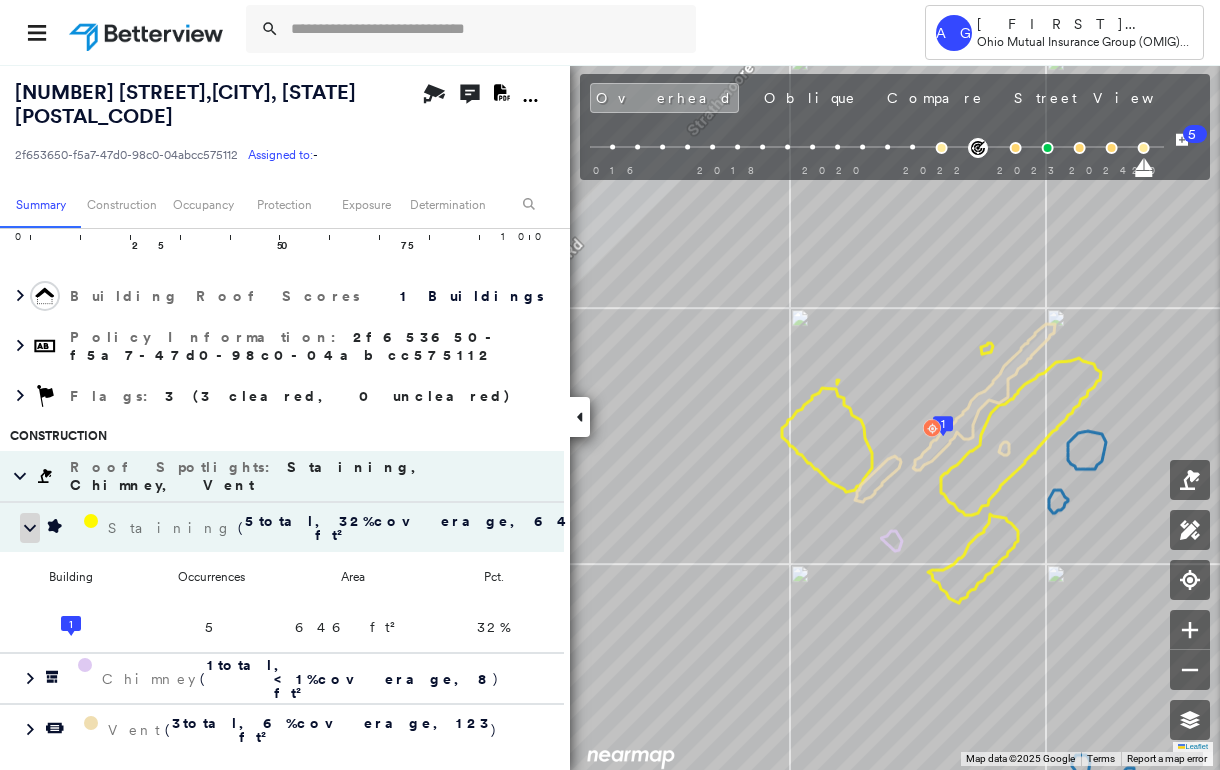 click 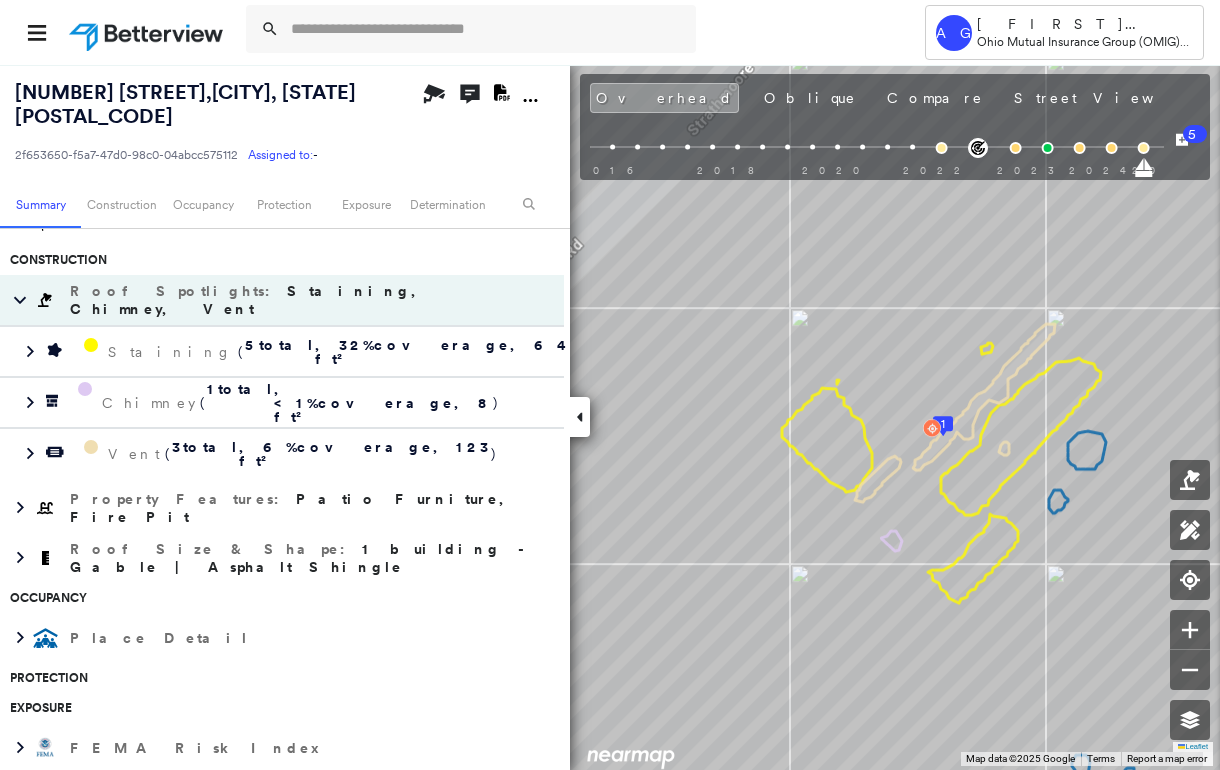 scroll, scrollTop: 444, scrollLeft: 0, axis: vertical 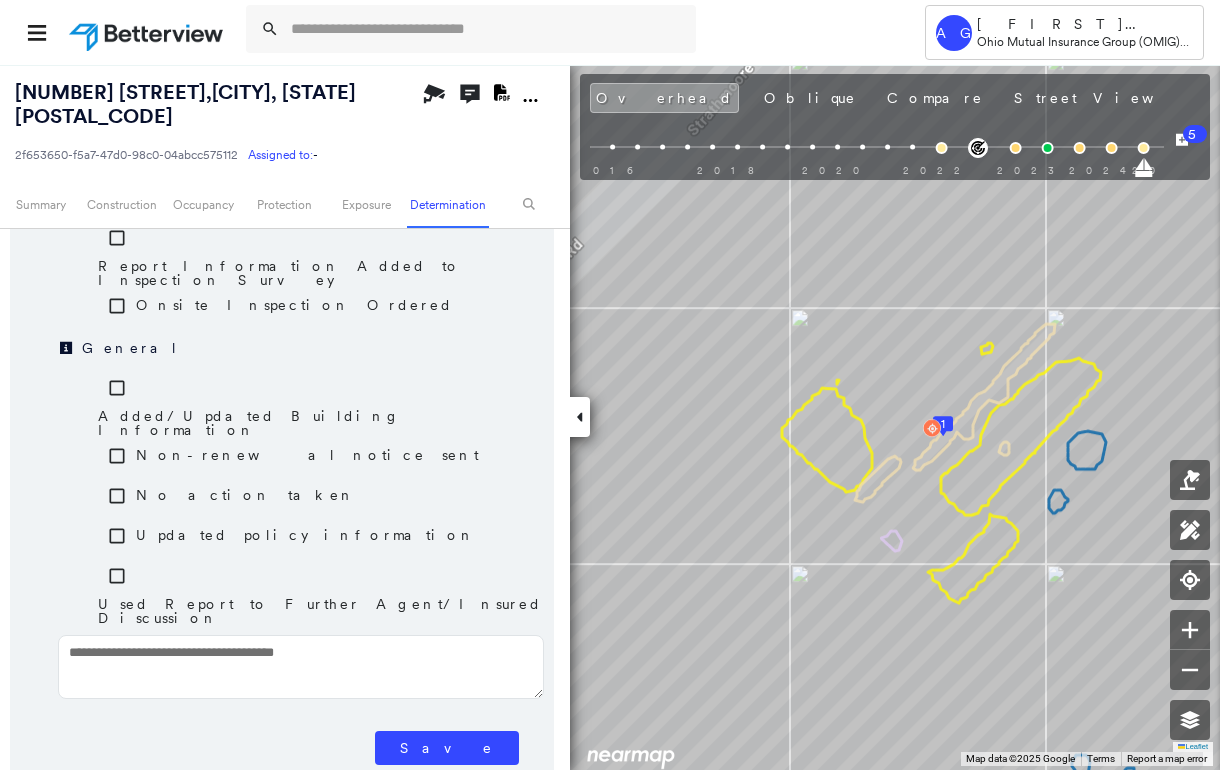 click on "Save" at bounding box center [447, 748] 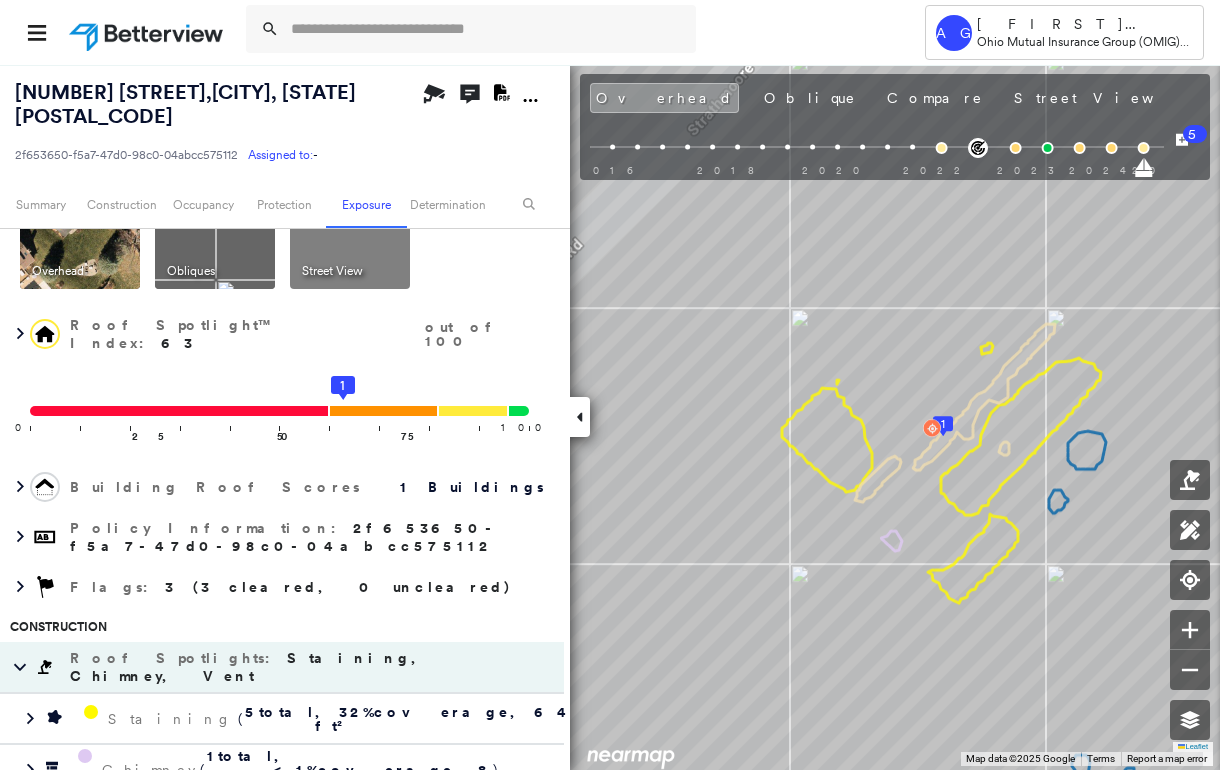 scroll, scrollTop: 0, scrollLeft: 0, axis: both 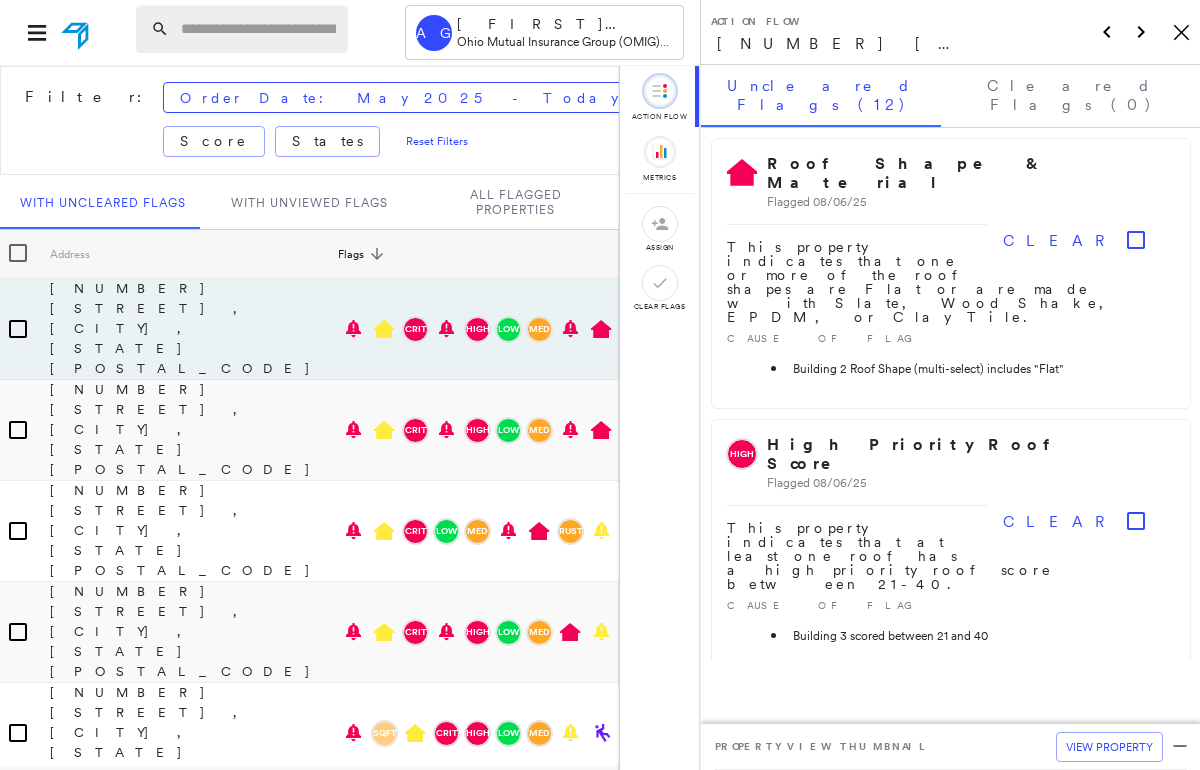 click at bounding box center (258, 29) 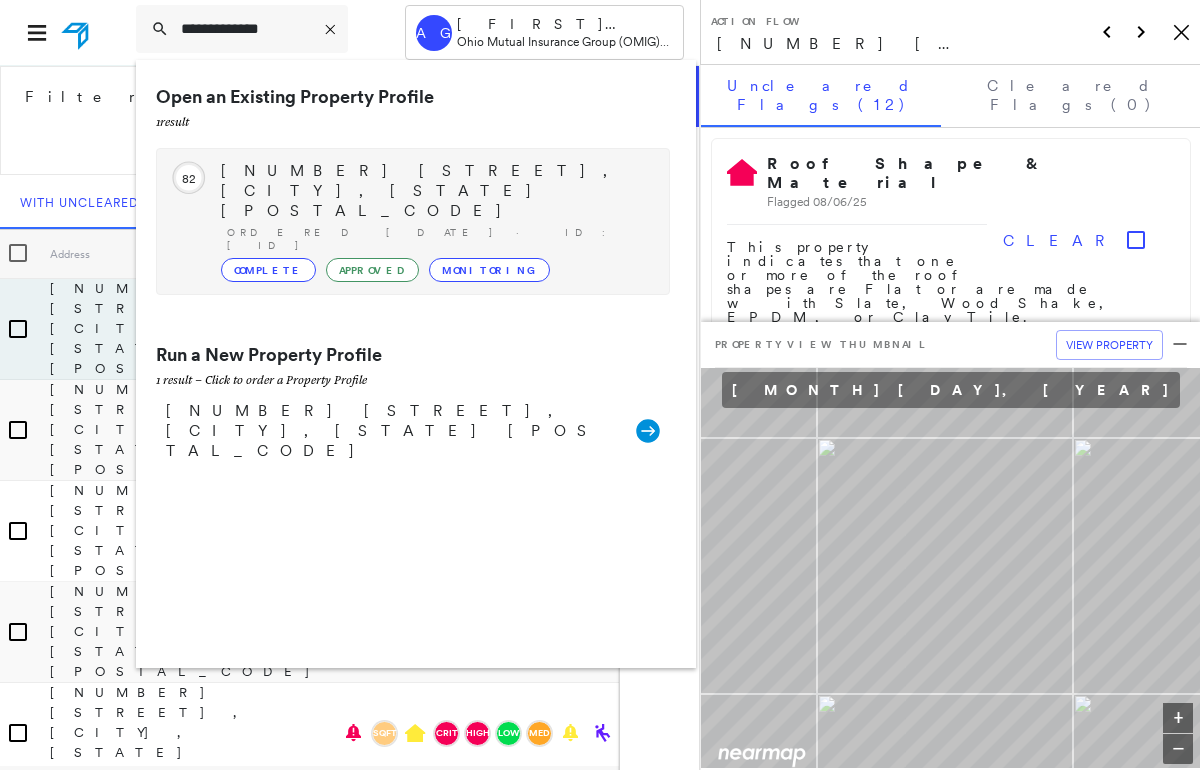 type on "**********" 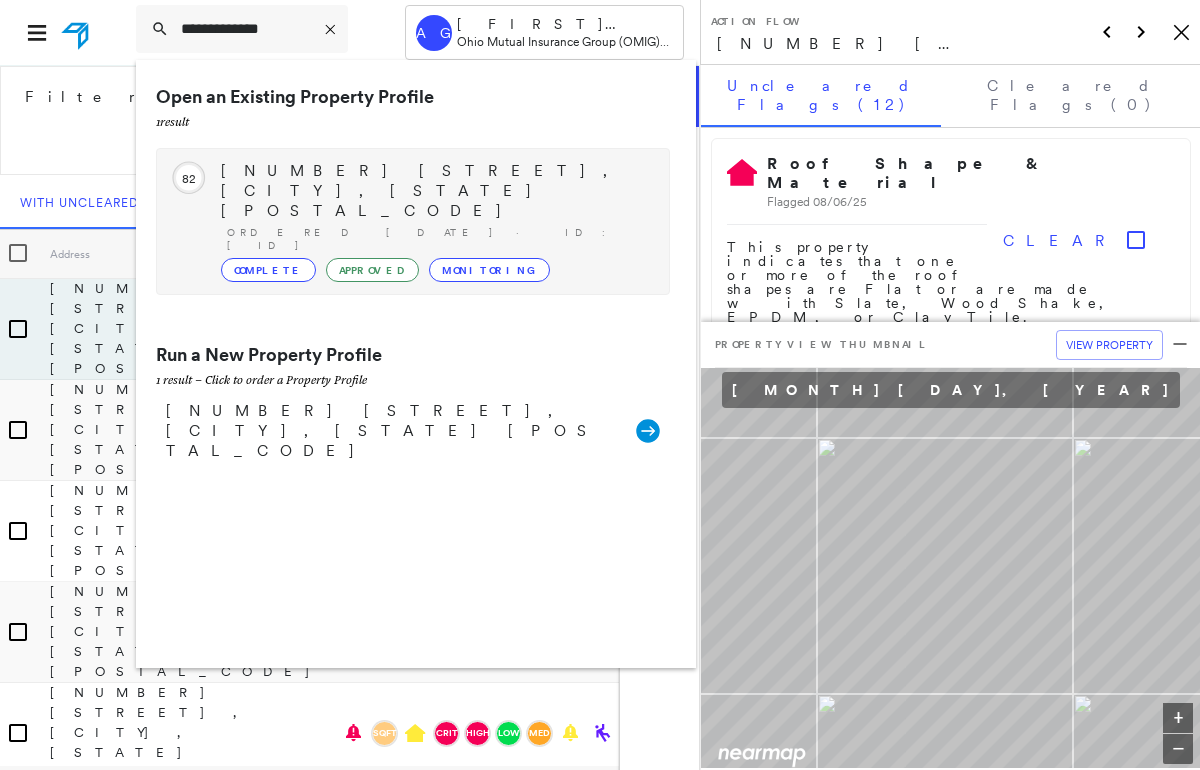 click on "[NUMBER] [STREET], [CITY], [STATE] [POSTAL_CODE]" at bounding box center (435, 191) 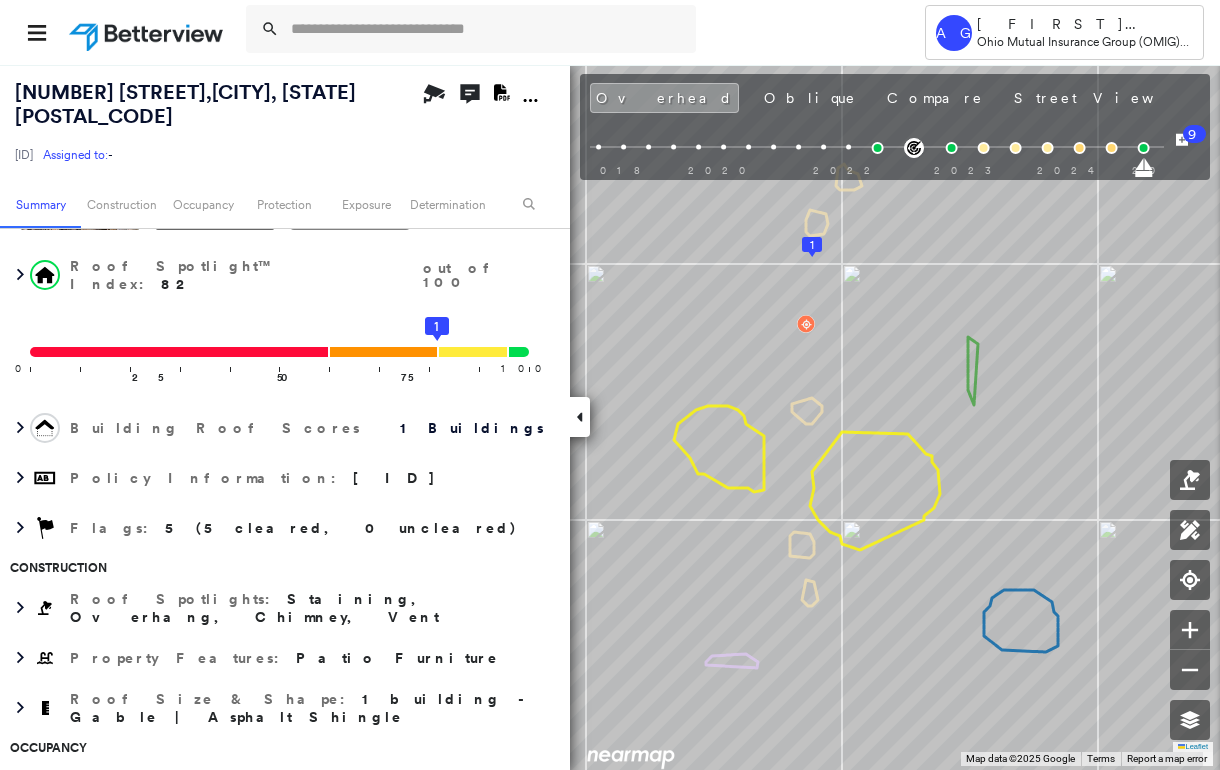 scroll, scrollTop: 0, scrollLeft: 0, axis: both 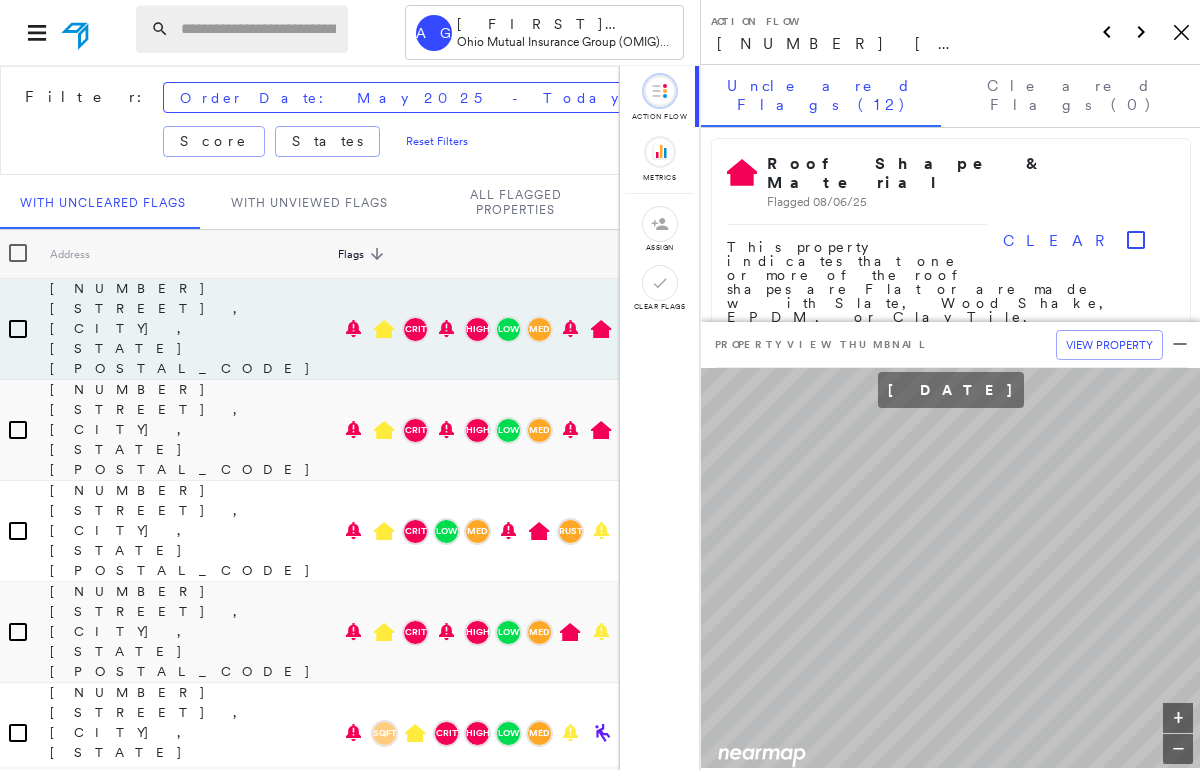 click at bounding box center [258, 29] 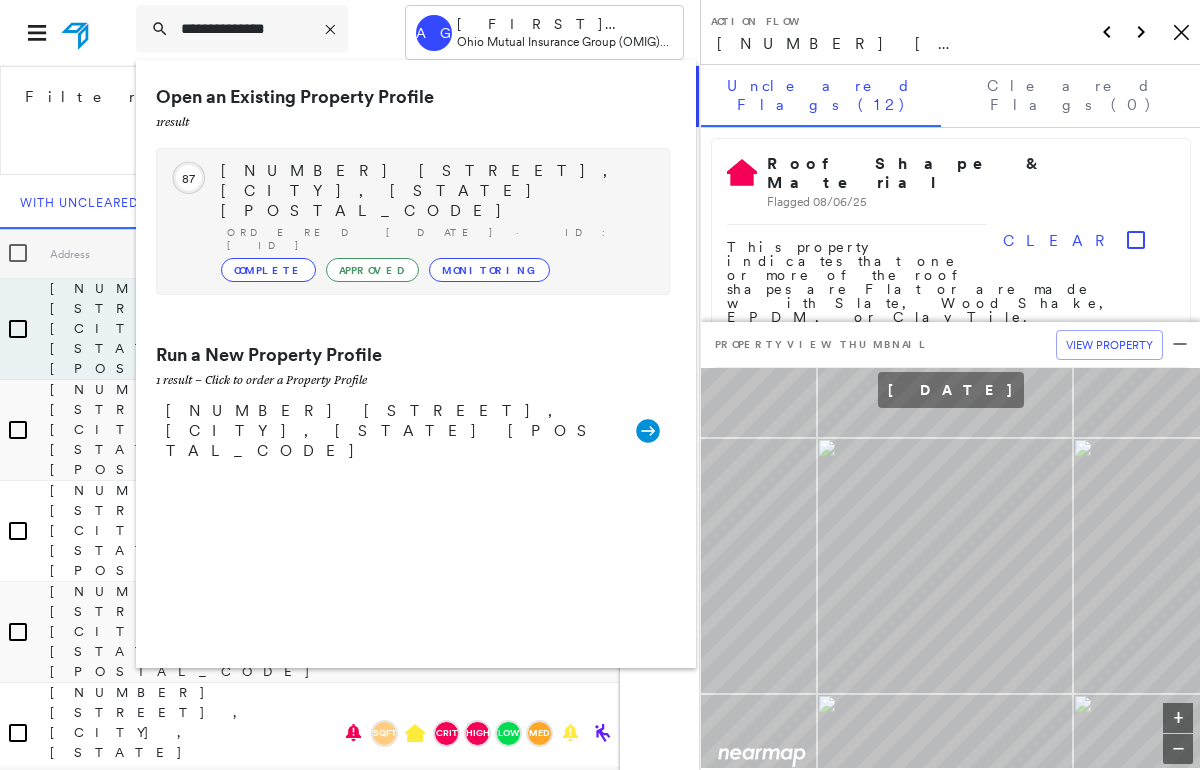 type on "**********" 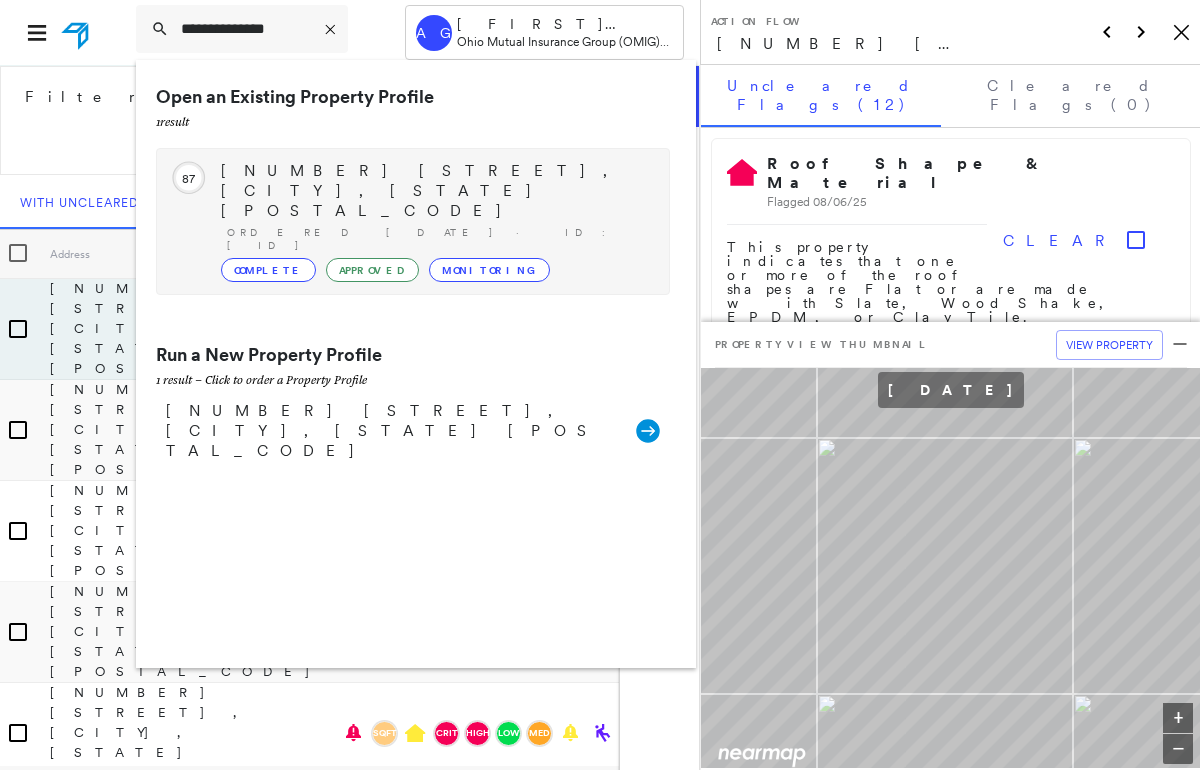 click on "[NUMBER] [STREET], [CITY], [STATE] [POSTAL_CODE]" at bounding box center (435, 191) 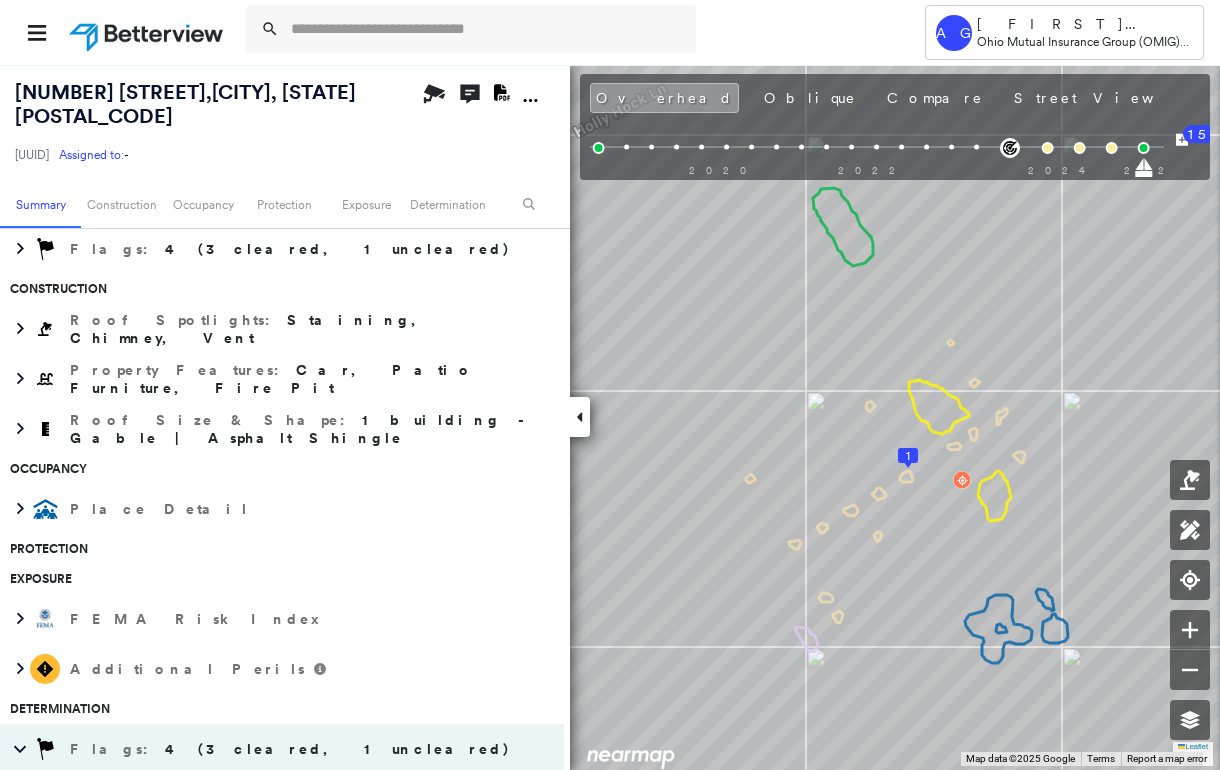 scroll, scrollTop: 400, scrollLeft: 0, axis: vertical 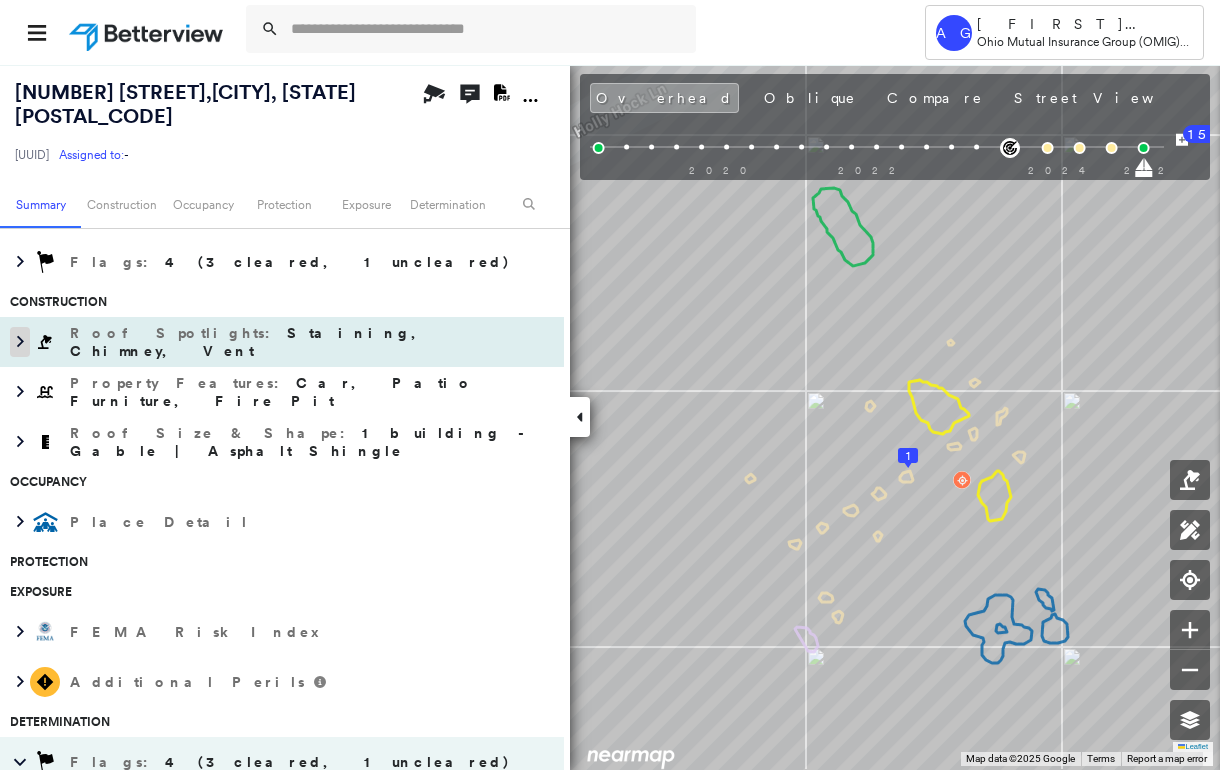 click at bounding box center (20, 342) 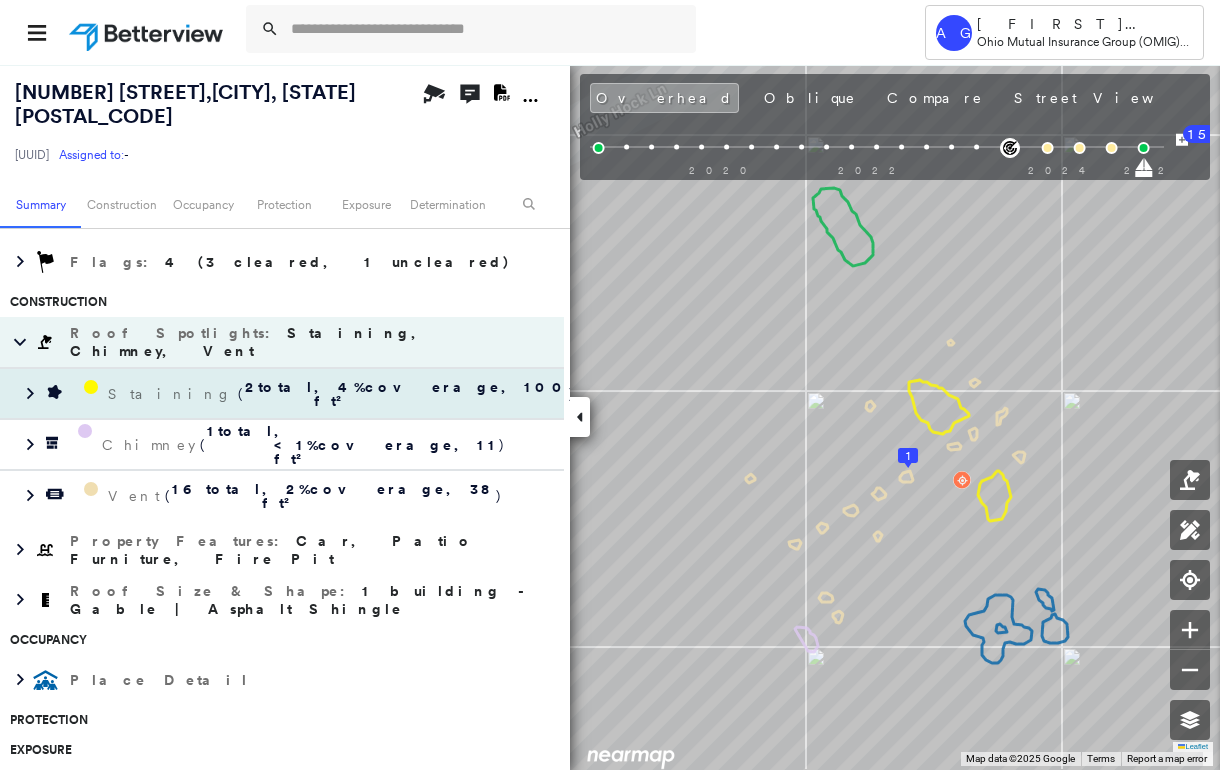 click on "2  total ,  4 %  coverage,  100 ft²" at bounding box center [407, 394] 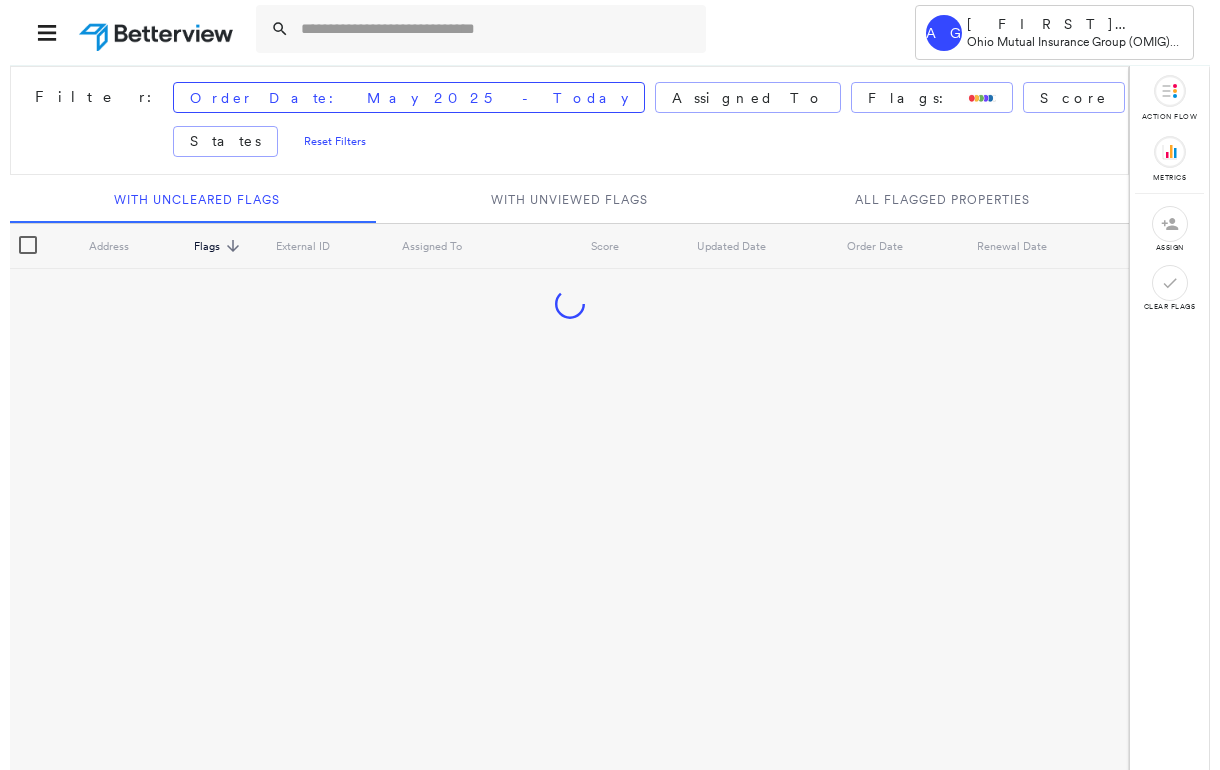 scroll, scrollTop: 0, scrollLeft: 0, axis: both 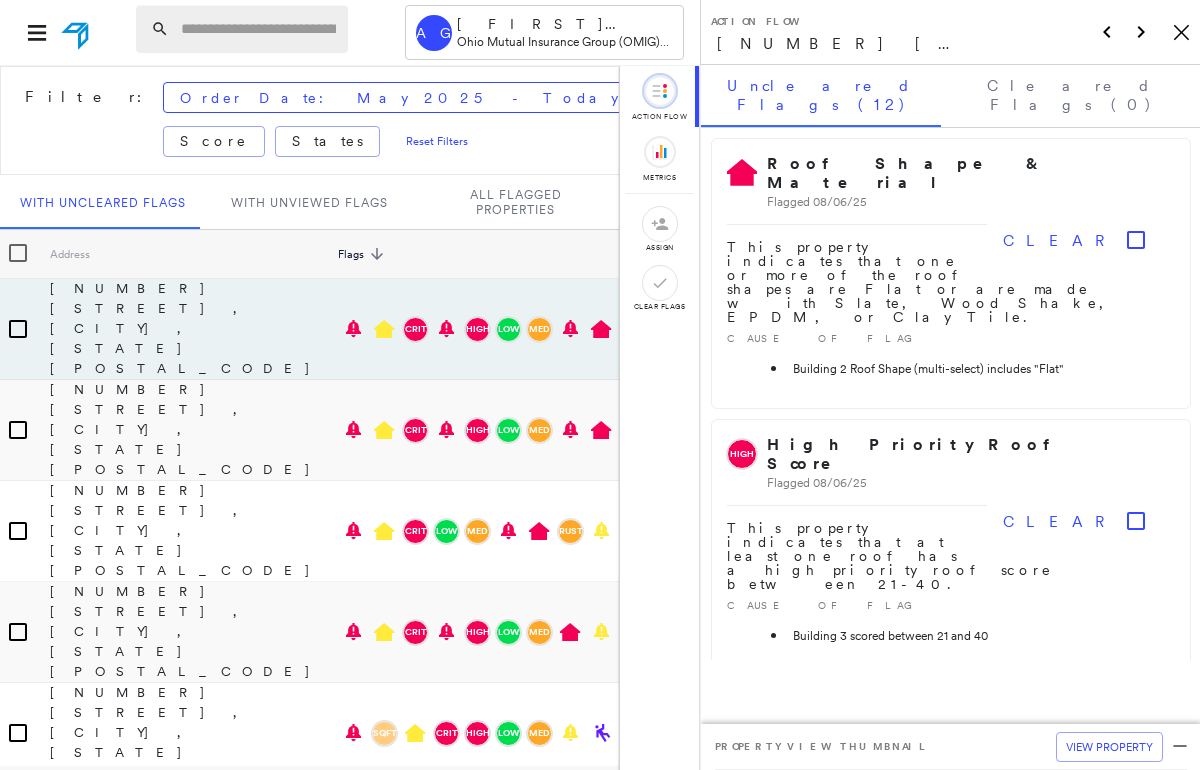 click at bounding box center (258, 29) 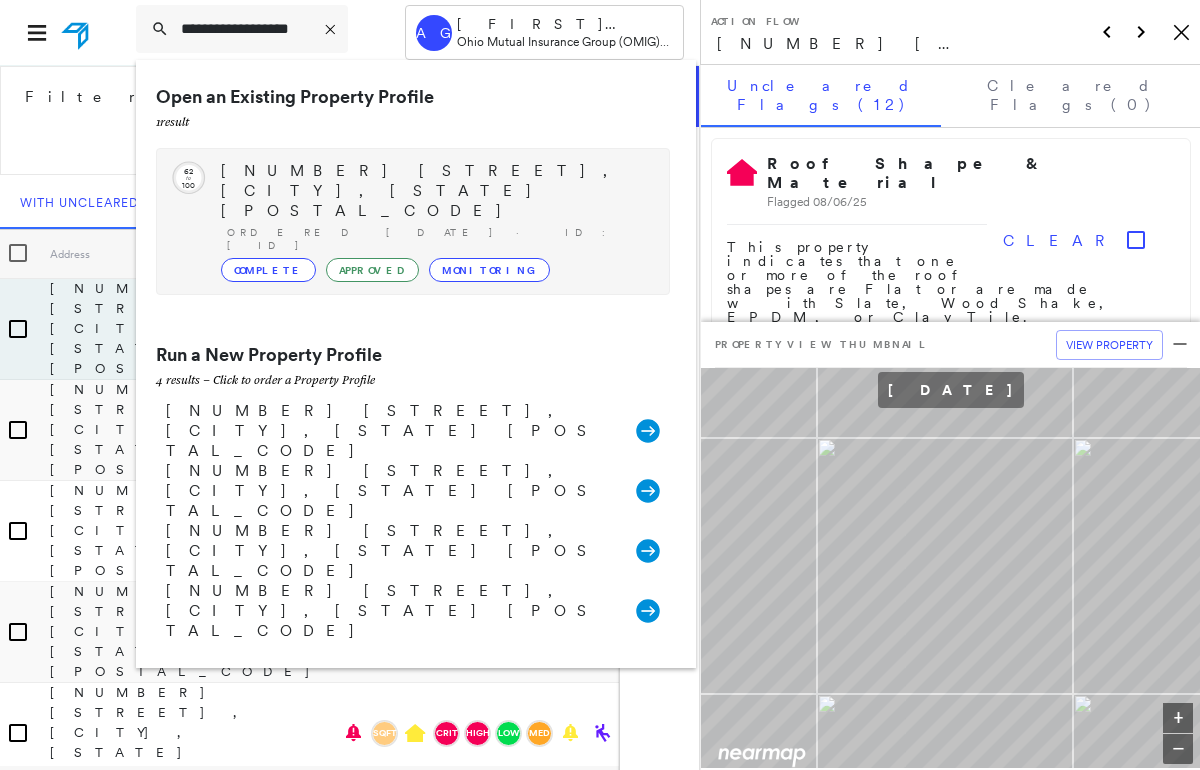 type on "**********" 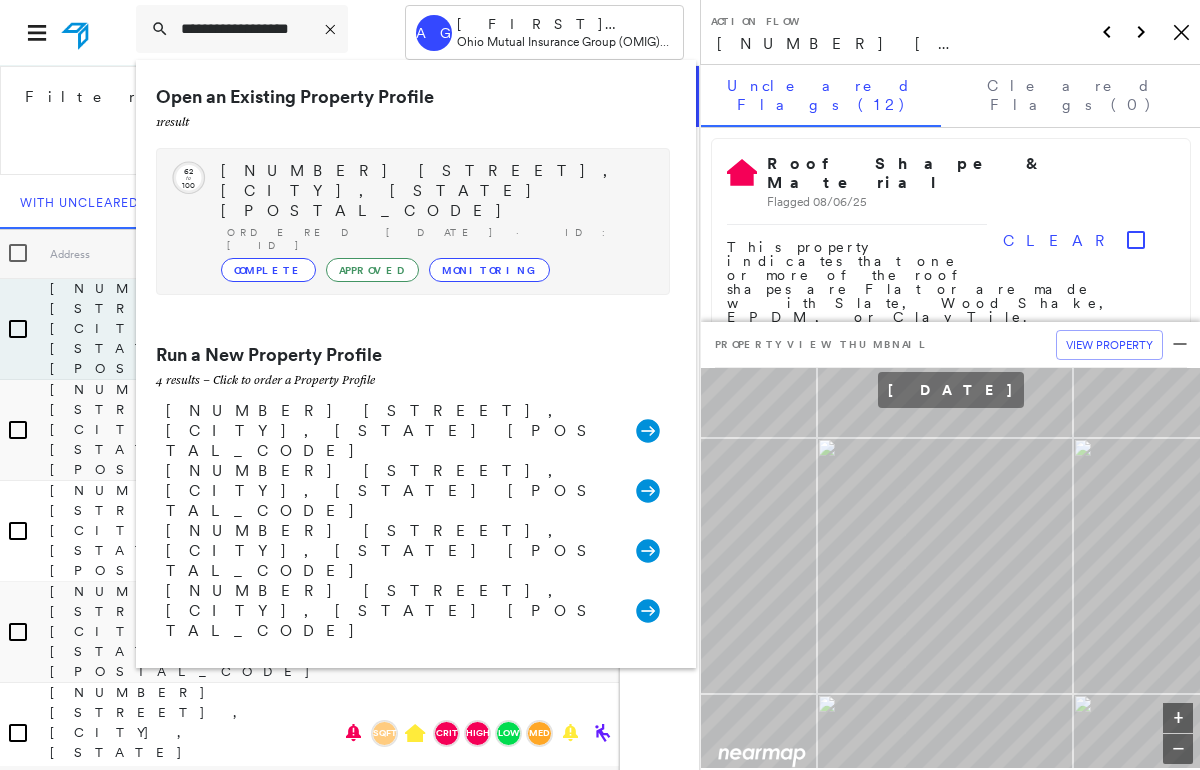 click on "[NUMBER] [STREET], [CITY], [STATE] [POSTAL_CODE]" at bounding box center [435, 191] 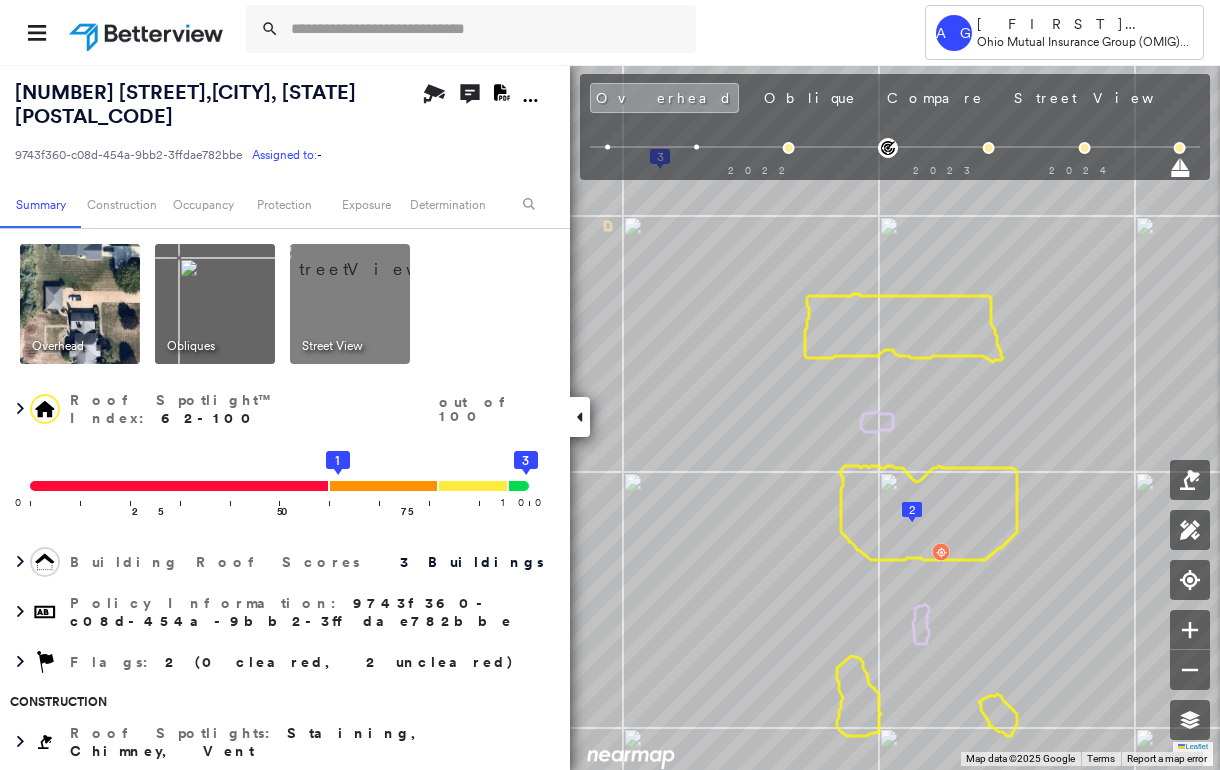 click at bounding box center [374, 259] 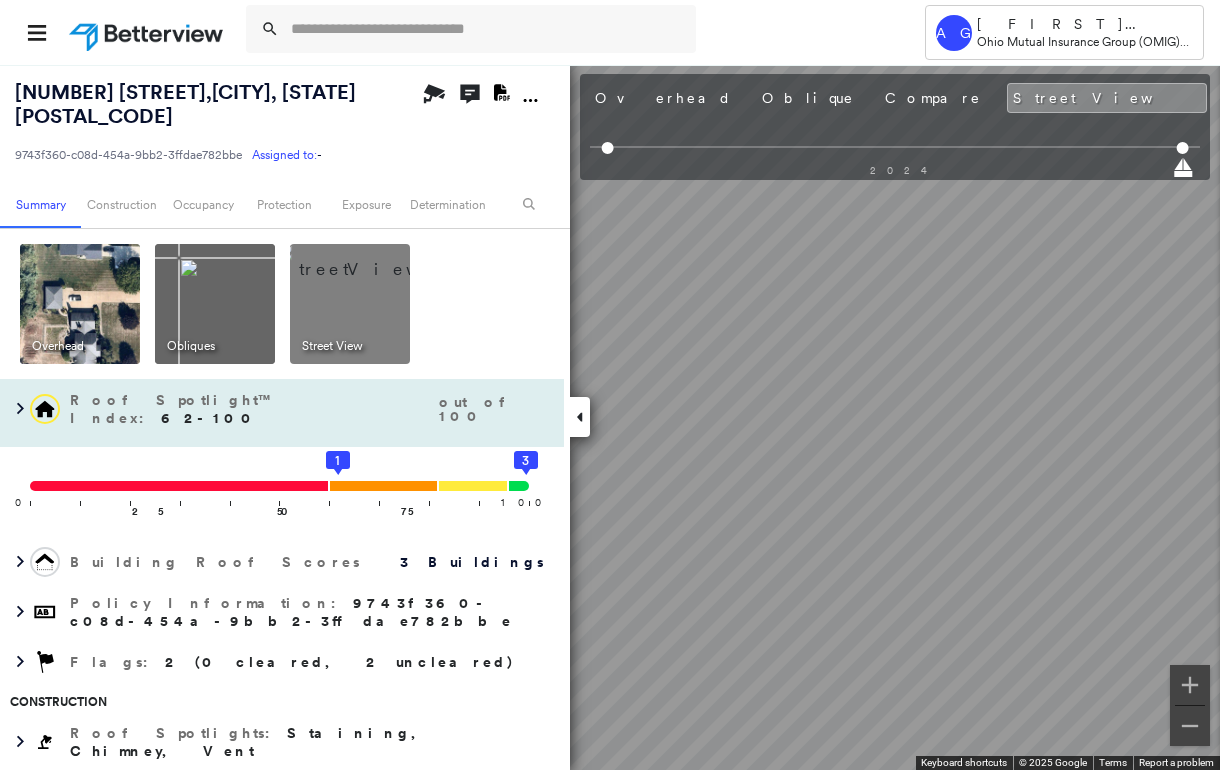 click on "0 100 25 50 75 1 3" at bounding box center [282, 492] 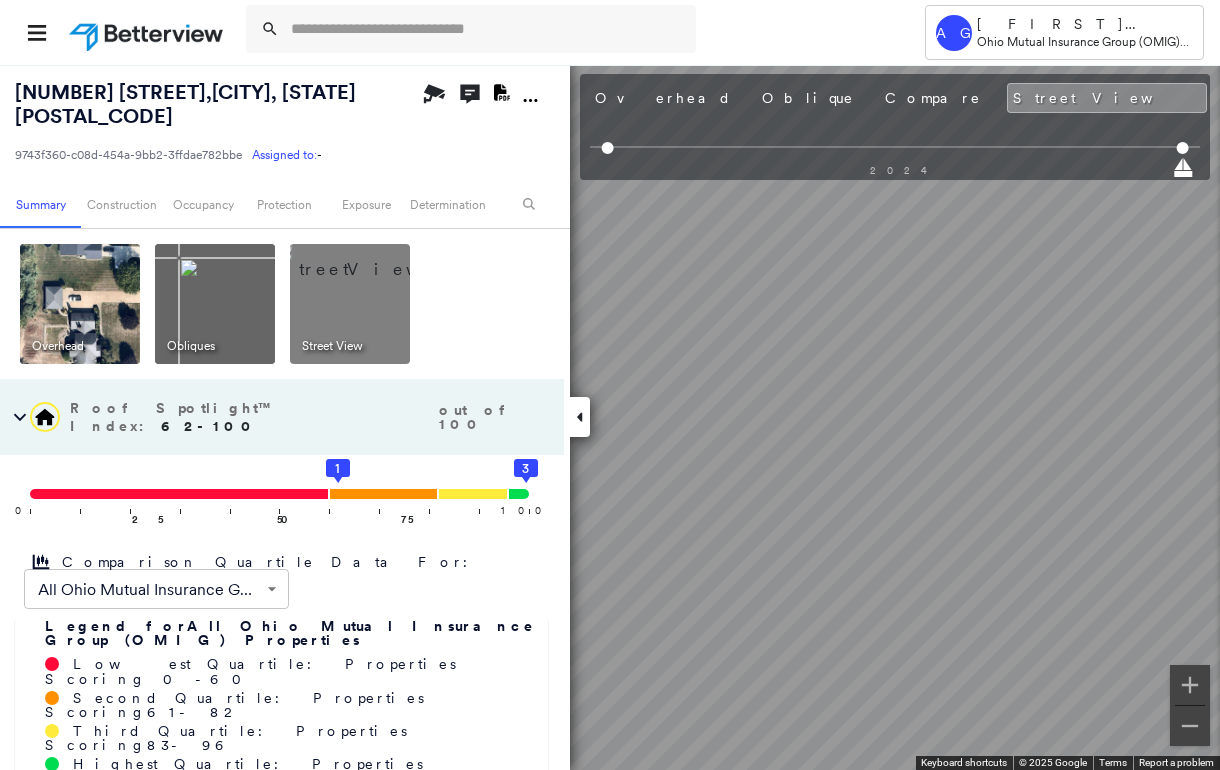 click at bounding box center (580, 417) 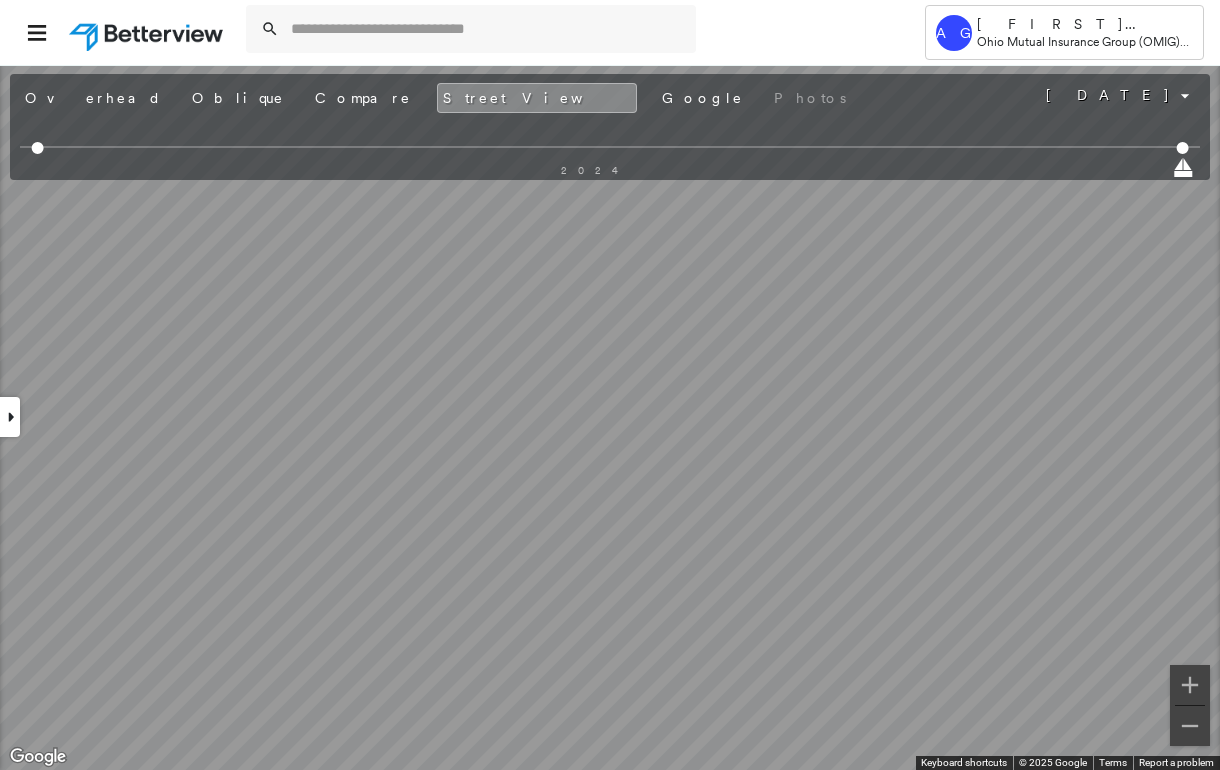 click at bounding box center [10, 417] 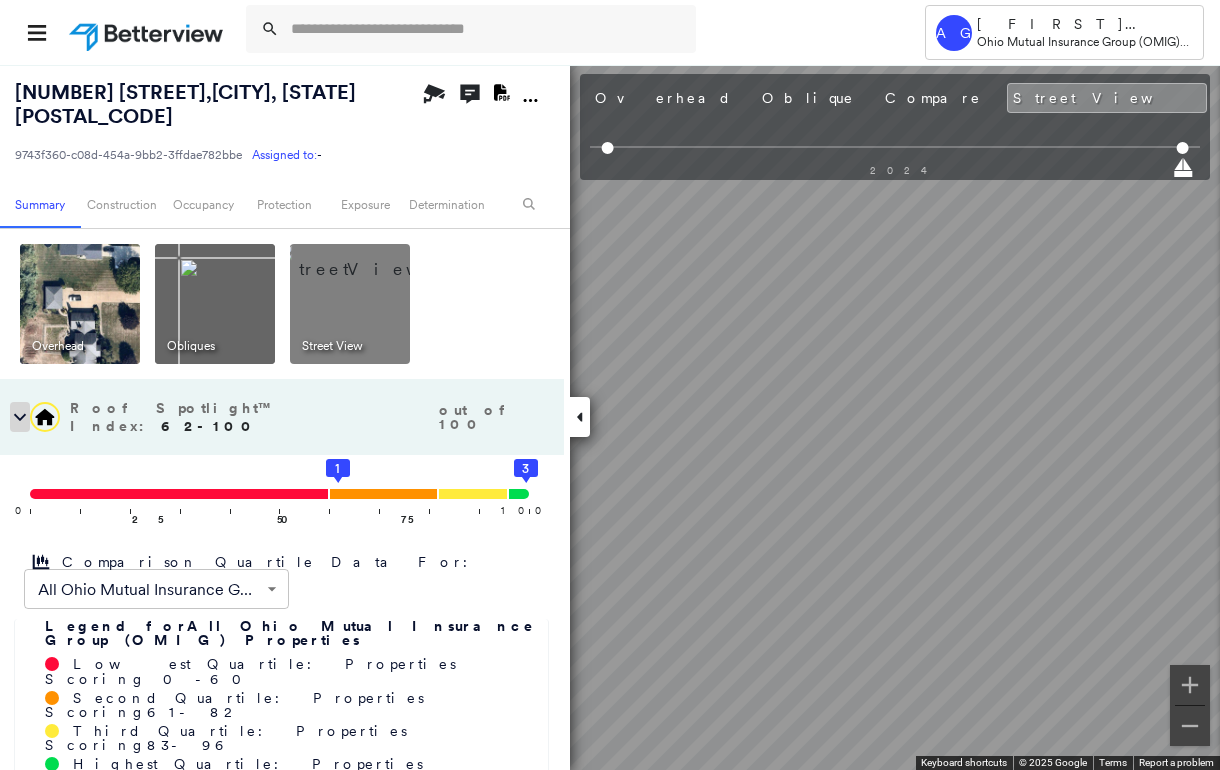 click 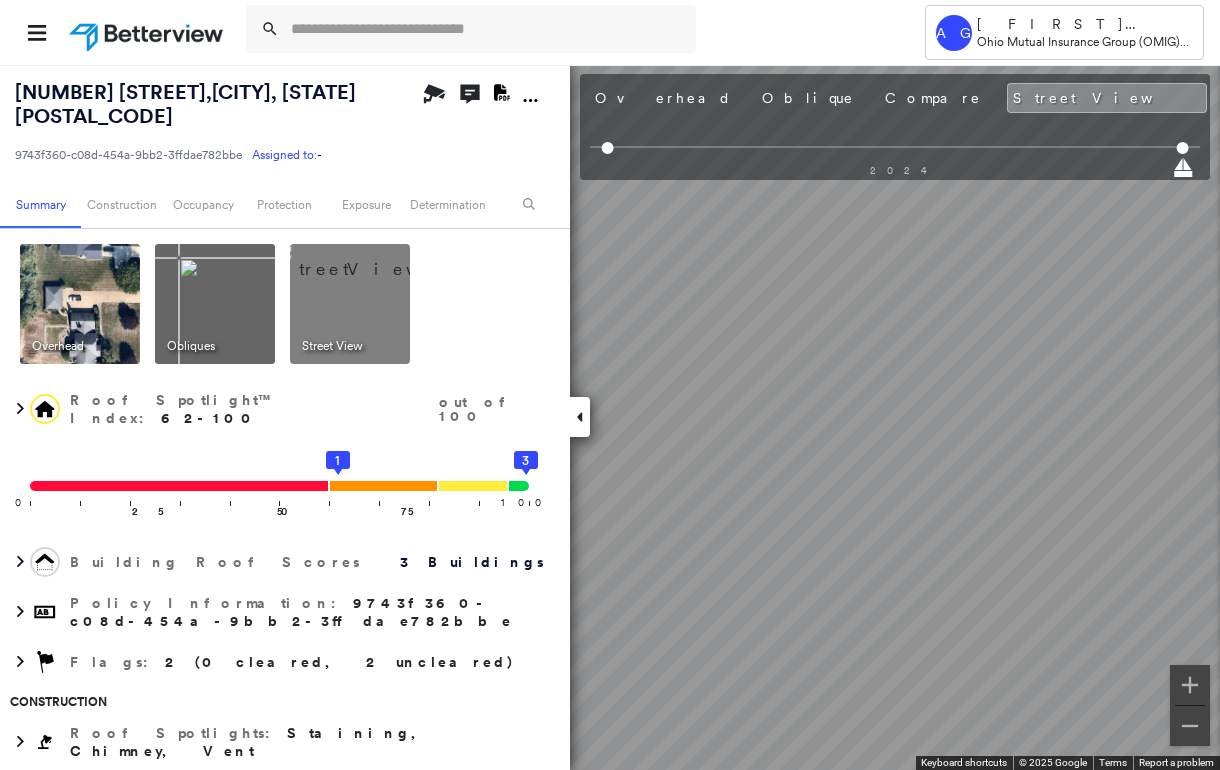drag, startPoint x: 64, startPoint y: 302, endPoint x: 86, endPoint y: 297, distance: 22.561028 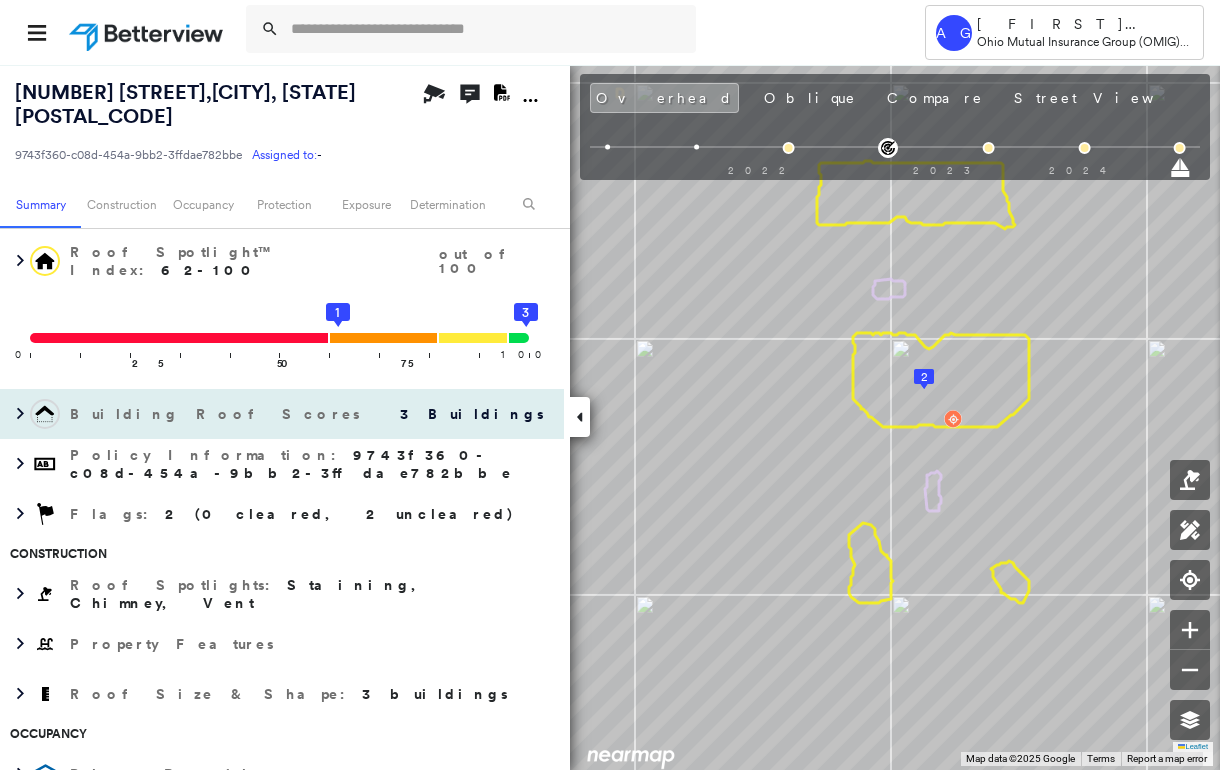 scroll, scrollTop: 266, scrollLeft: 0, axis: vertical 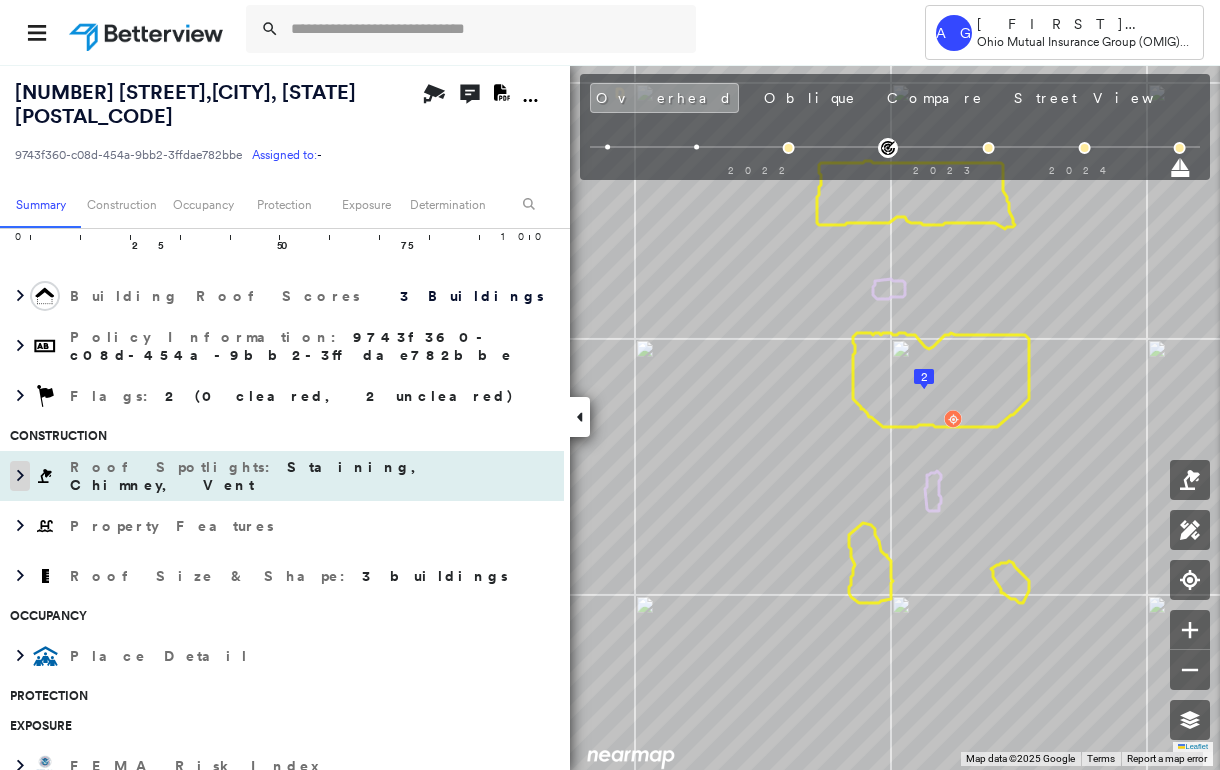 click 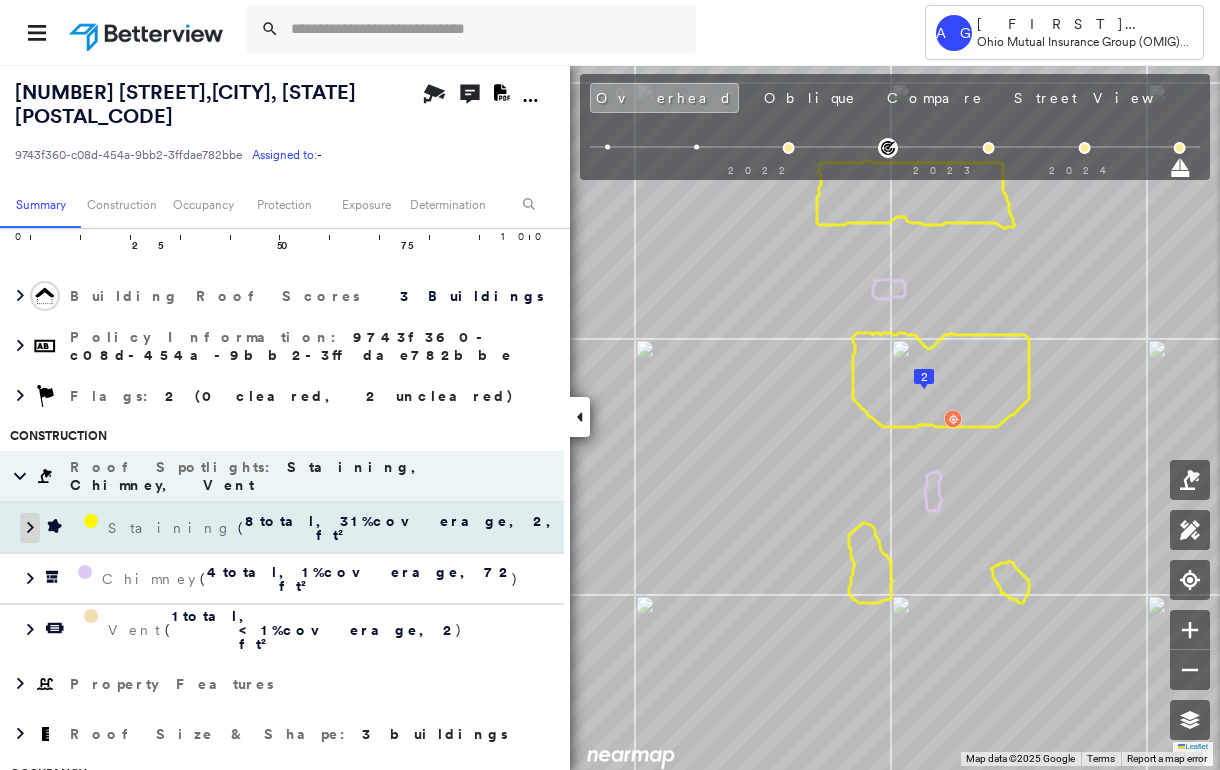 click 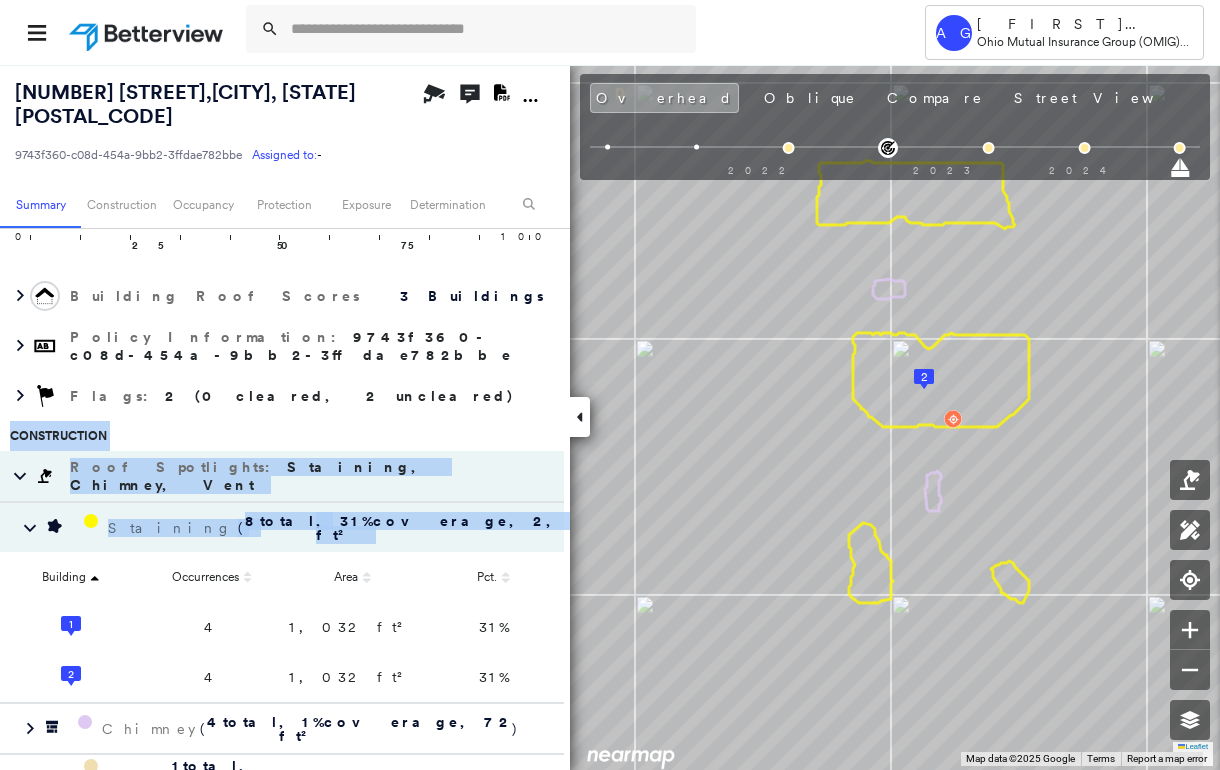 drag, startPoint x: 460, startPoint y: 387, endPoint x: 460, endPoint y: 512, distance: 125 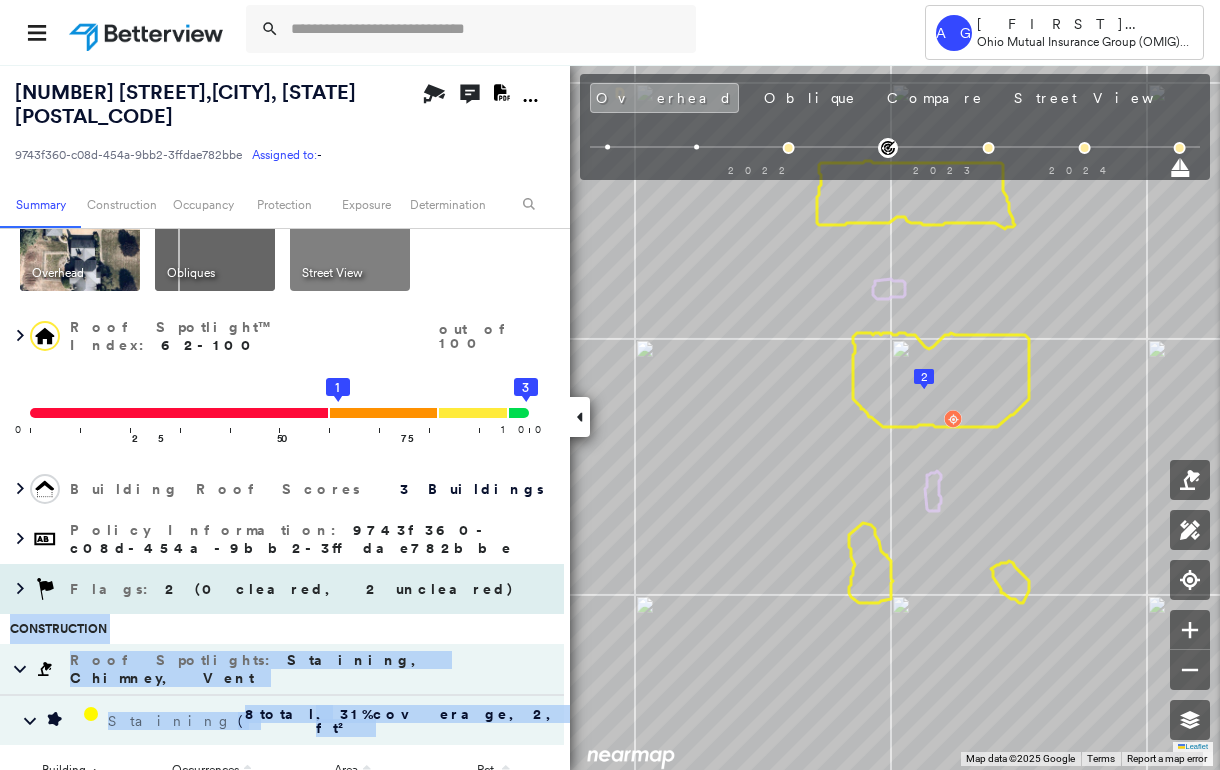 scroll, scrollTop: 0, scrollLeft: 0, axis: both 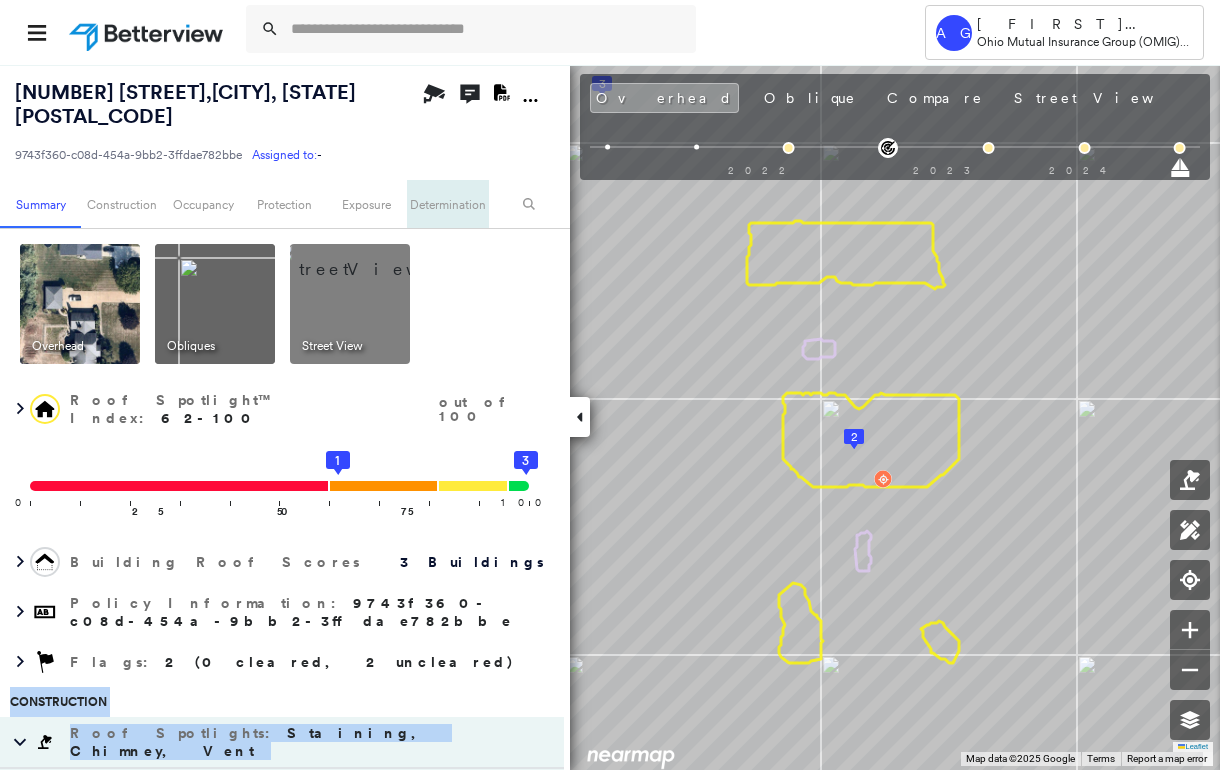 click on "Determination" at bounding box center (447, 204) 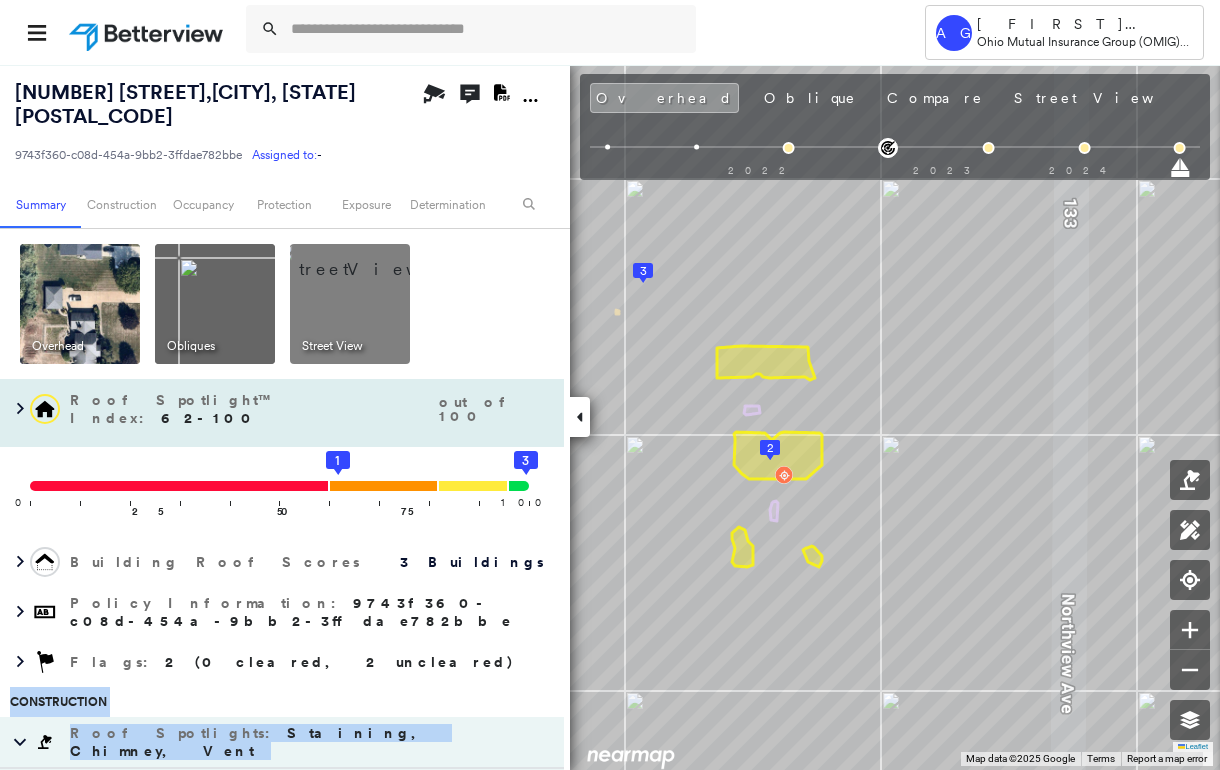 scroll, scrollTop: 133, scrollLeft: 0, axis: vertical 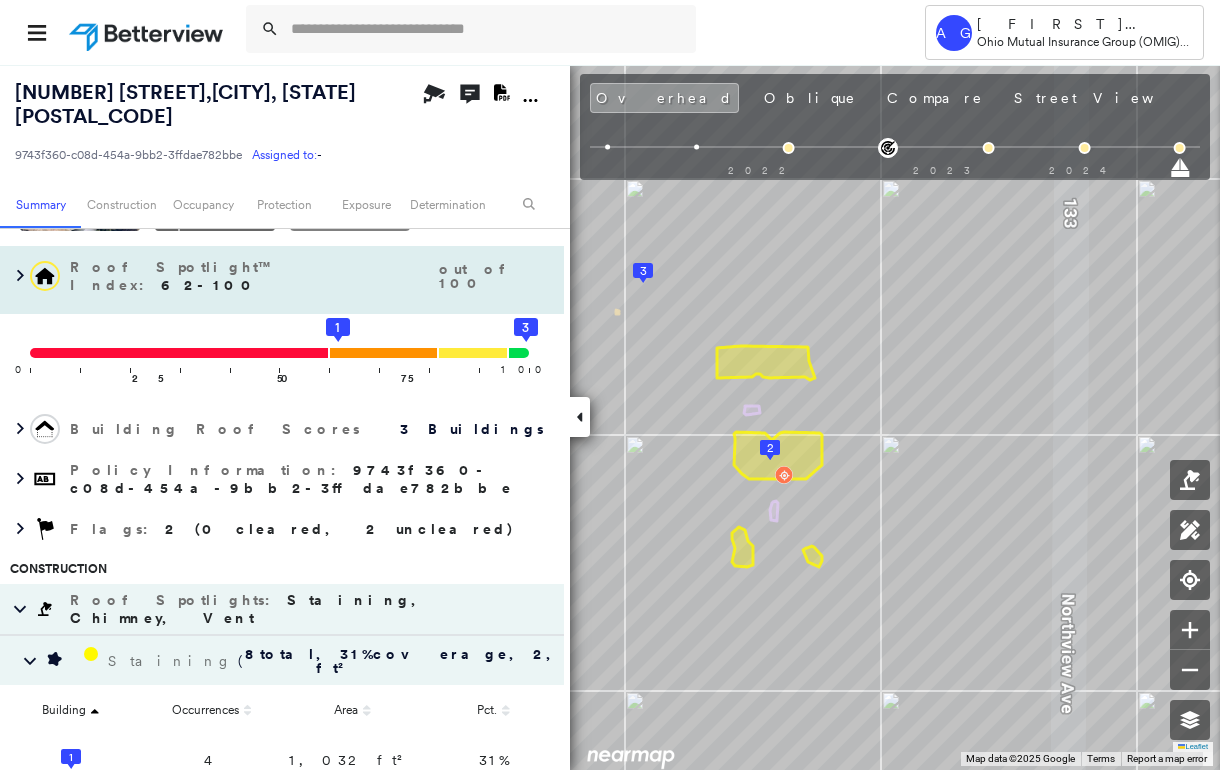 click on "Roof Spotlight™ Index :  62-100 out of 100" at bounding box center (282, 276) 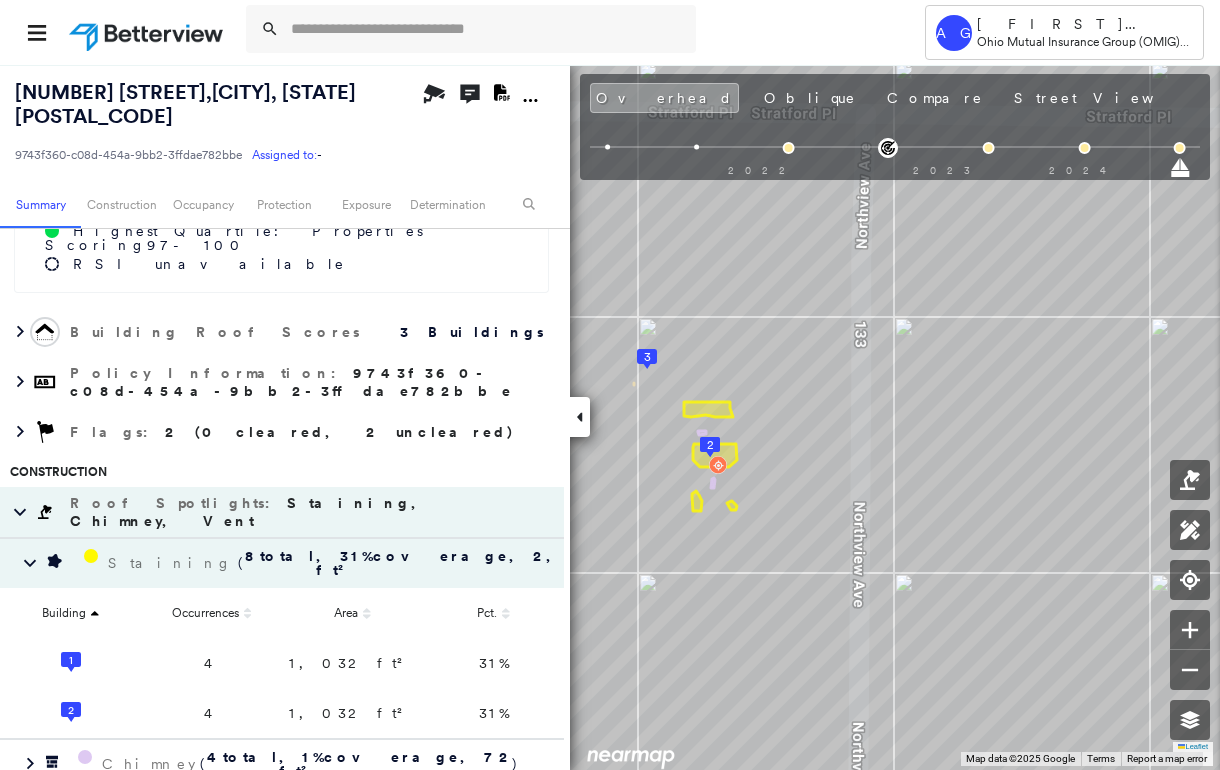 scroll, scrollTop: 666, scrollLeft: 0, axis: vertical 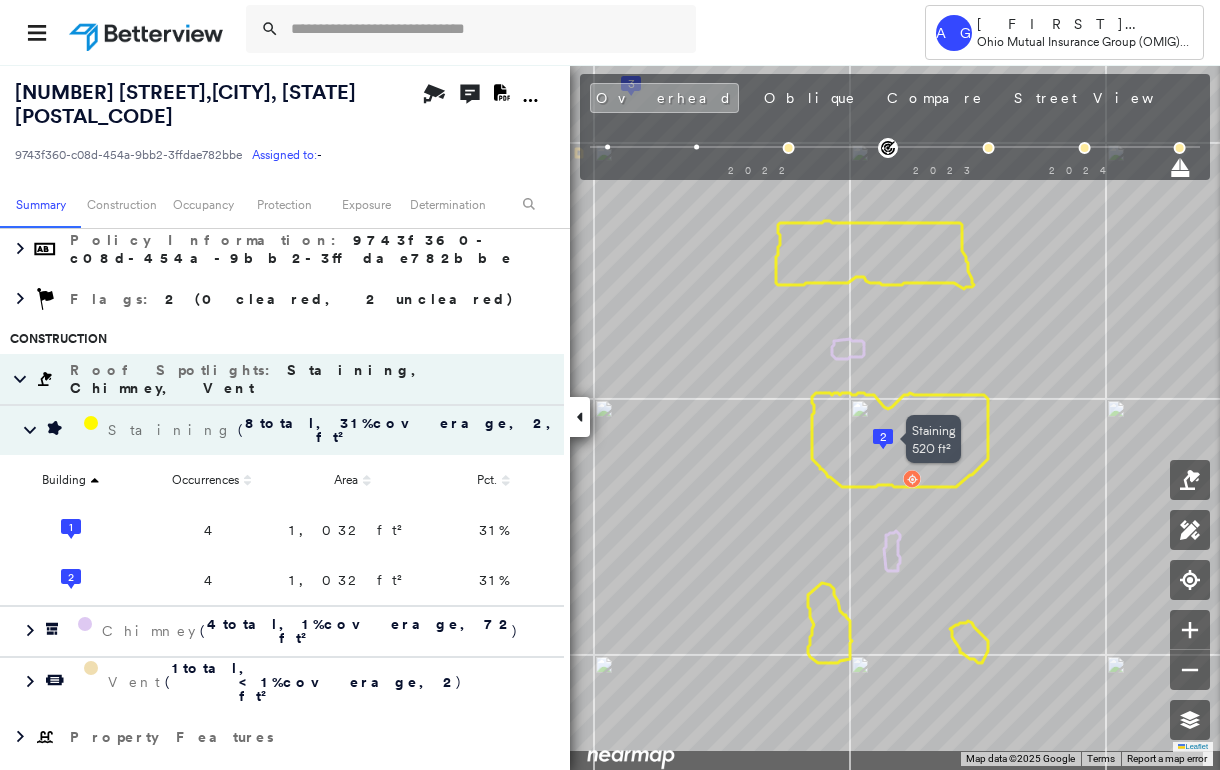 drag, startPoint x: 932, startPoint y: 541, endPoint x: 939, endPoint y: 452, distance: 89.27486 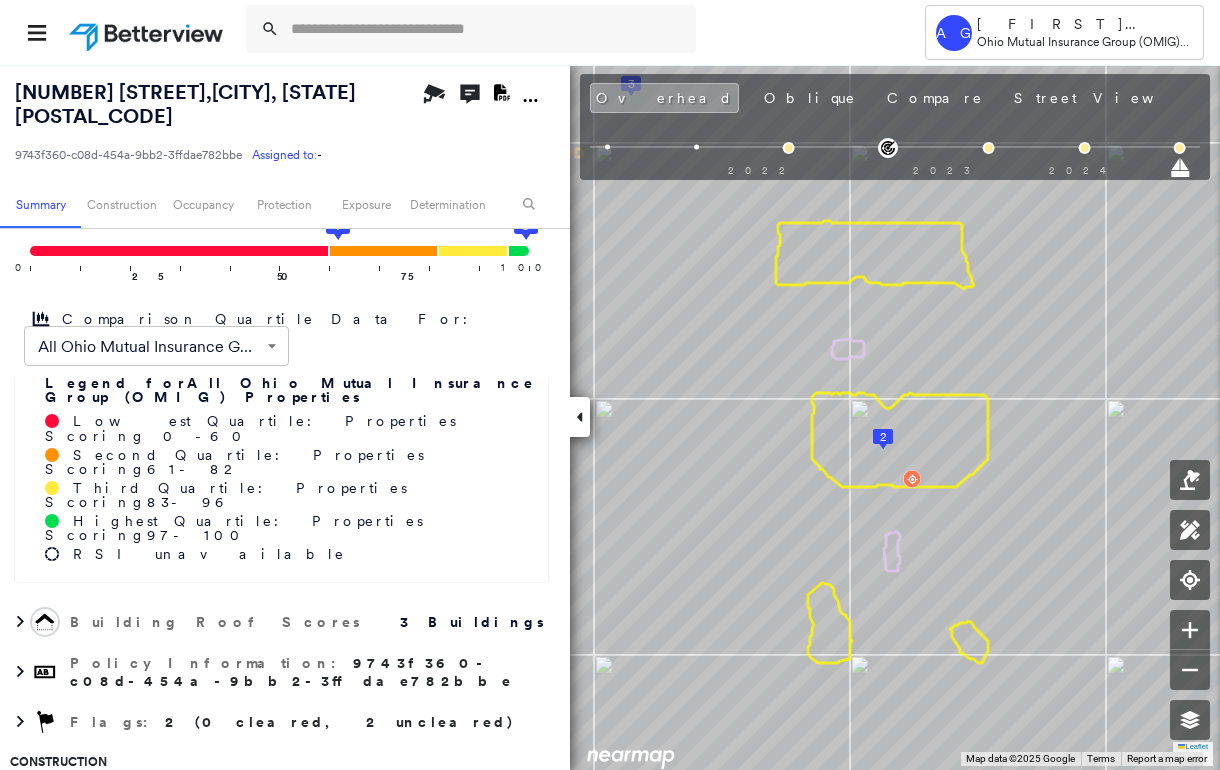 scroll, scrollTop: 0, scrollLeft: 0, axis: both 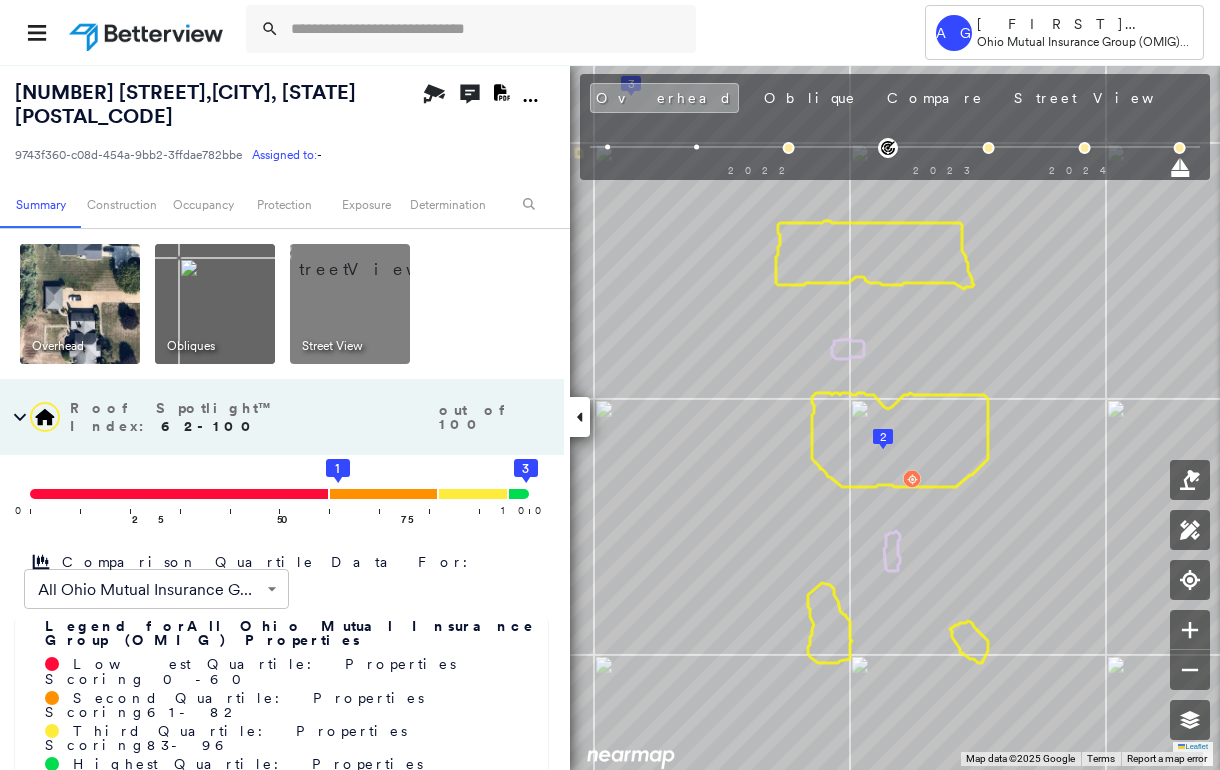 click at bounding box center [215, 304] 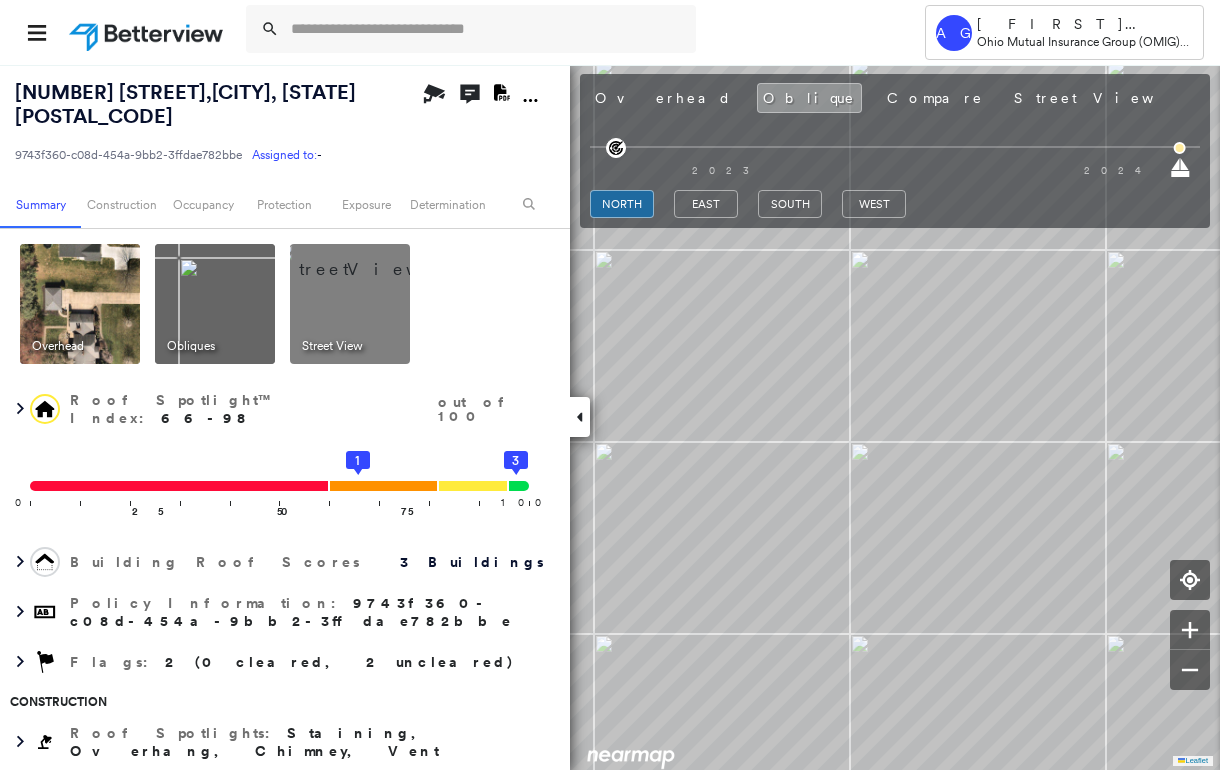 click at bounding box center [580, 417] 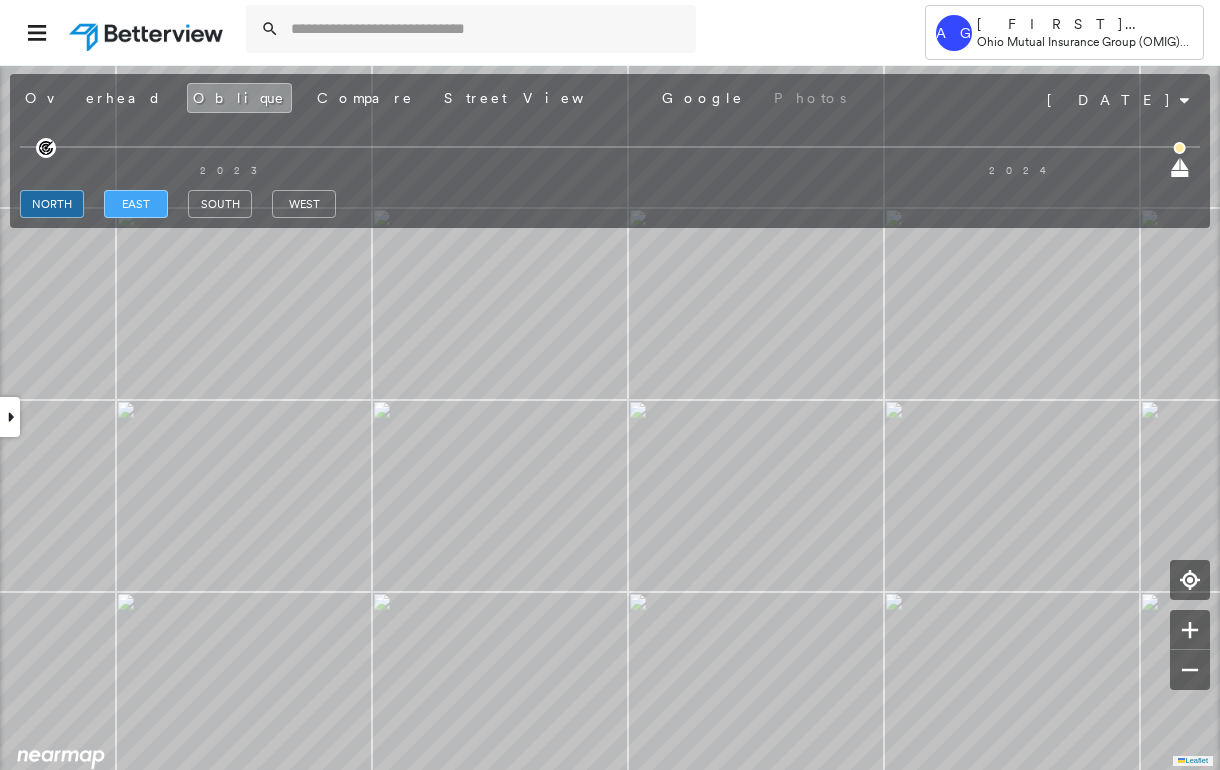 click on "east" at bounding box center [136, 204] 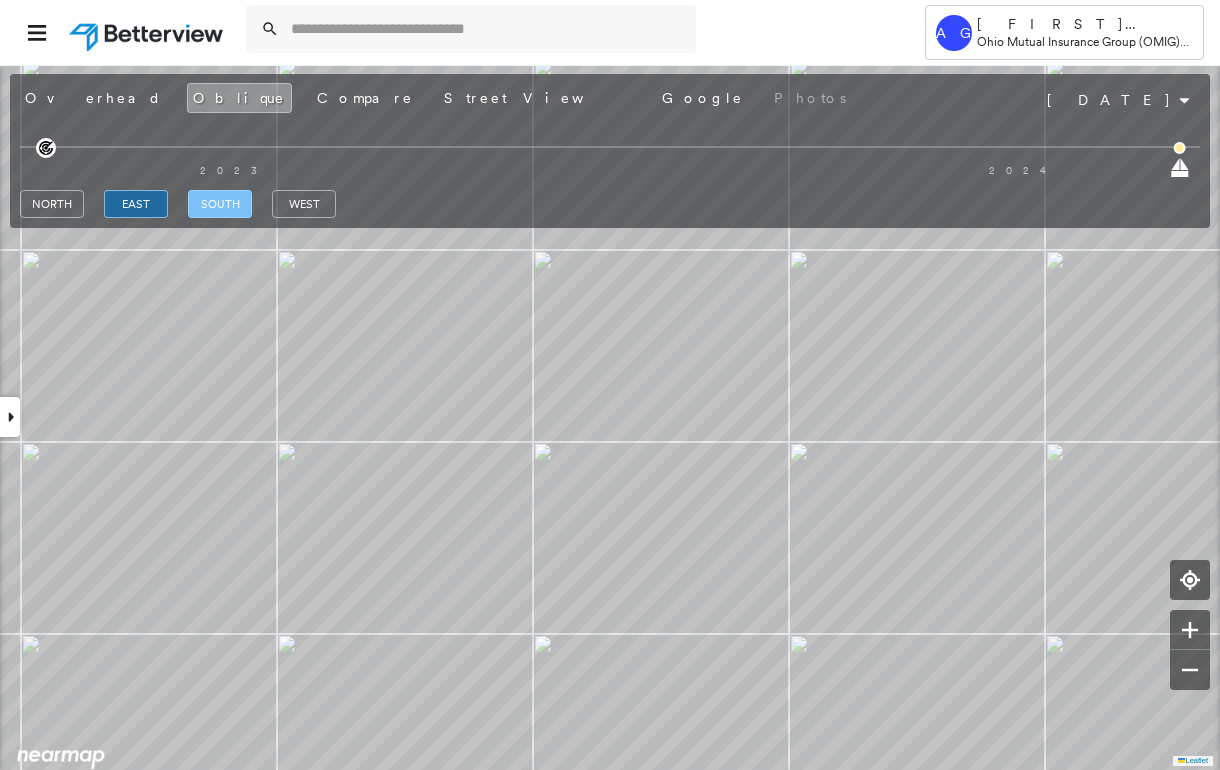 click on "south" at bounding box center (220, 204) 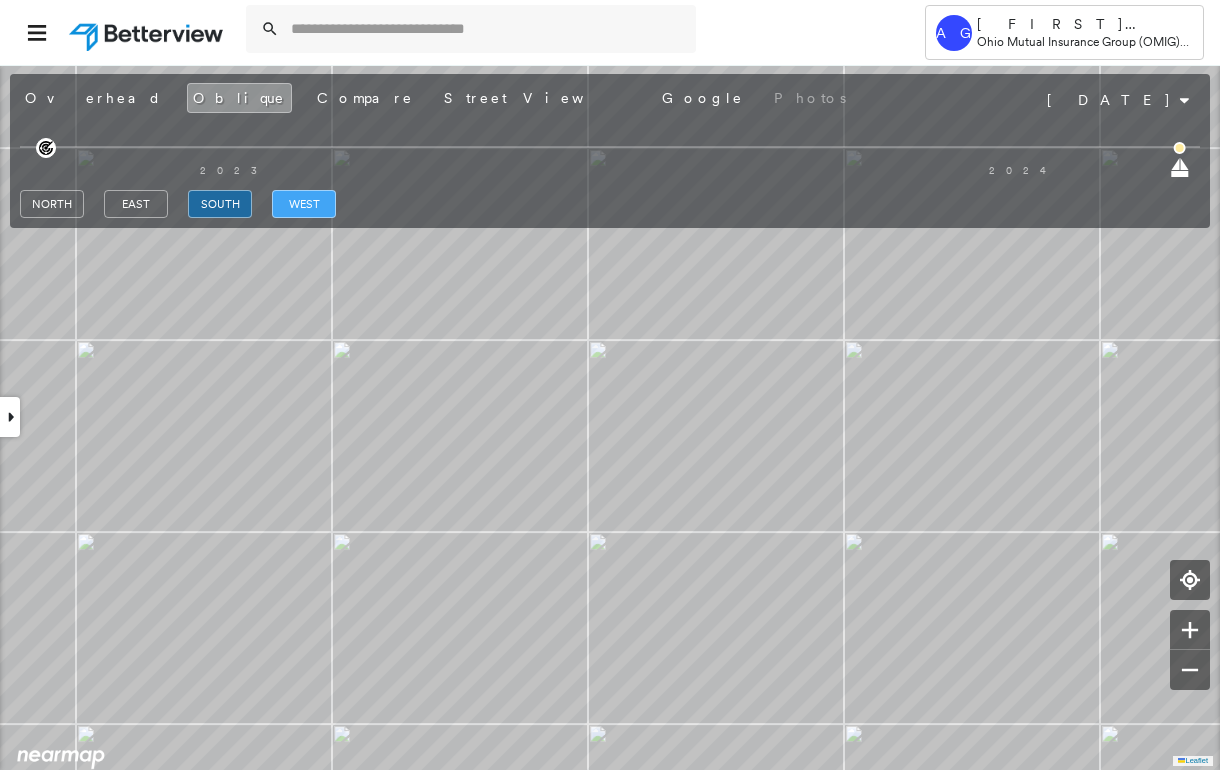 click on "west" at bounding box center [304, 204] 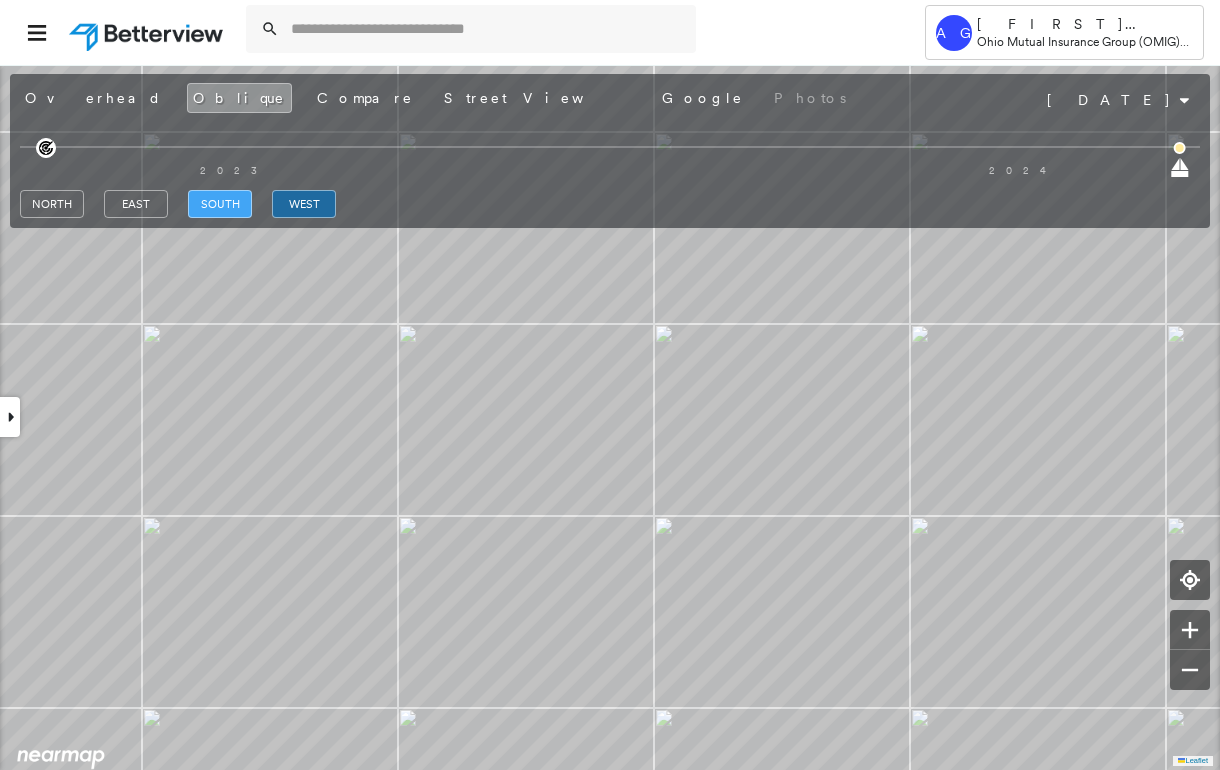 click on "south" at bounding box center (220, 204) 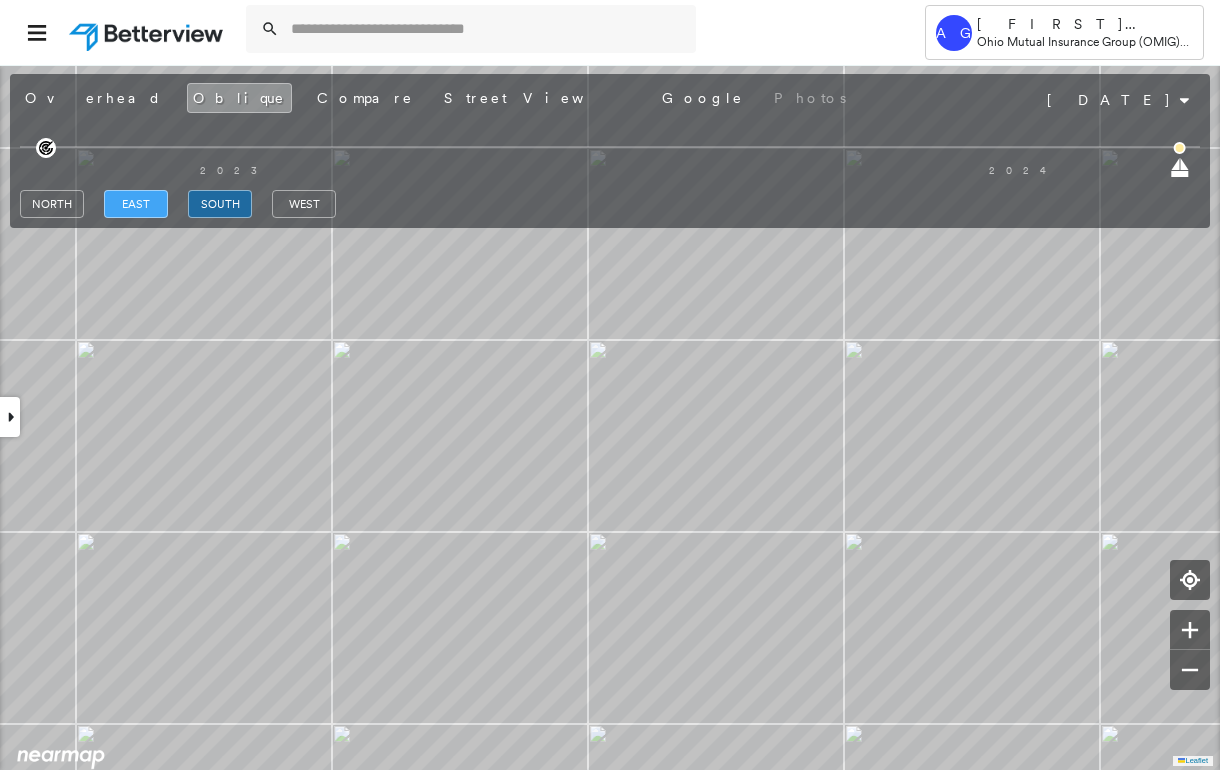 click on "east" at bounding box center [136, 204] 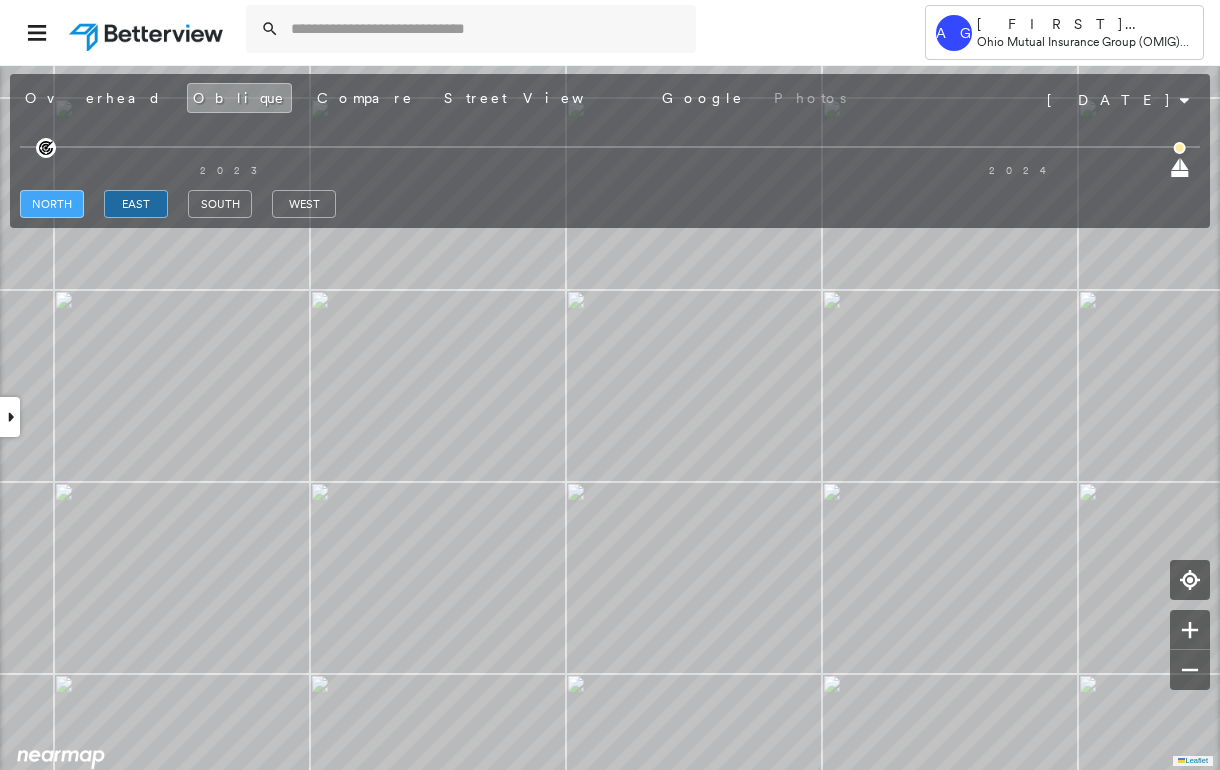 click on "north" at bounding box center [52, 204] 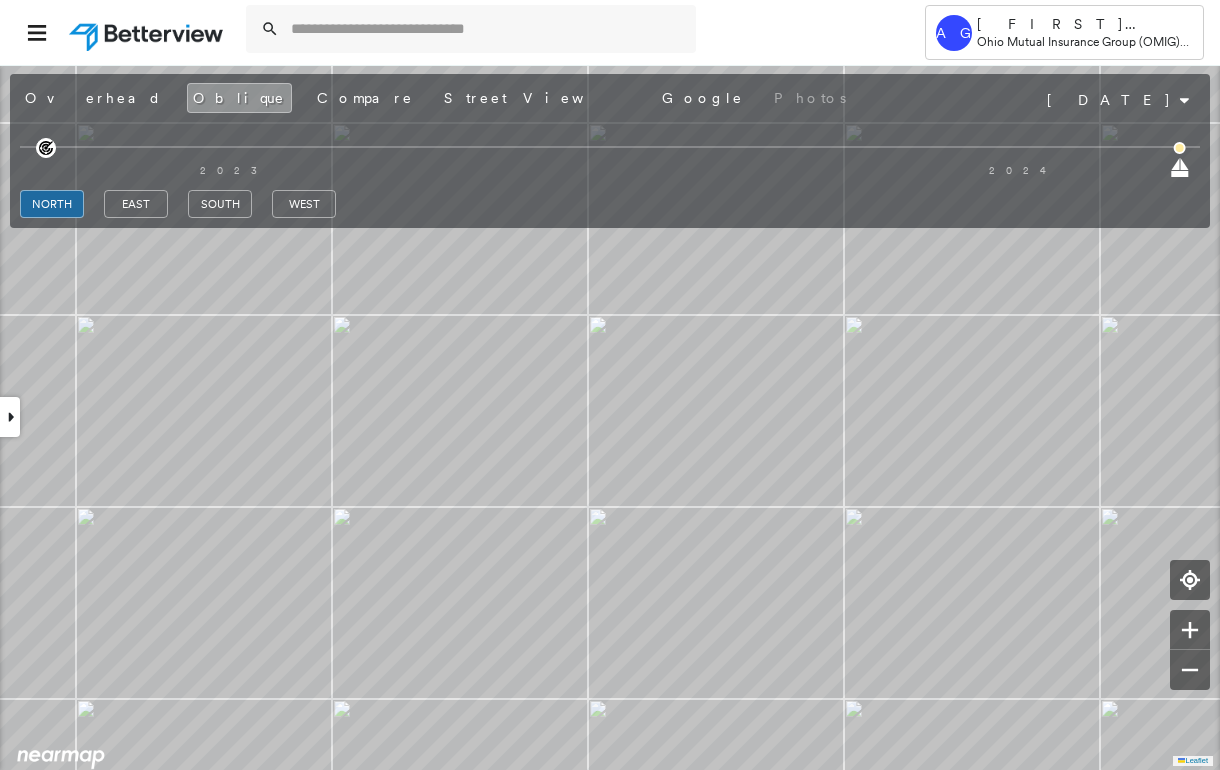 click at bounding box center [10, 417] 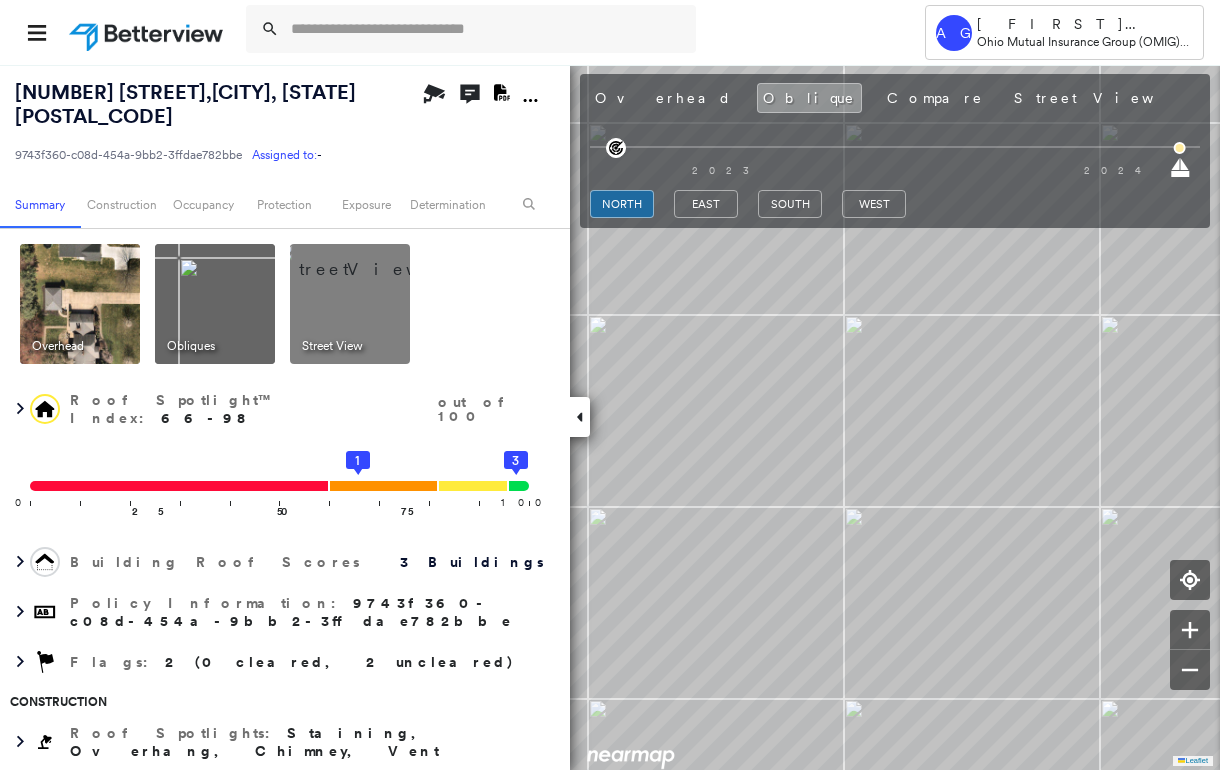 click at bounding box center [80, 304] 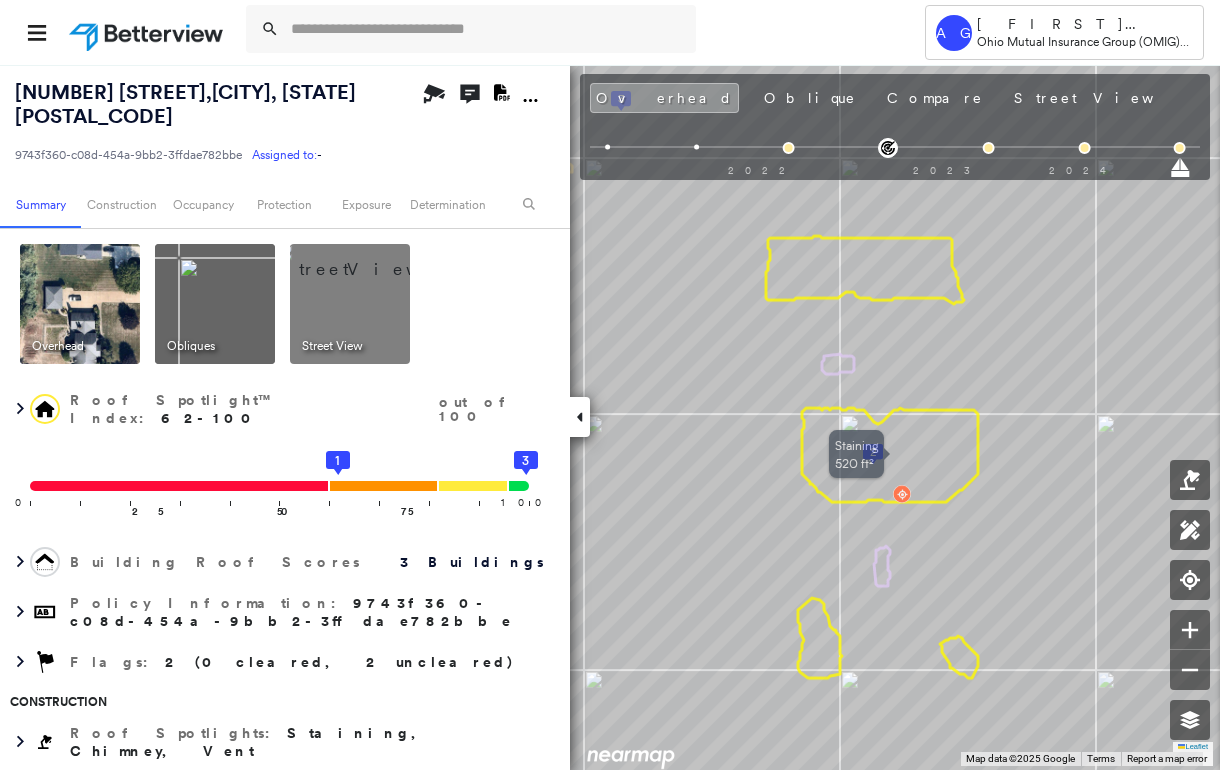 drag, startPoint x: 925, startPoint y: 505, endPoint x: 858, endPoint y: 487, distance: 69.375786 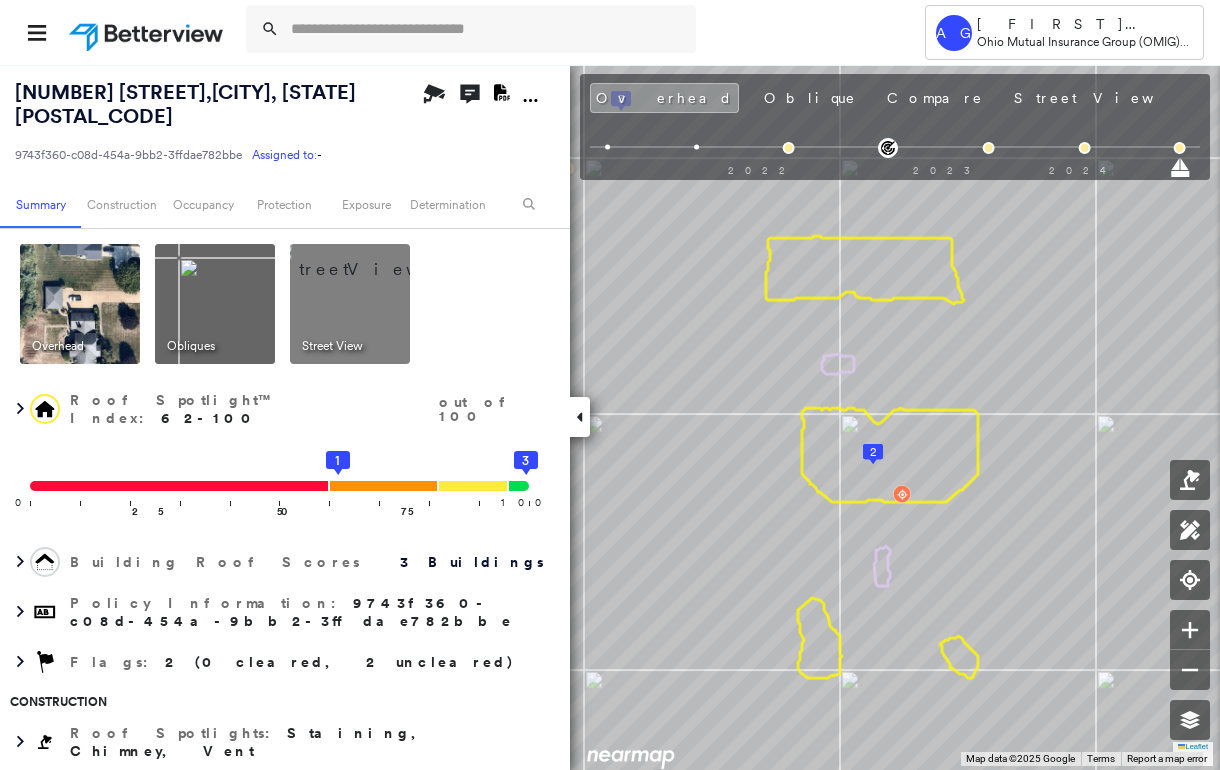 click at bounding box center (80, 304) 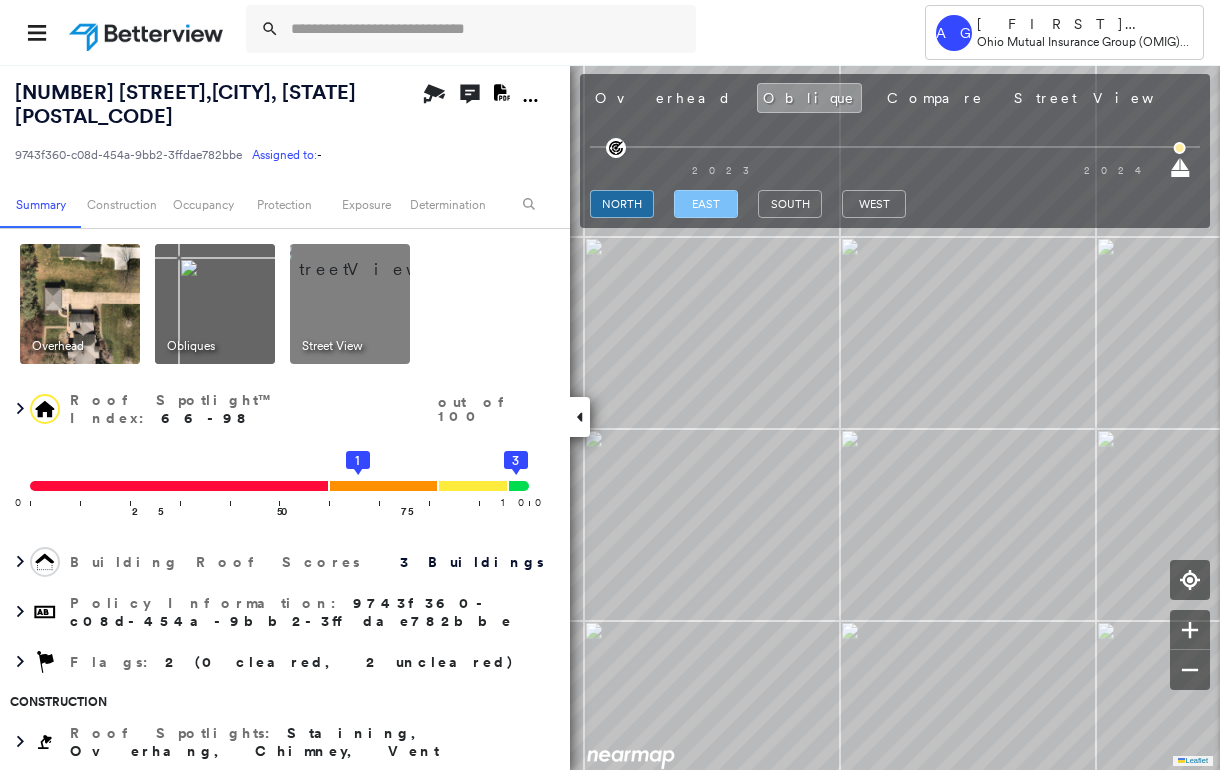 click on "east" at bounding box center (706, 204) 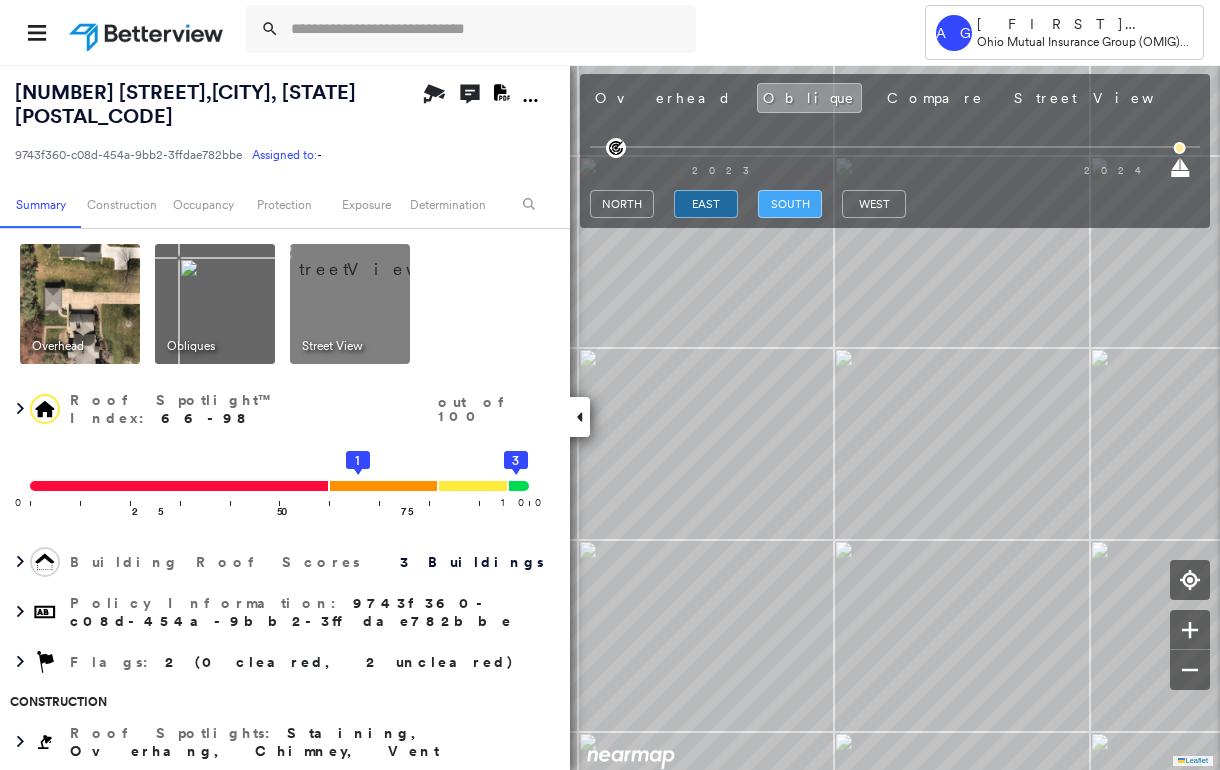 click on "south" at bounding box center [790, 204] 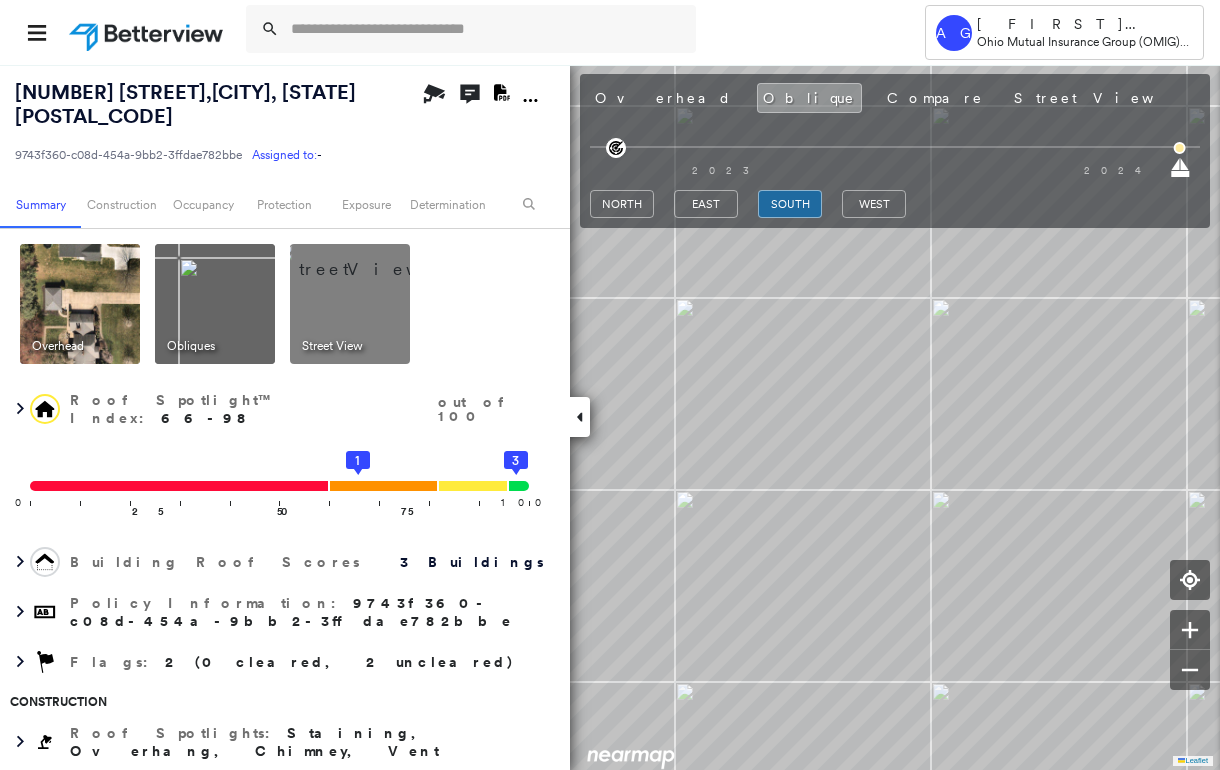 click at bounding box center (580, 417) 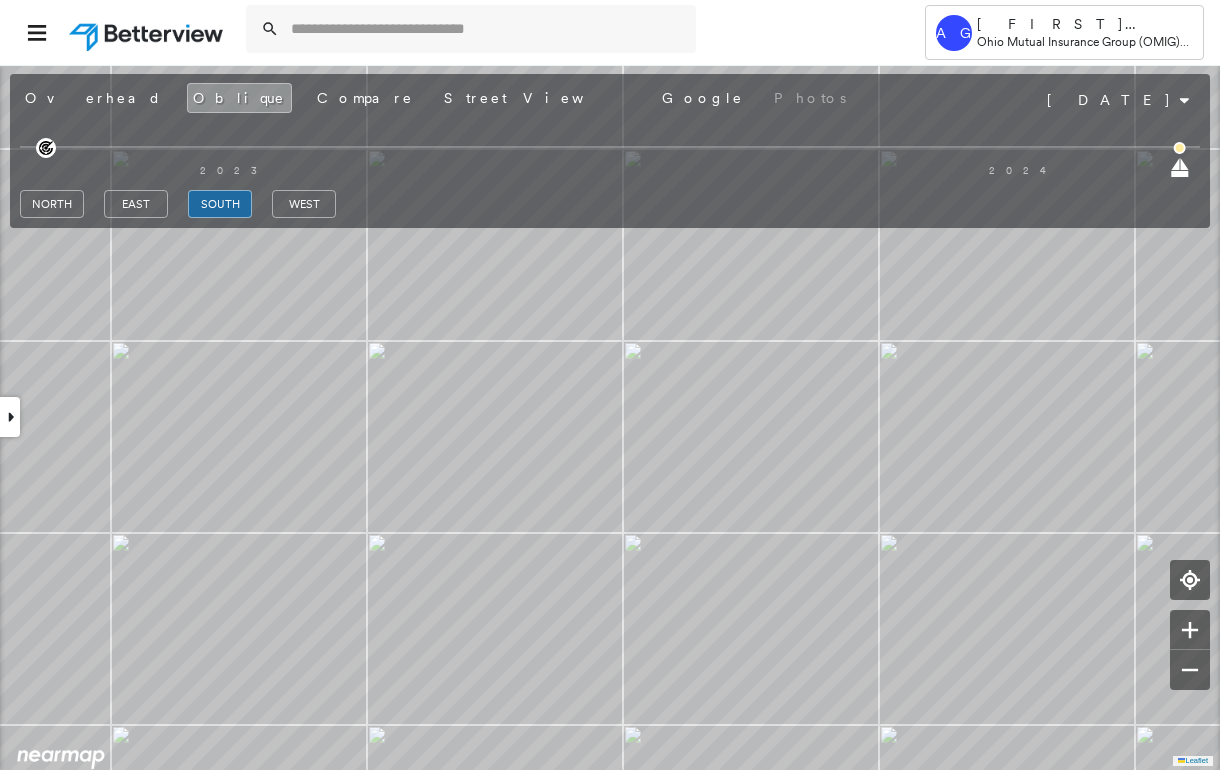 click 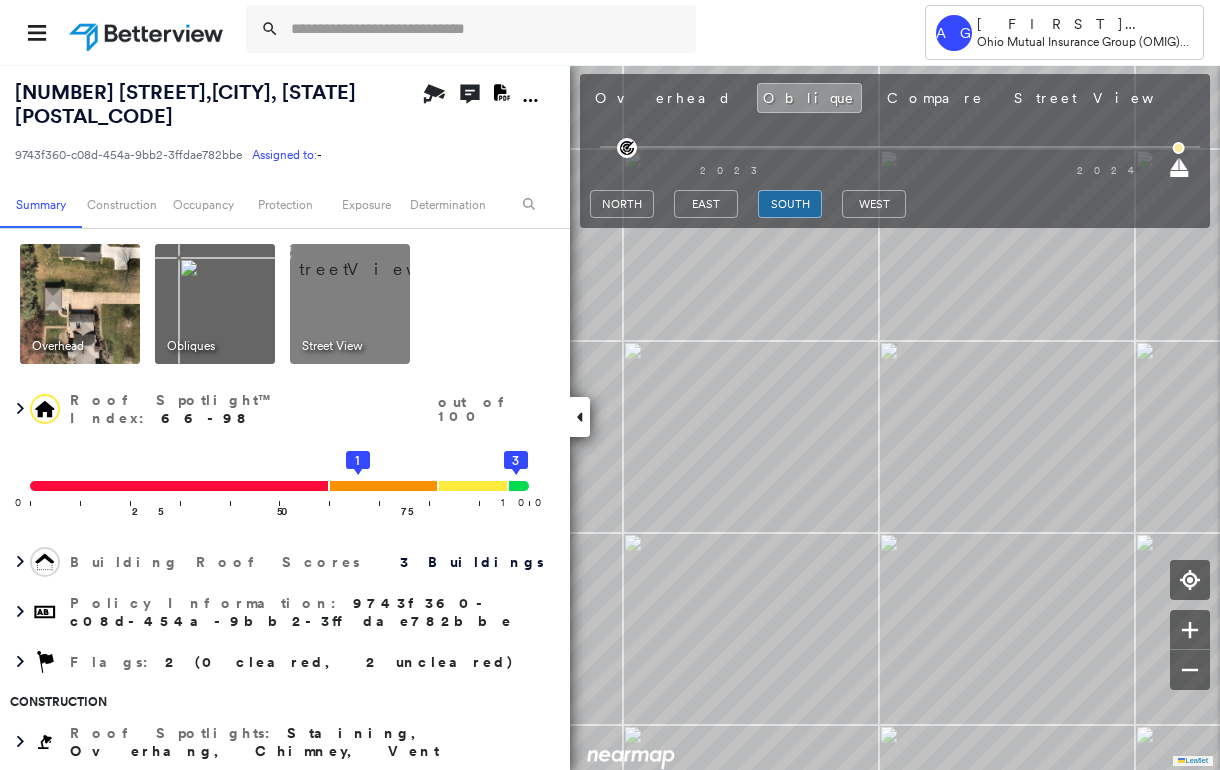 click at bounding box center (80, 304) 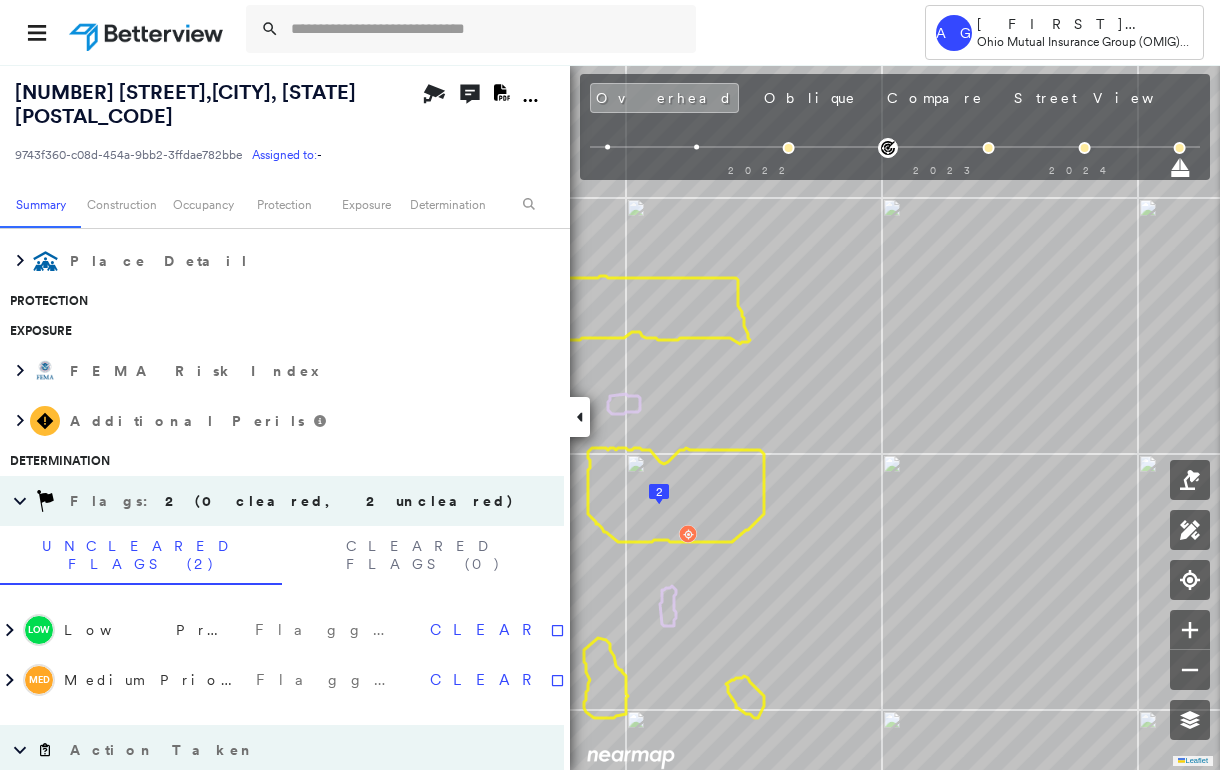 scroll, scrollTop: 880, scrollLeft: 0, axis: vertical 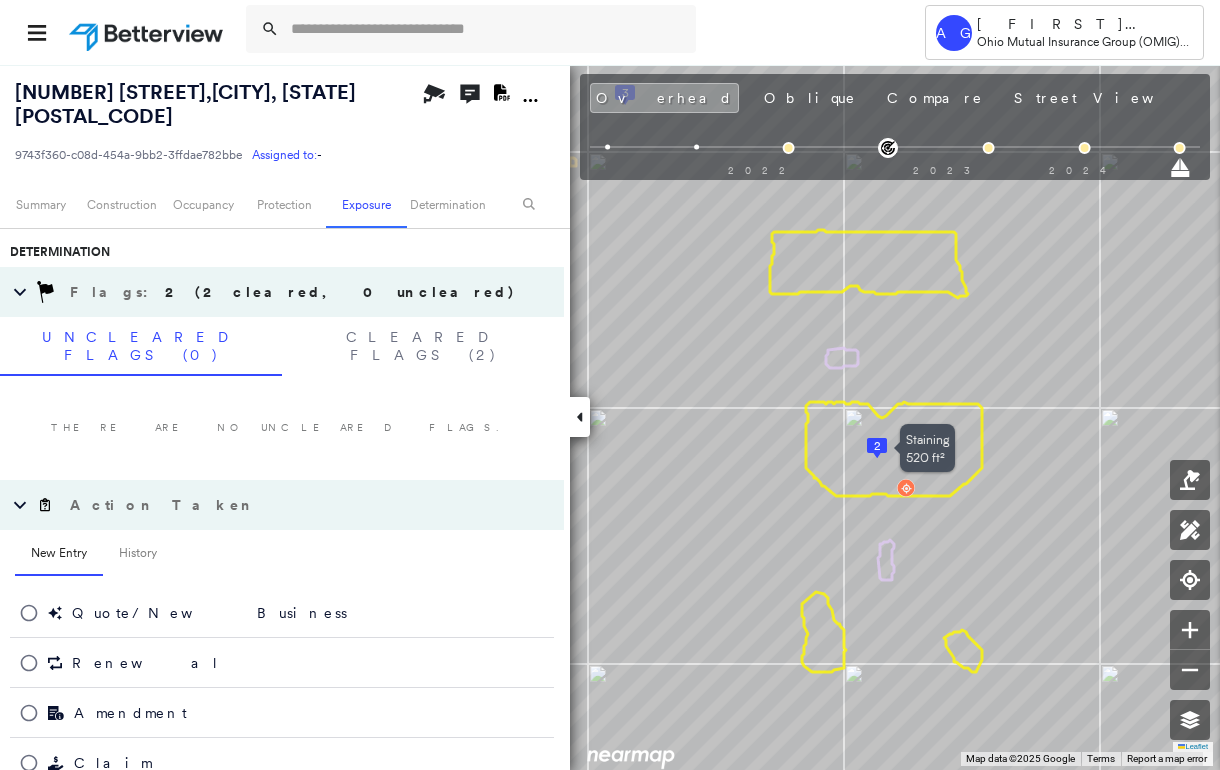 drag, startPoint x: 722, startPoint y: 516, endPoint x: 940, endPoint y: 470, distance: 222.80035 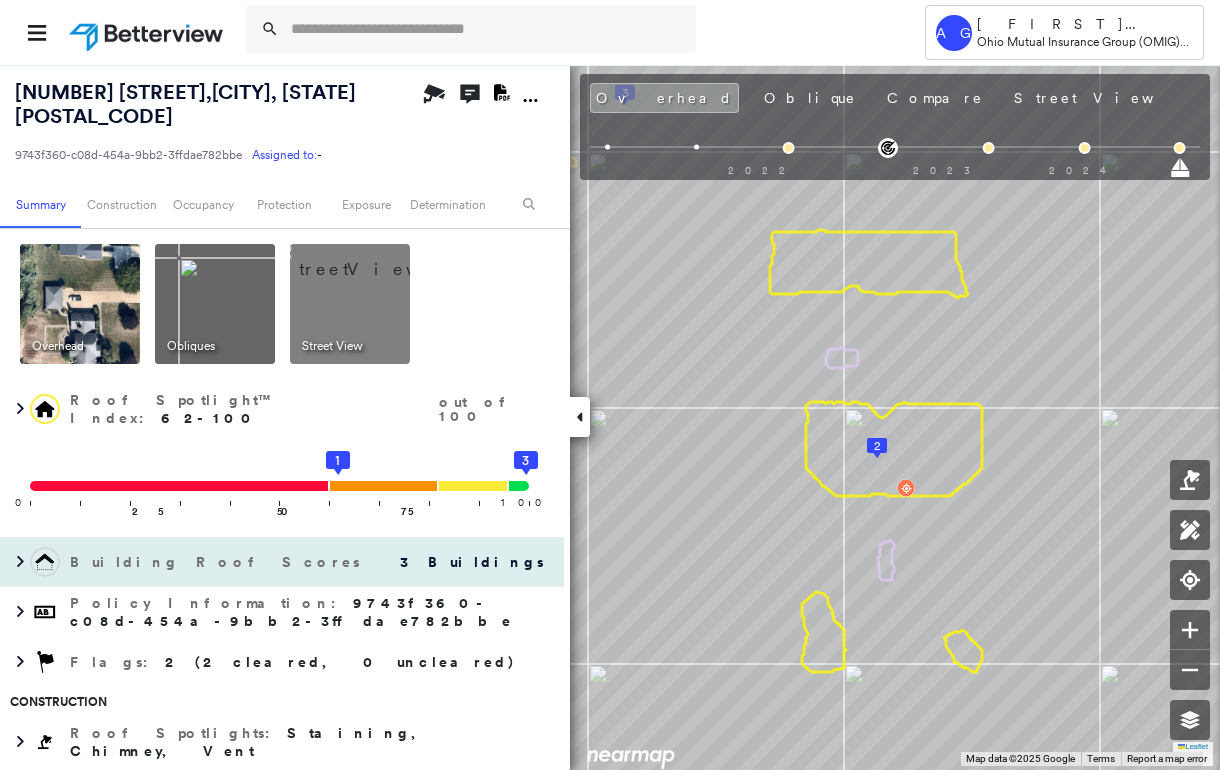 scroll, scrollTop: 266, scrollLeft: 0, axis: vertical 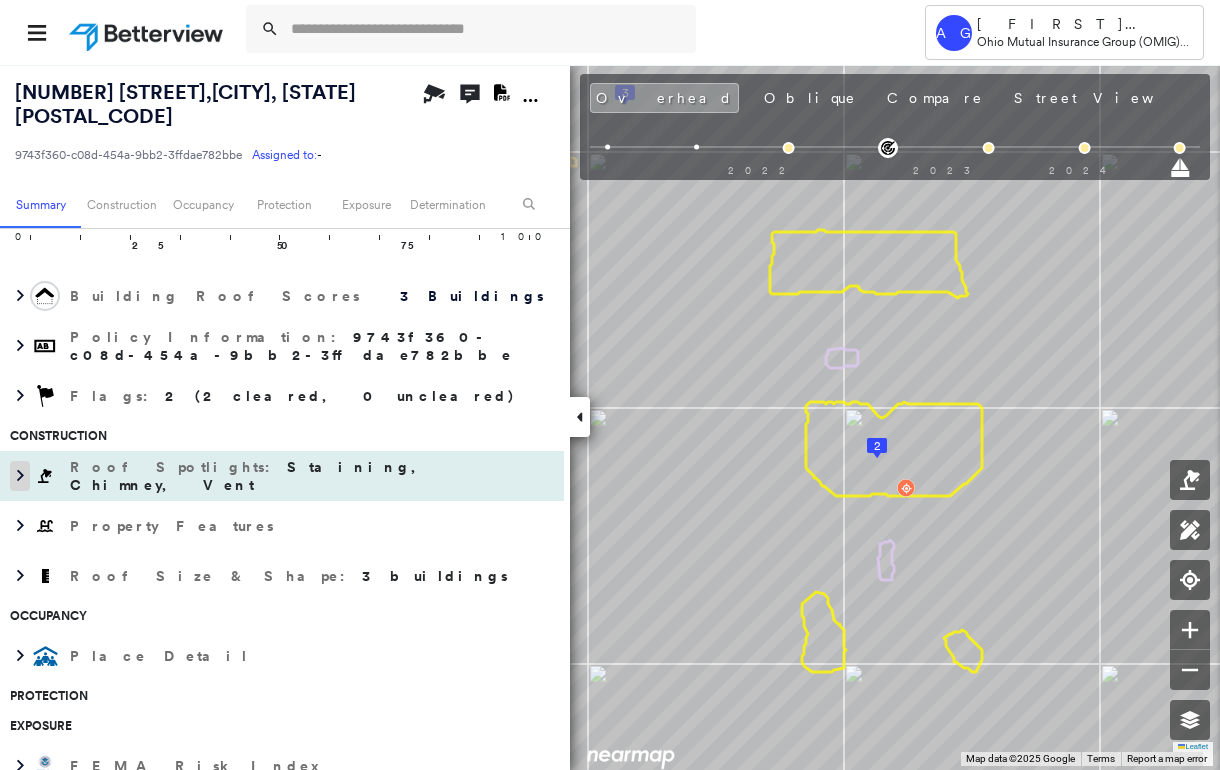 click 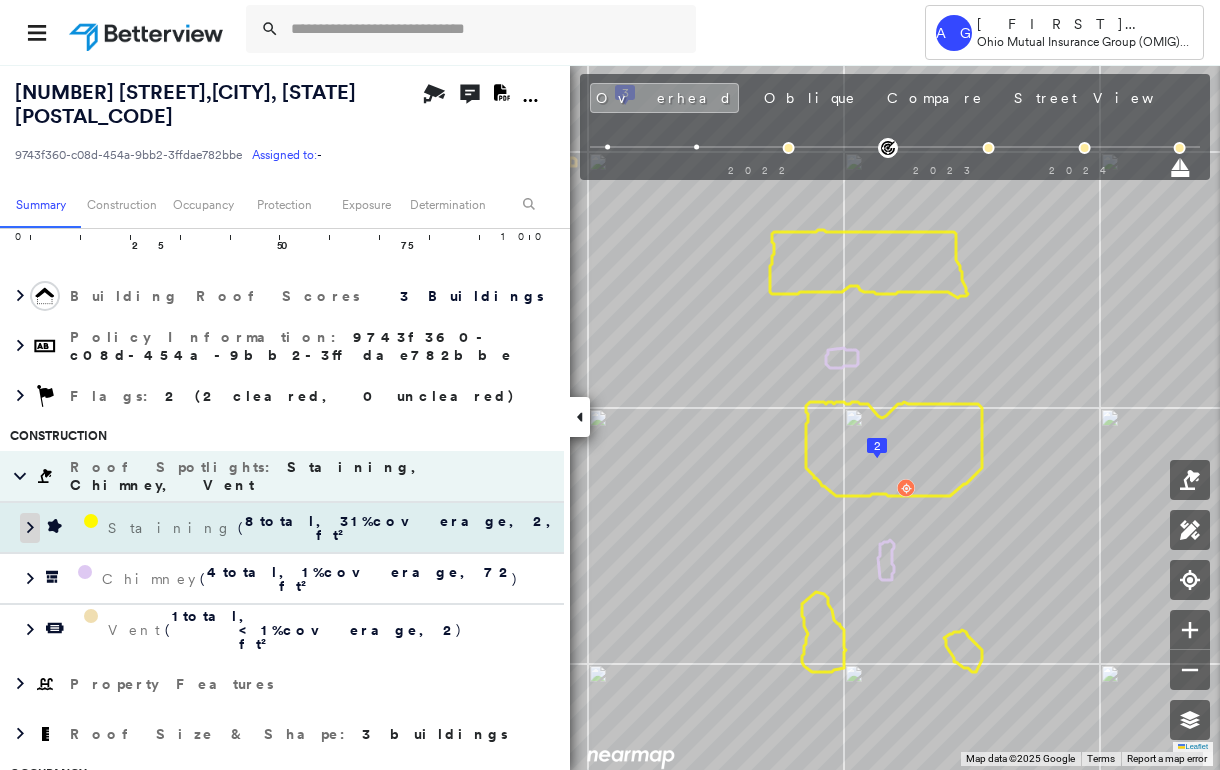 click 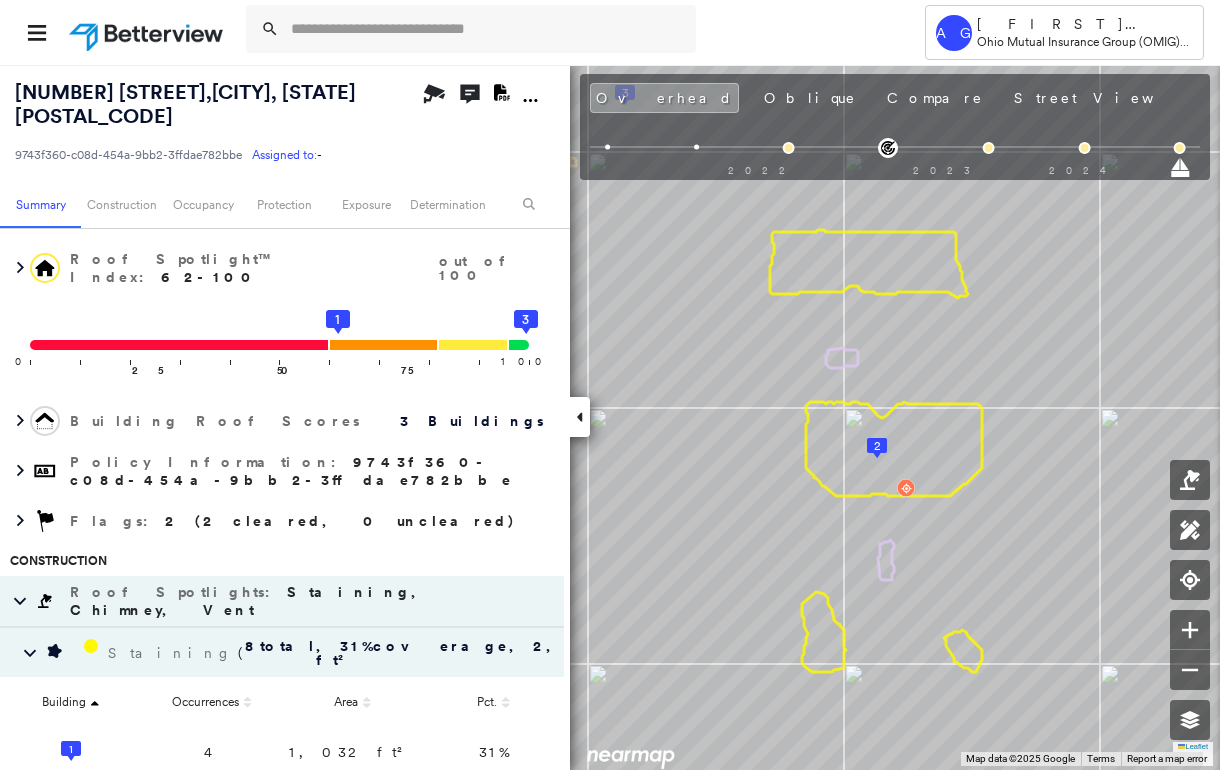 scroll, scrollTop: 144, scrollLeft: 0, axis: vertical 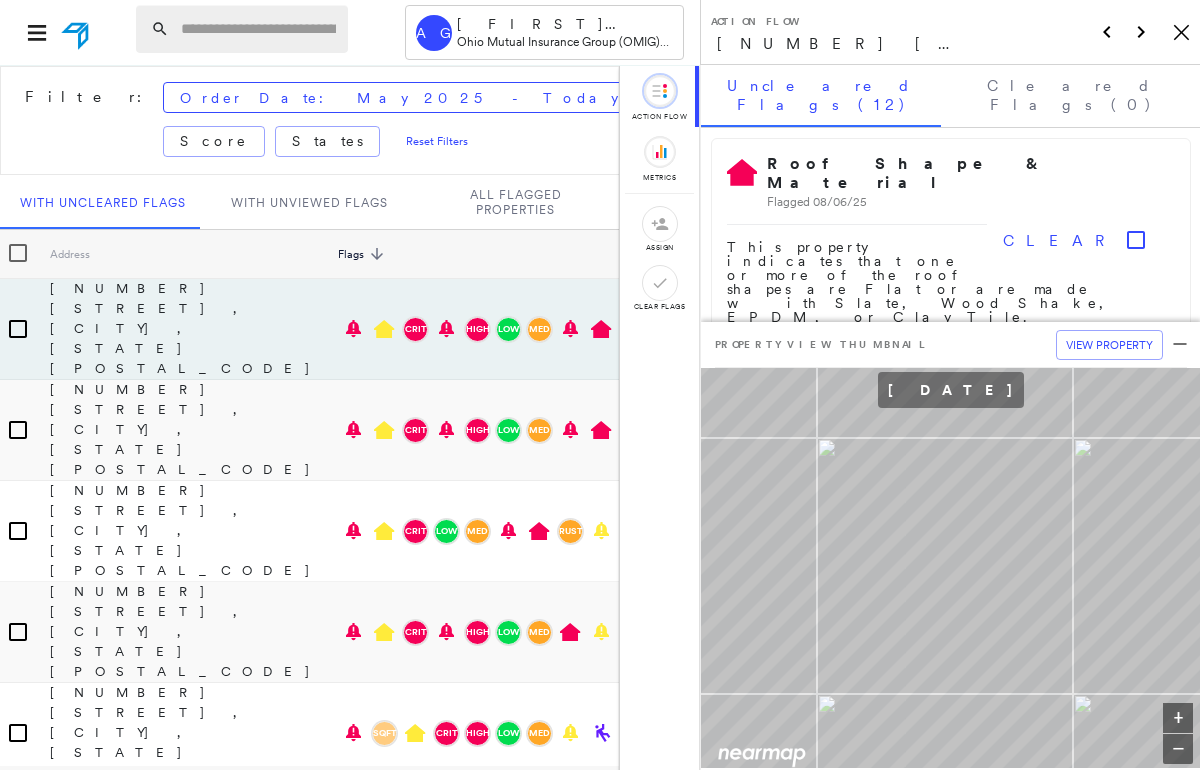 click at bounding box center [258, 29] 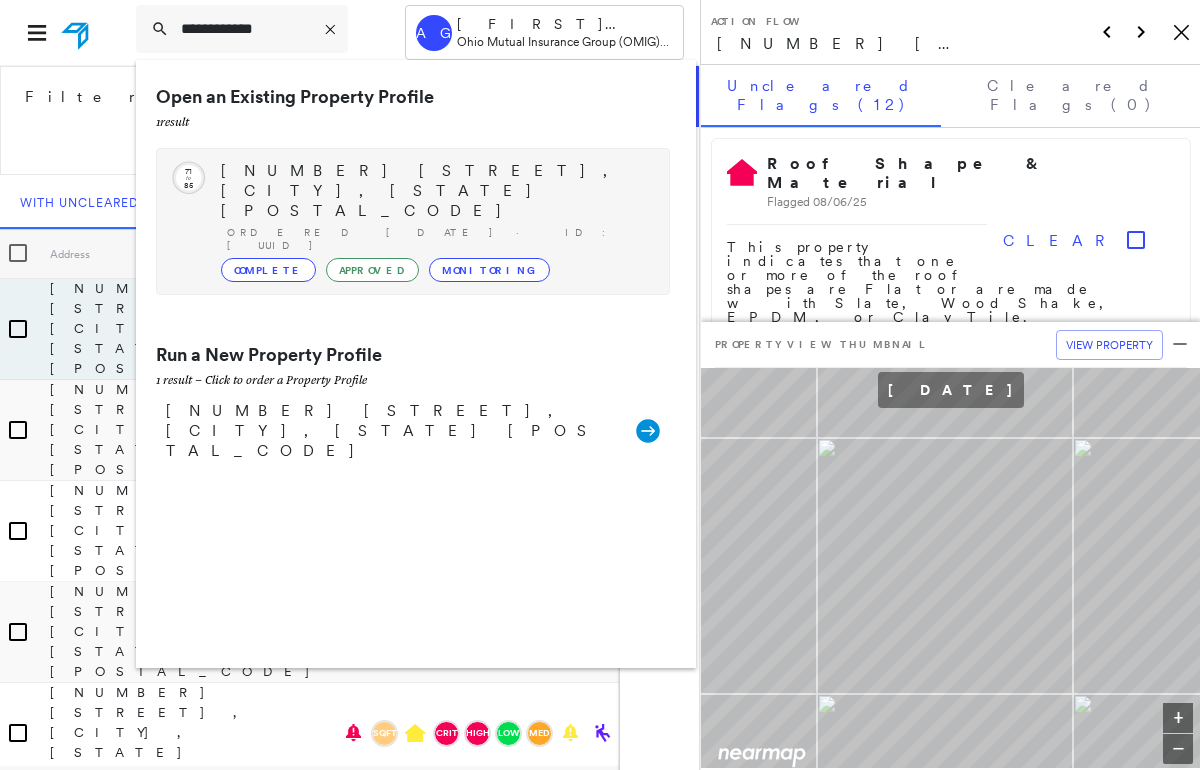type on "**********" 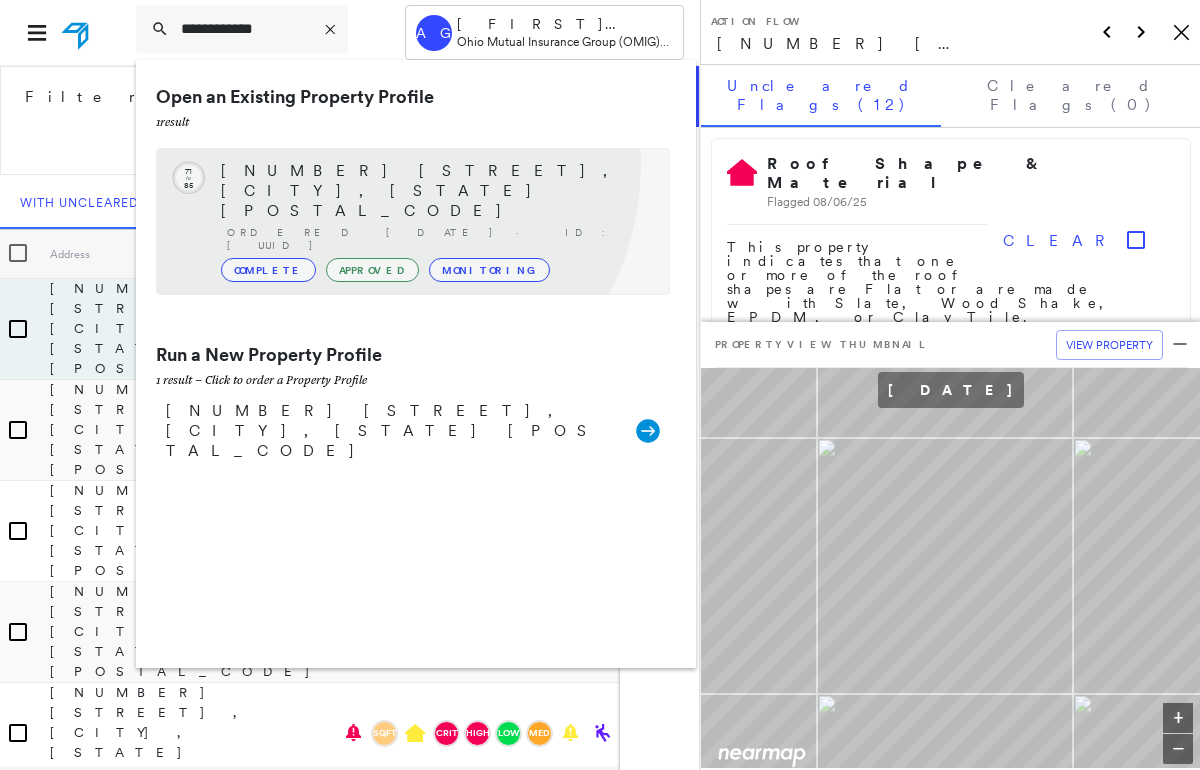 click on "[NUMBER] [STREET], [CITY], [STATE] [POSTAL_CODE]" at bounding box center (435, 191) 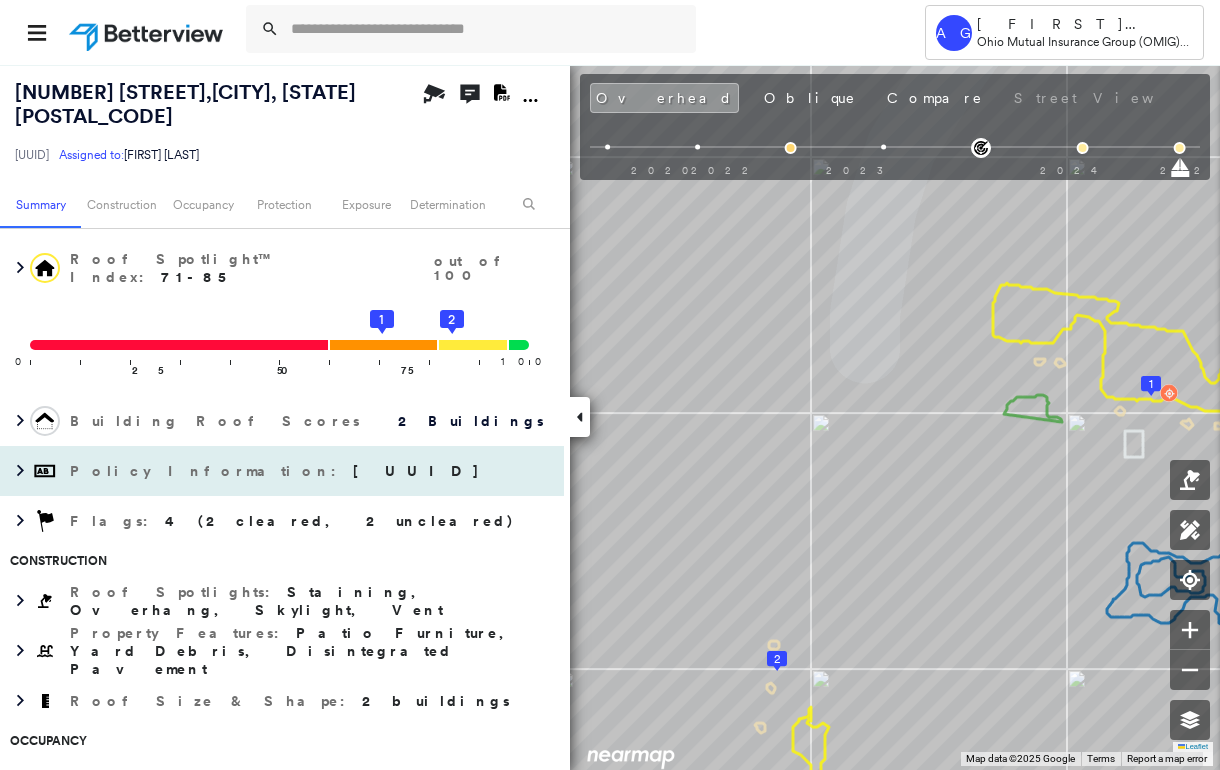 scroll, scrollTop: 266, scrollLeft: 0, axis: vertical 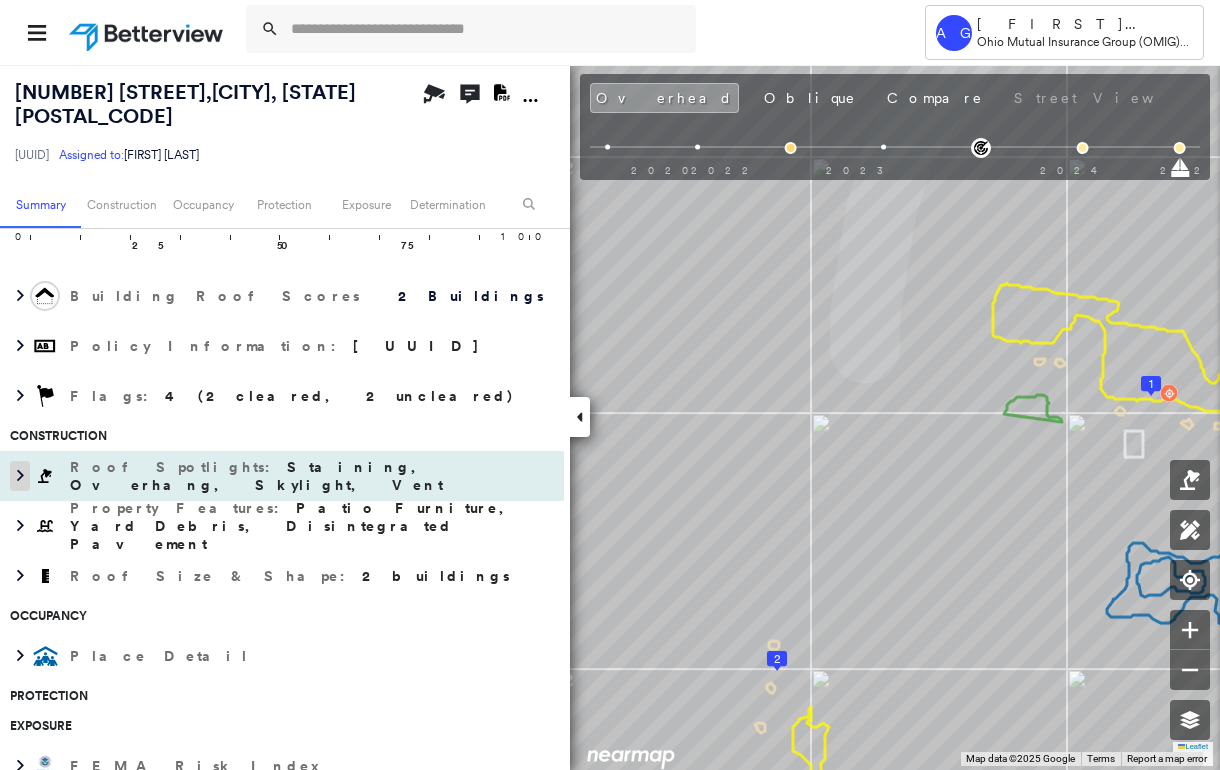 click 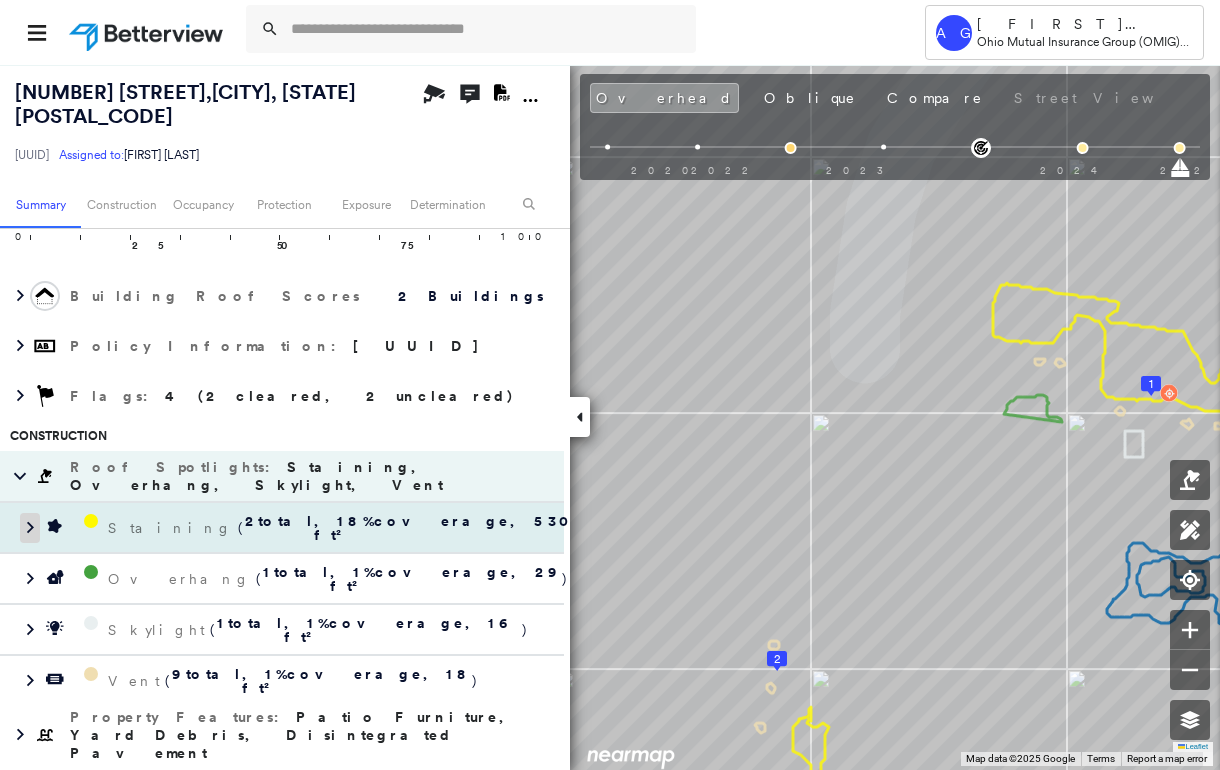 click 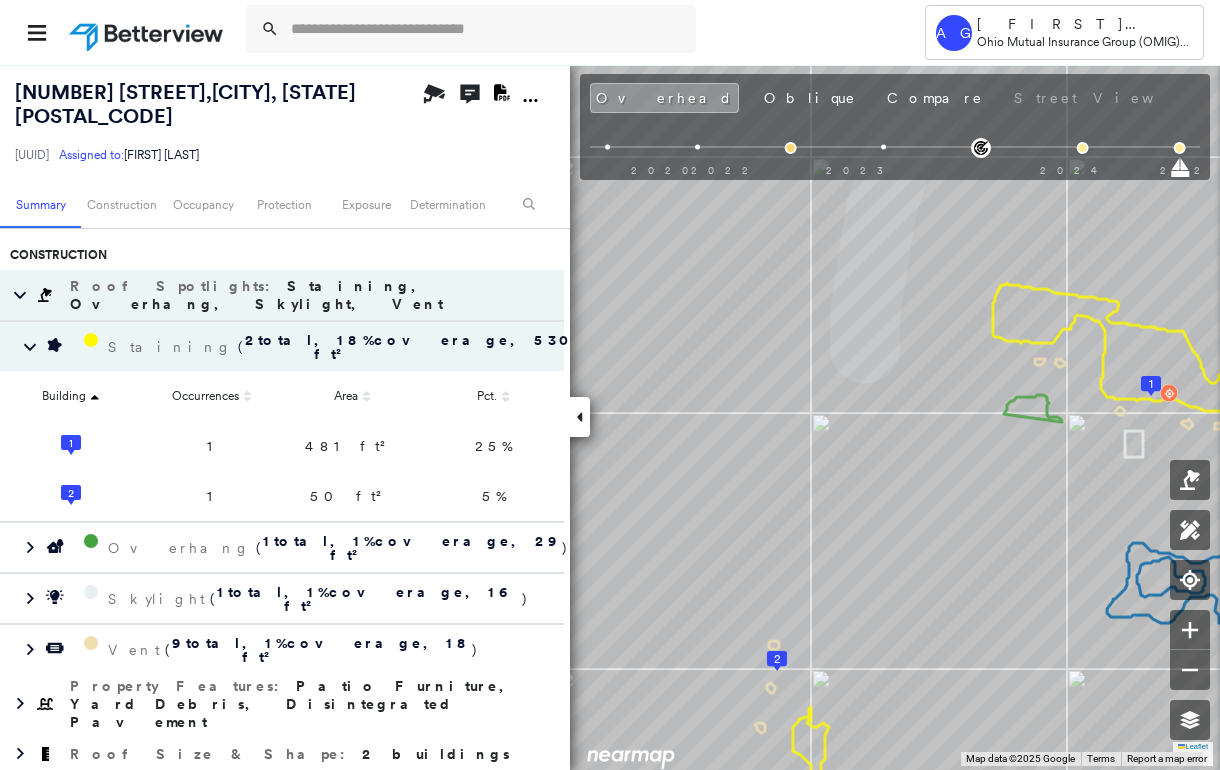 scroll, scrollTop: 1240, scrollLeft: 0, axis: vertical 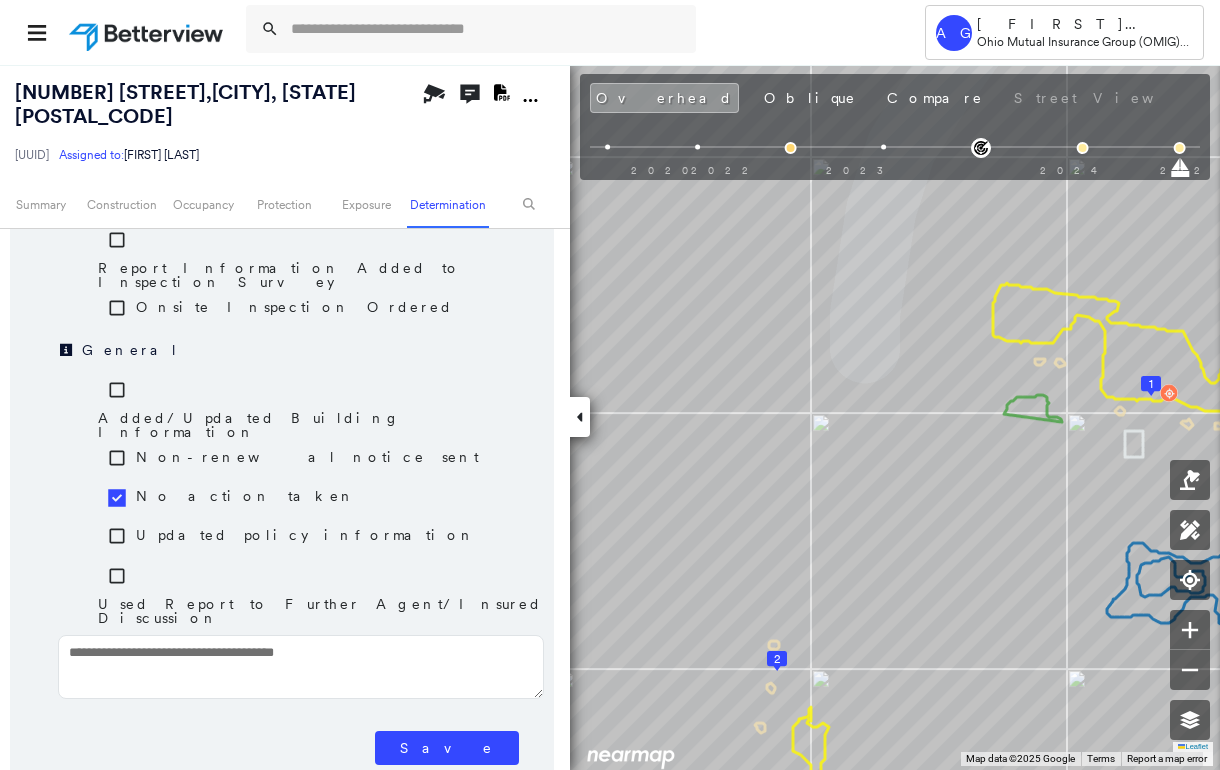 click on "Save" at bounding box center (447, 748) 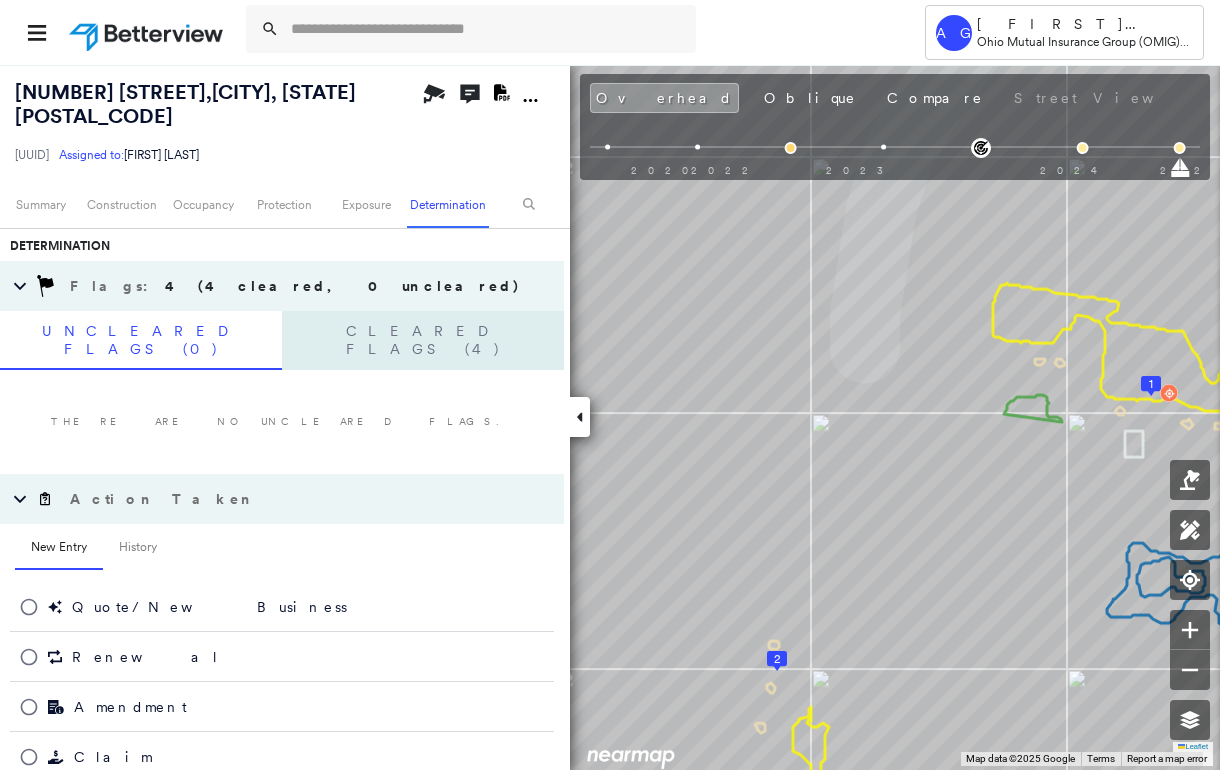 scroll, scrollTop: 1228, scrollLeft: 0, axis: vertical 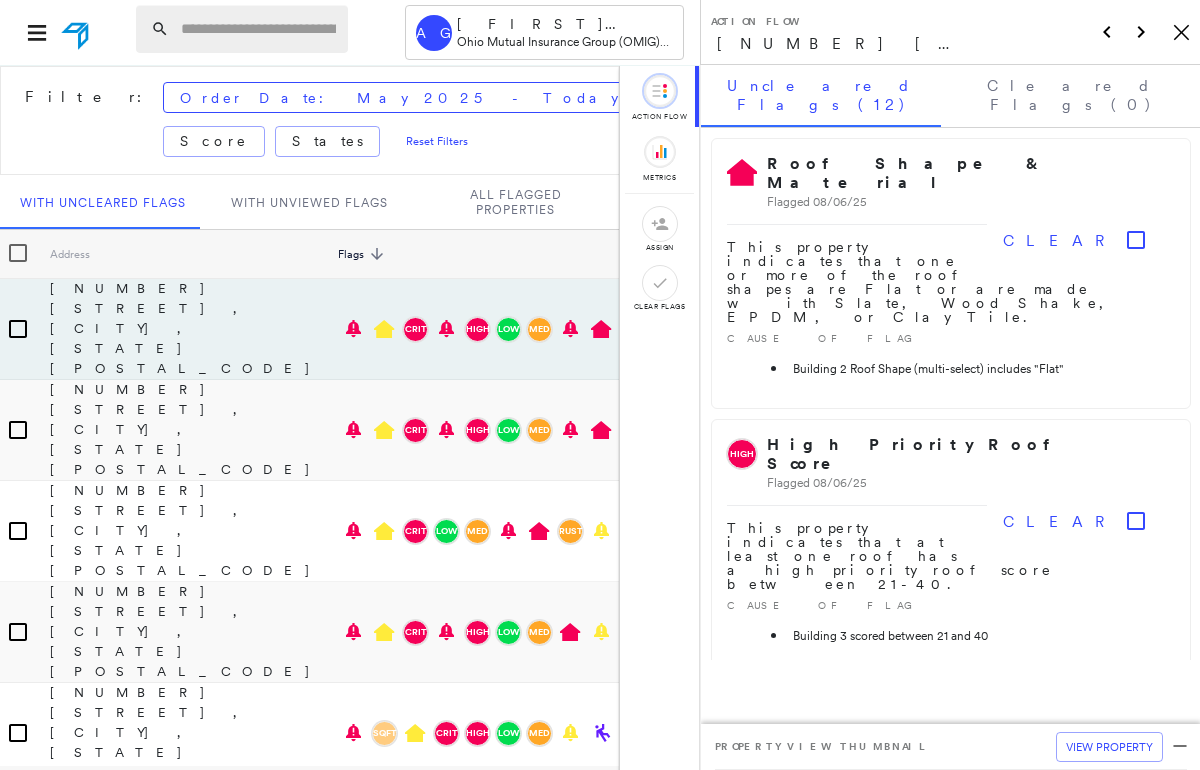 click at bounding box center [258, 29] 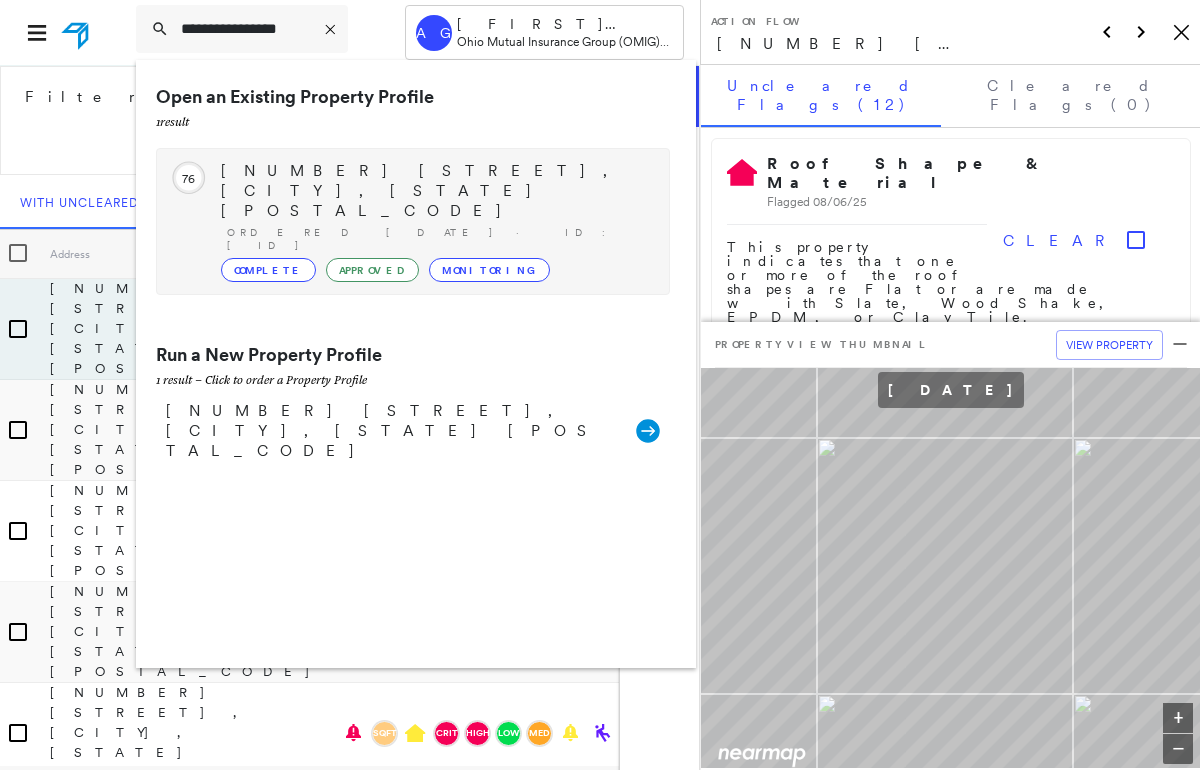 type on "**********" 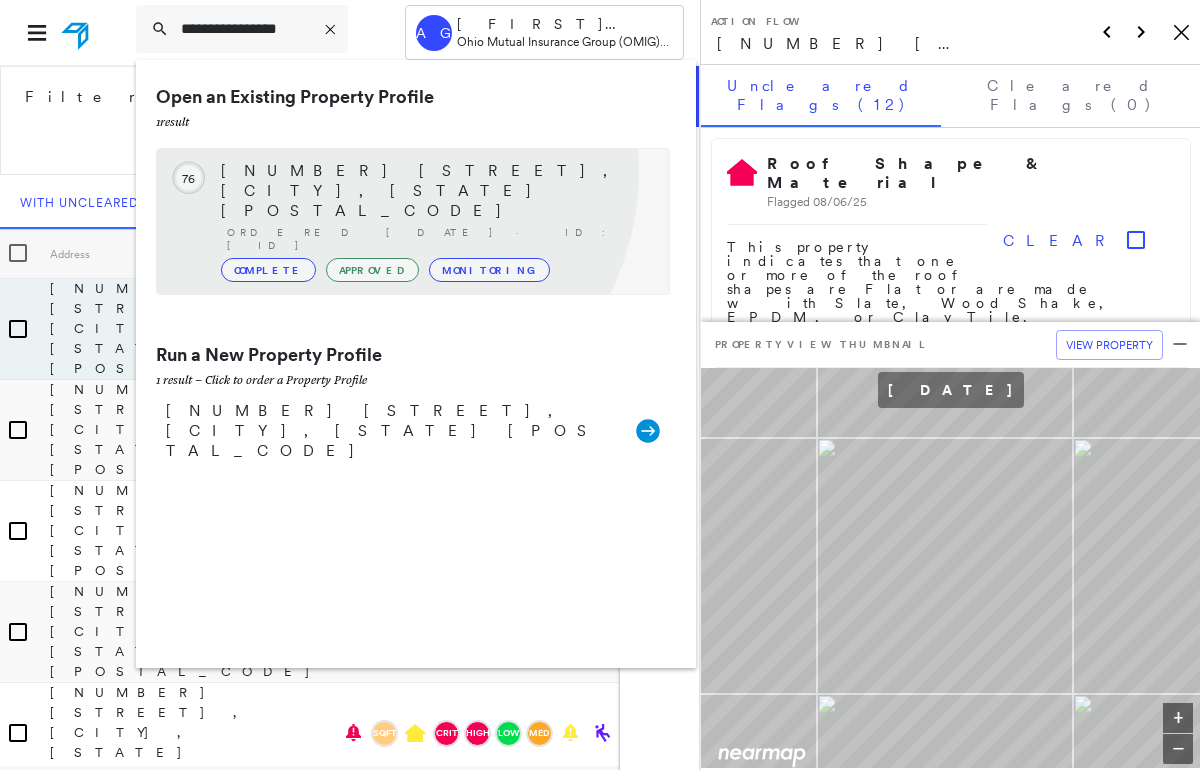 click on "[NUMBER] [STREET], [CITY], [STATE] [POSTAL_CODE]" at bounding box center [435, 191] 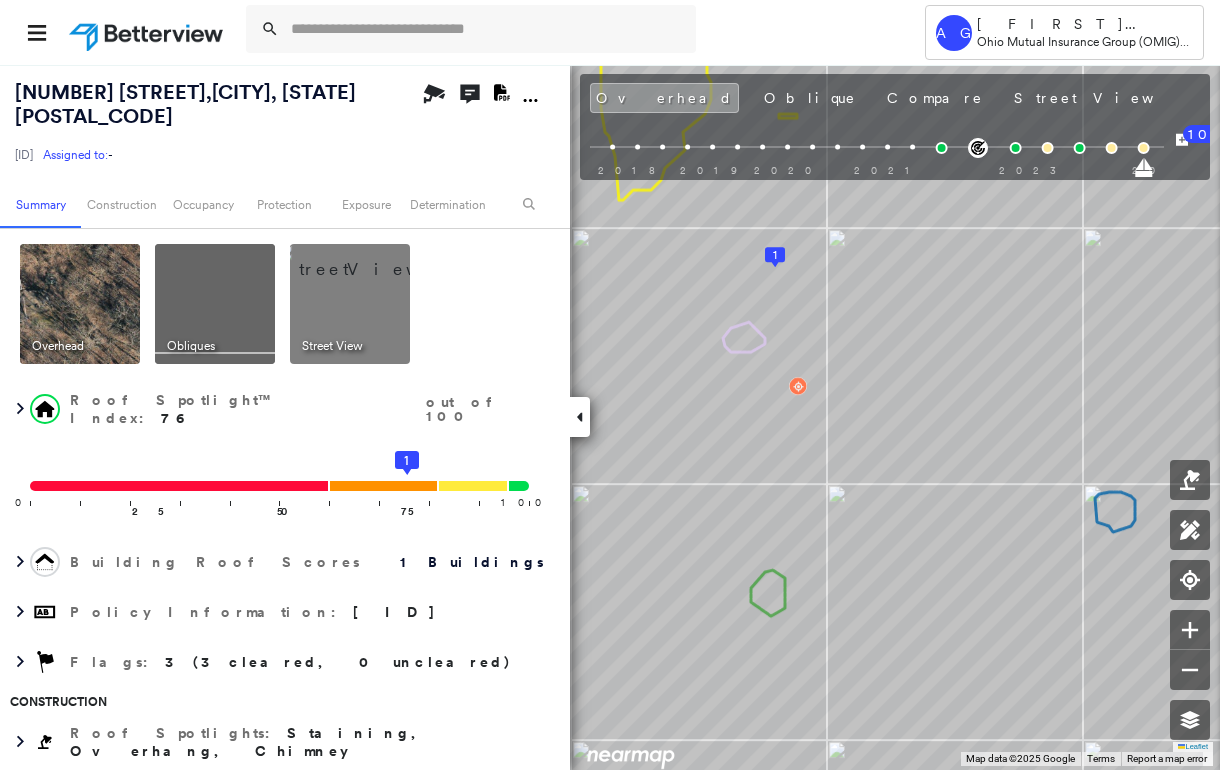 click at bounding box center [374, 259] 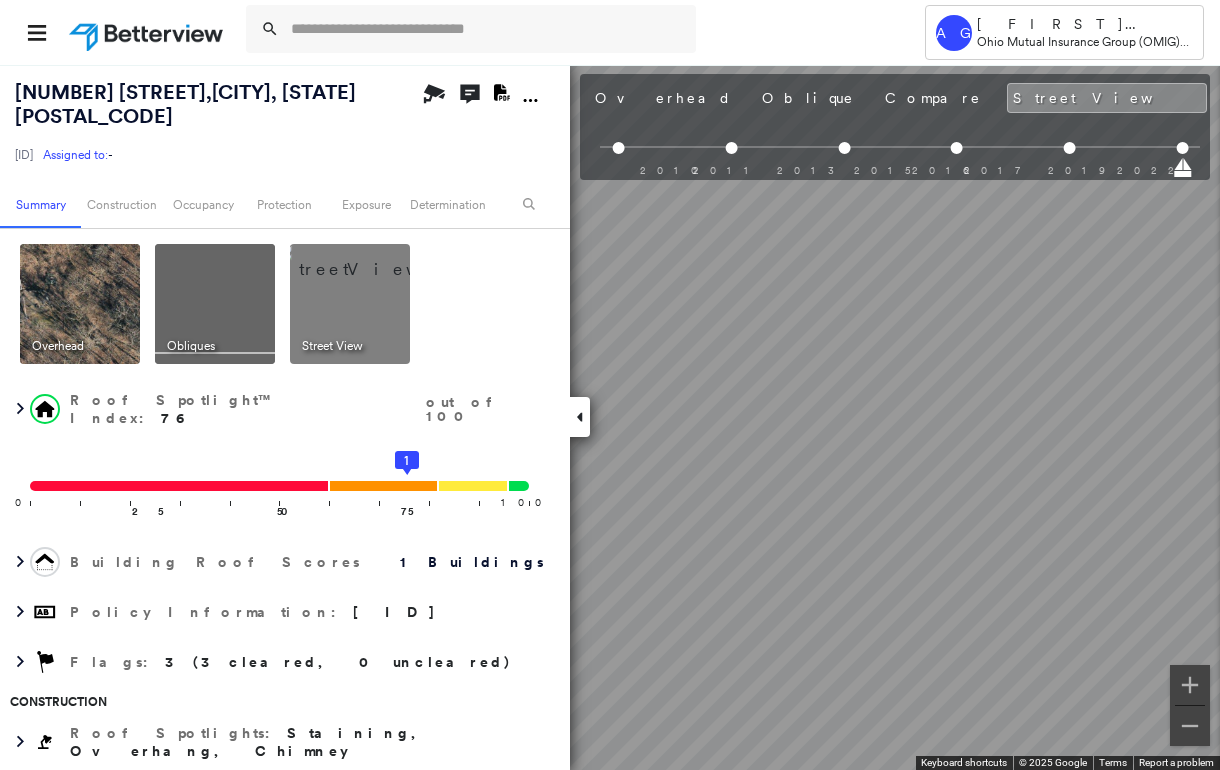 scroll, scrollTop: 0, scrollLeft: 377, axis: horizontal 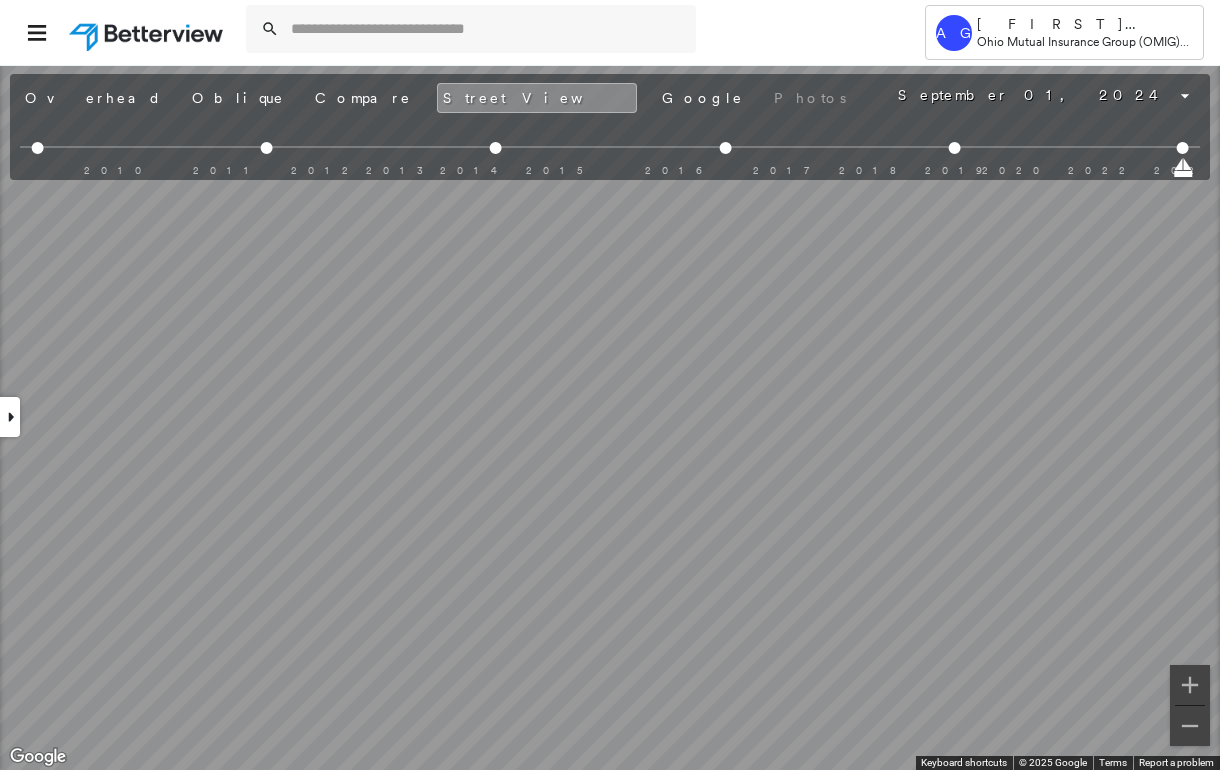 click 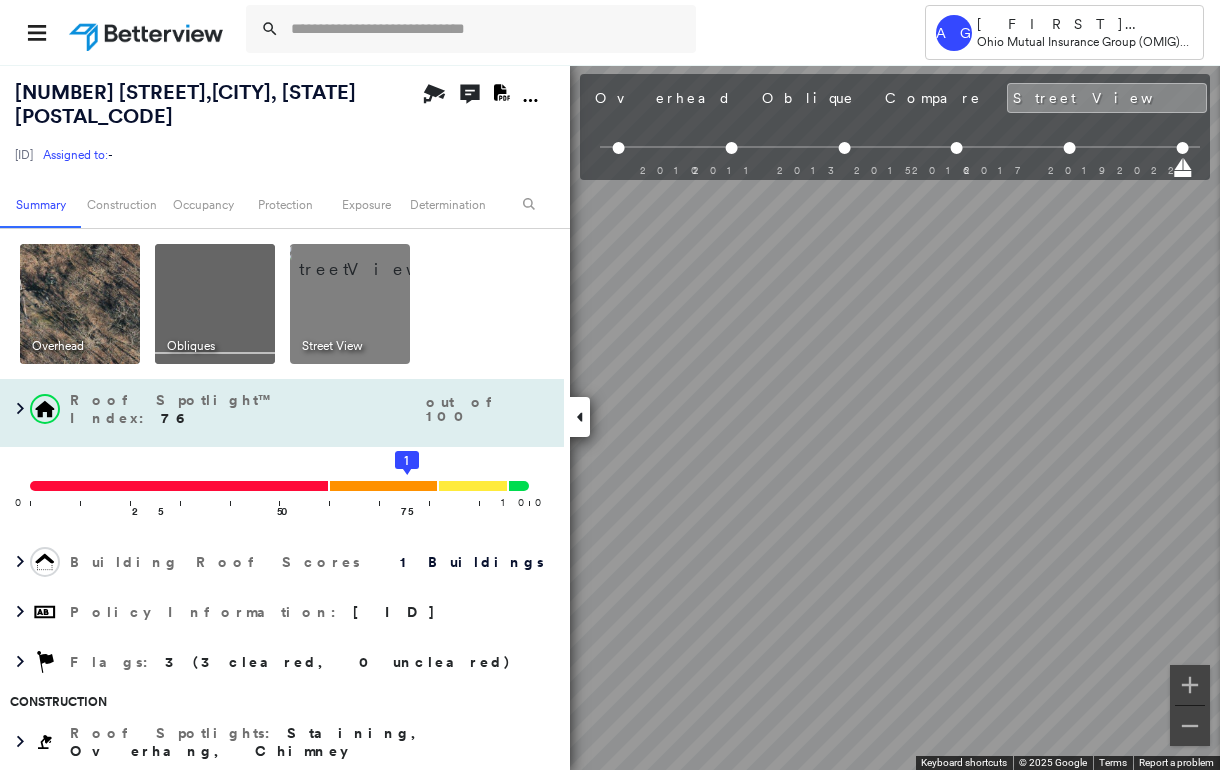 drag, startPoint x: 49, startPoint y: 285, endPoint x: 342, endPoint y: 388, distance: 310.57687 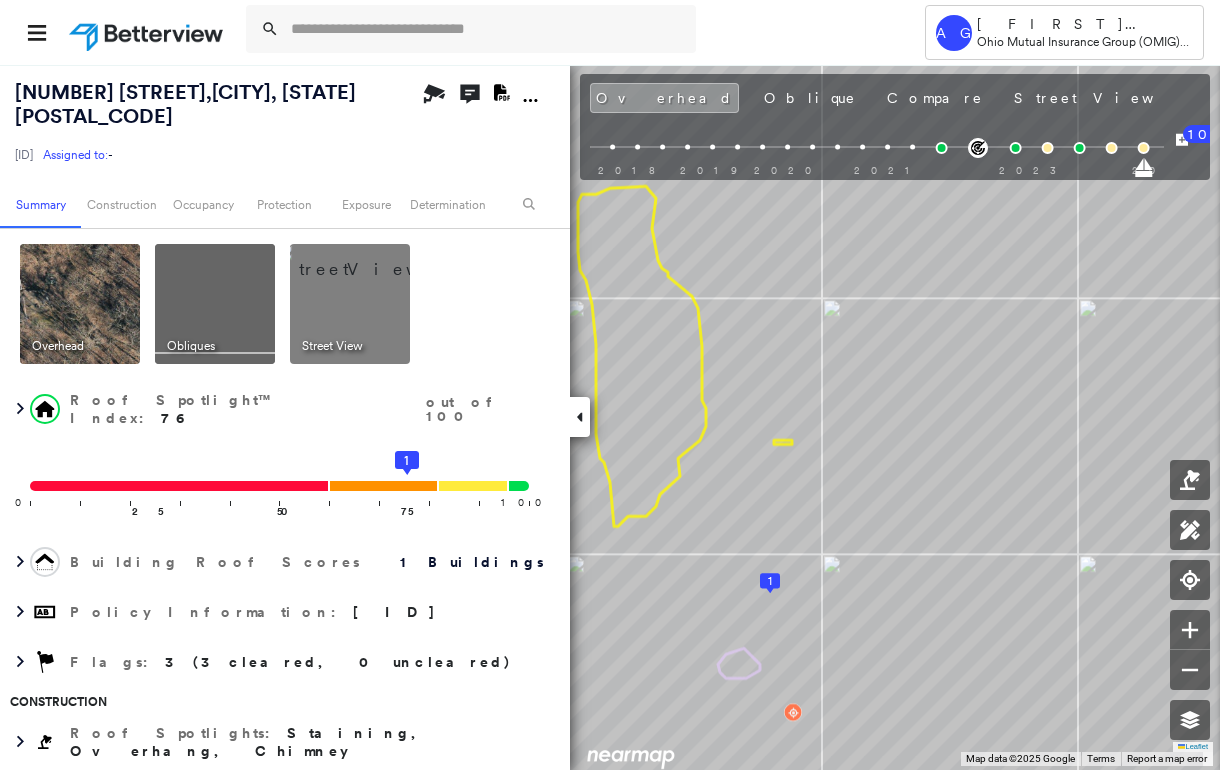 click at bounding box center (215, 304) 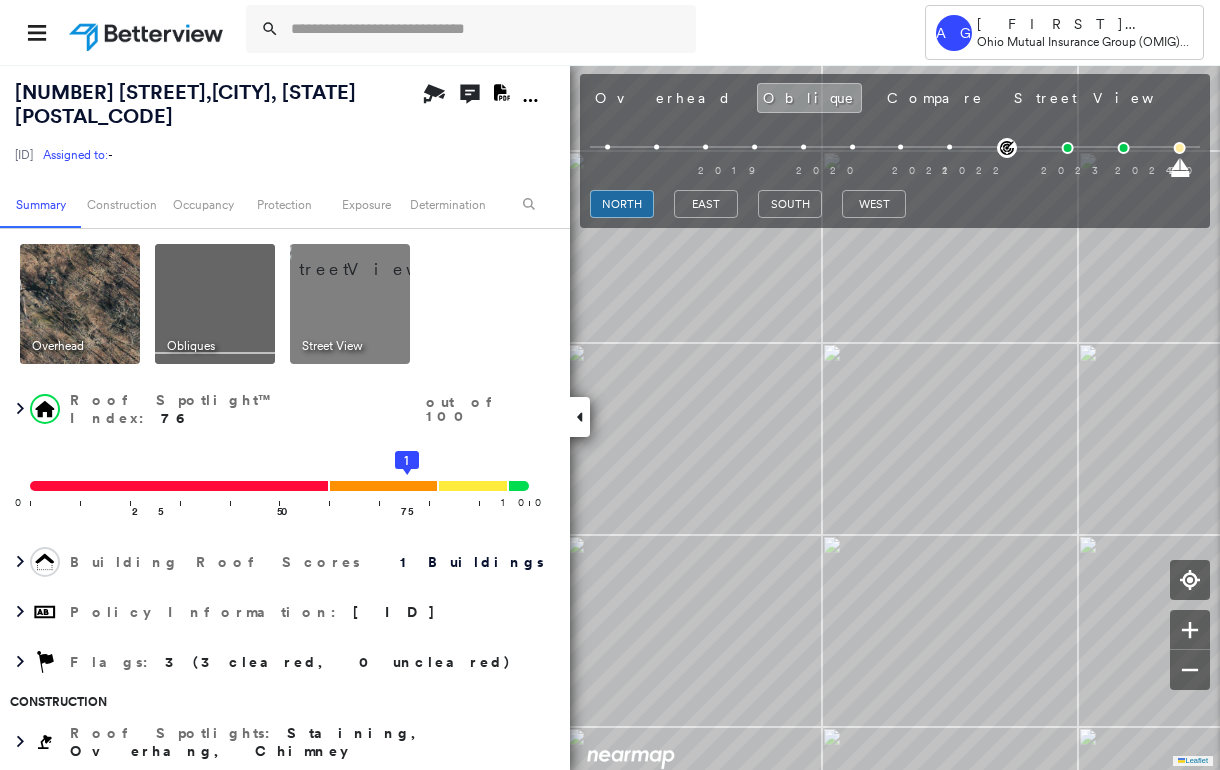 click at bounding box center [580, 417] 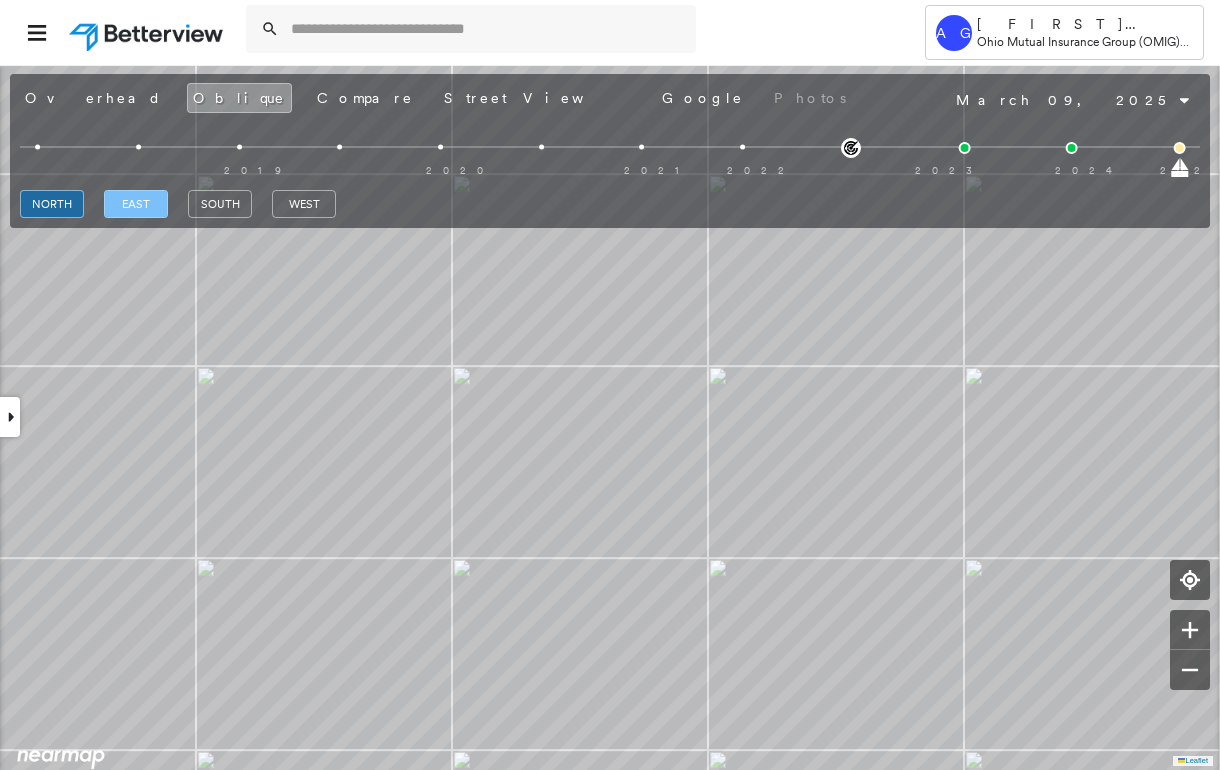 click on "east" at bounding box center [136, 204] 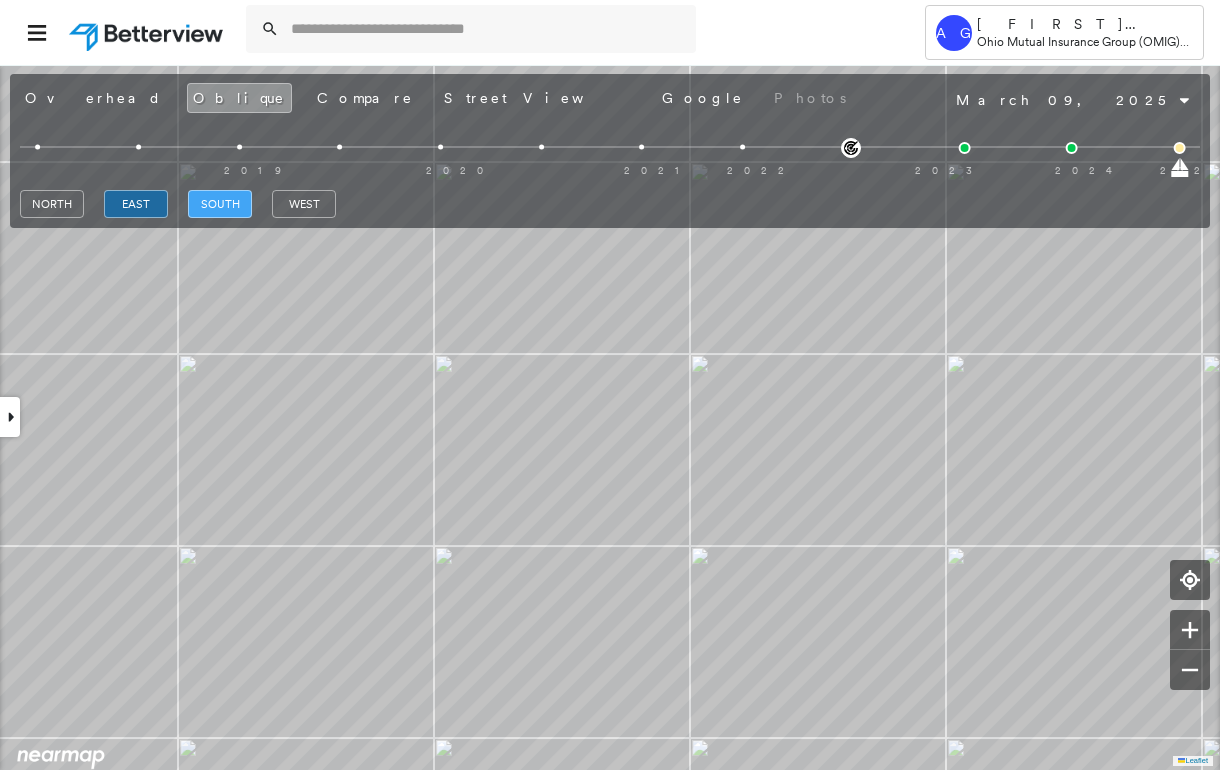 click on "south" at bounding box center (220, 204) 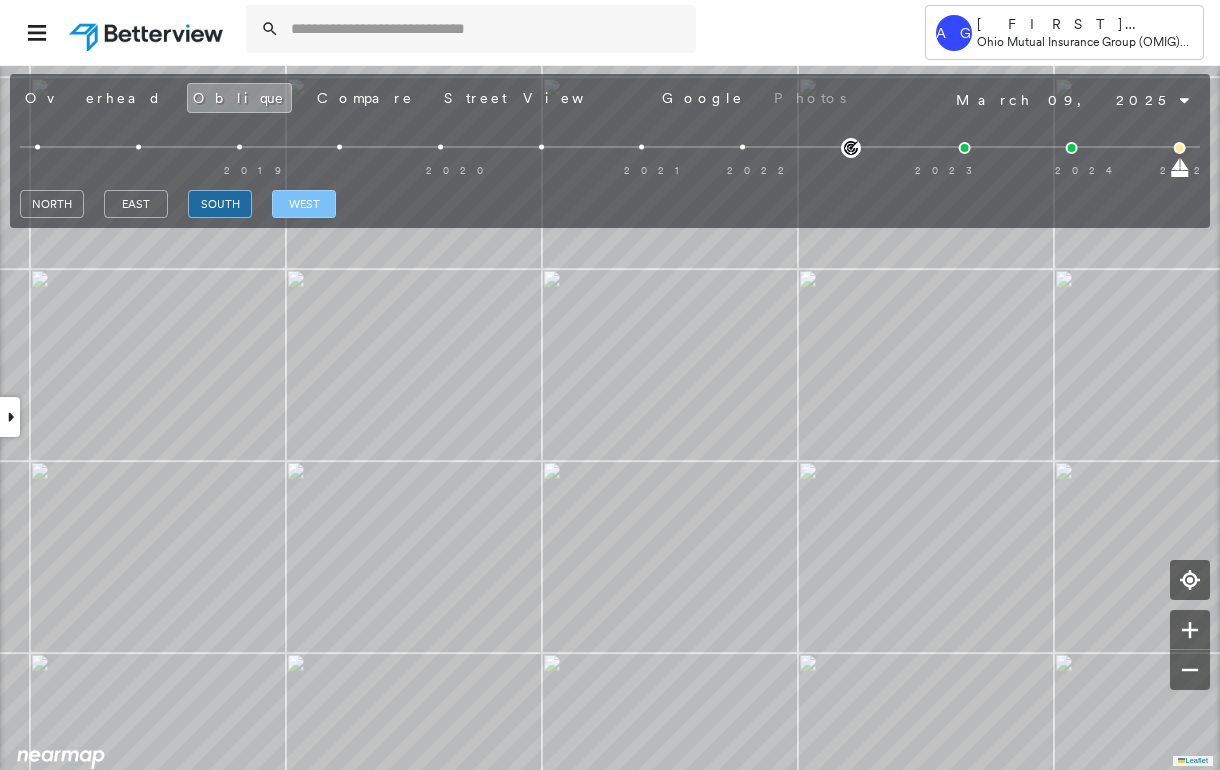 click on "west" at bounding box center (304, 204) 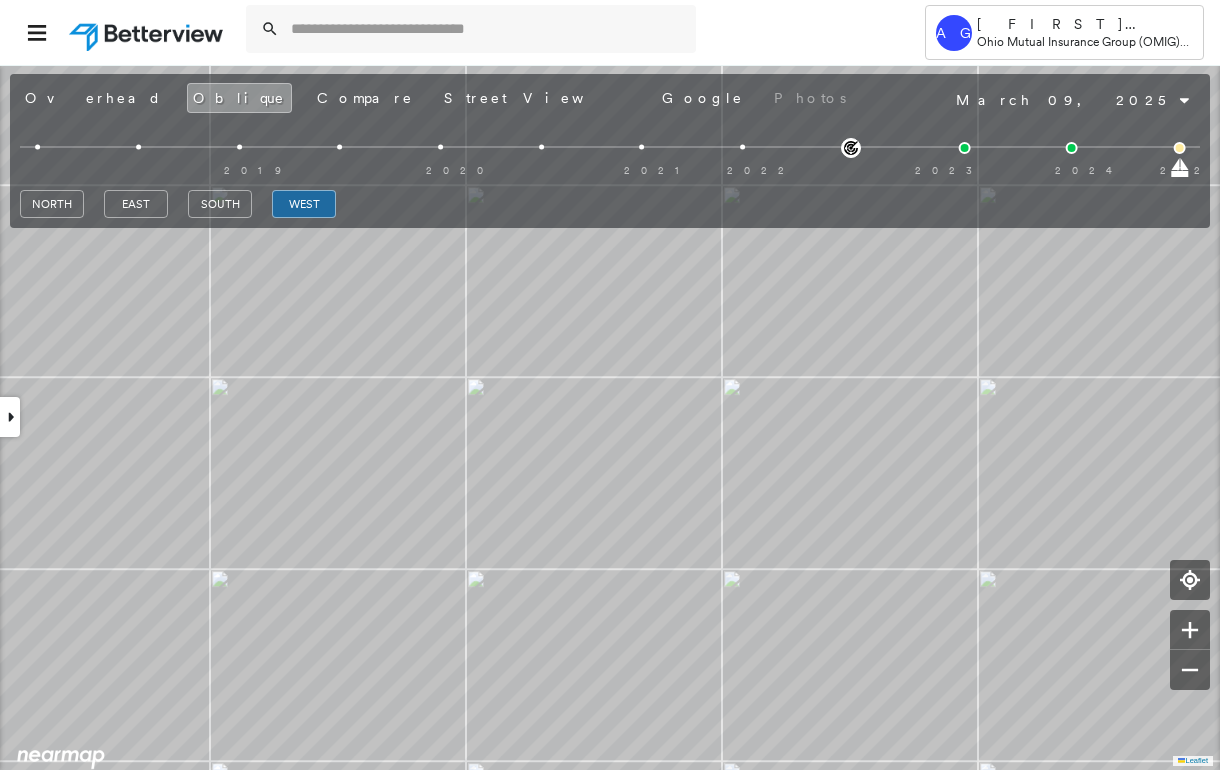 click at bounding box center [10, 417] 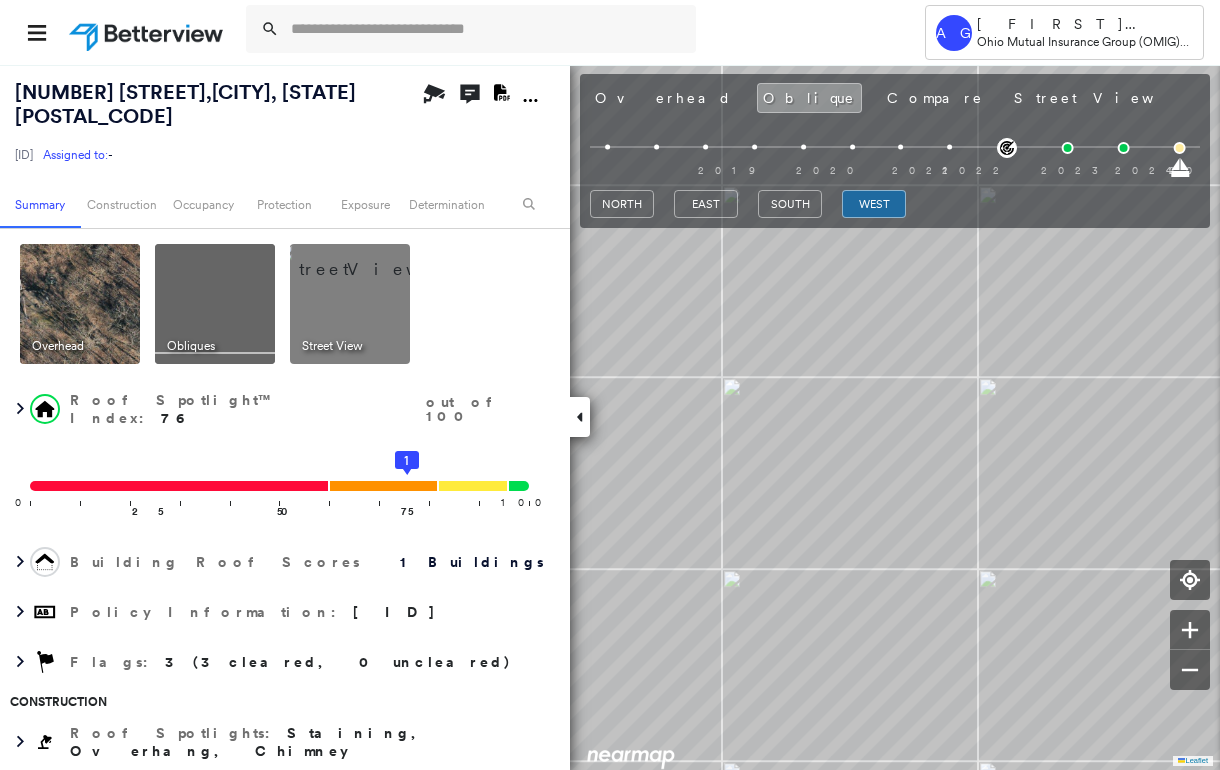 click at bounding box center [80, 304] 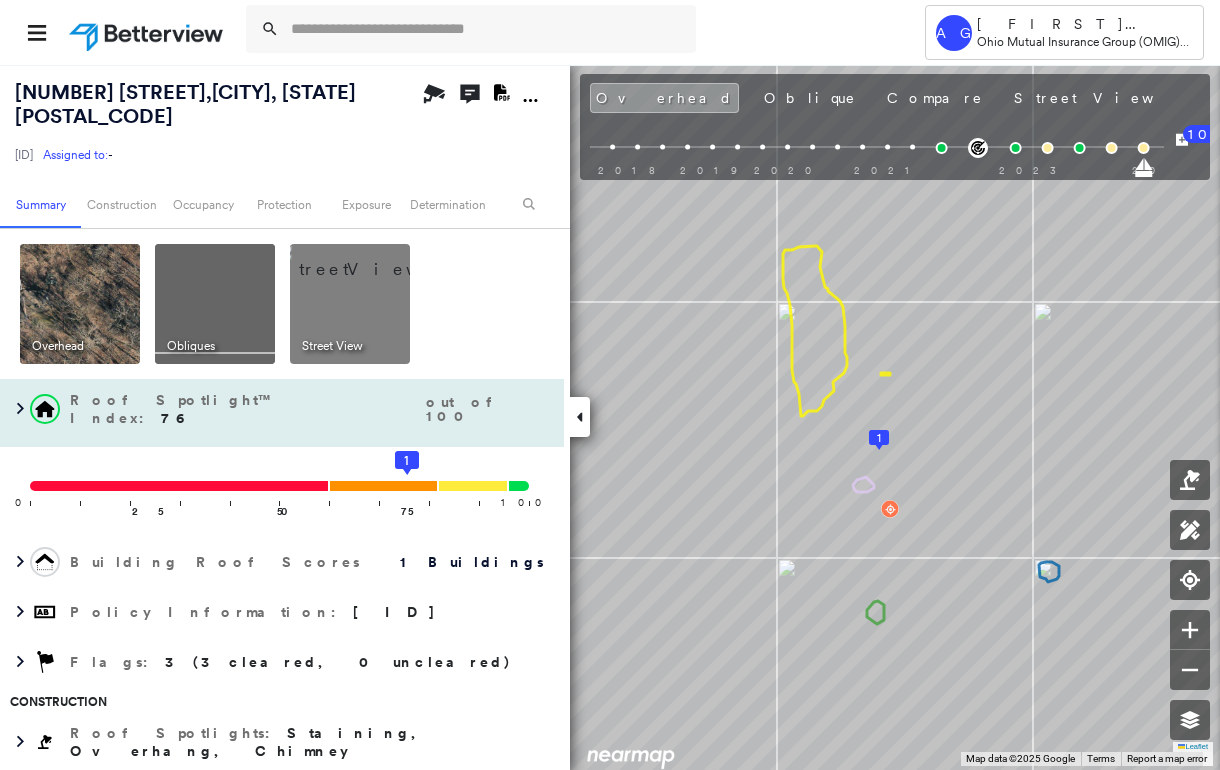 drag, startPoint x: 561, startPoint y: 364, endPoint x: 556, endPoint y: 442, distance: 78.160095 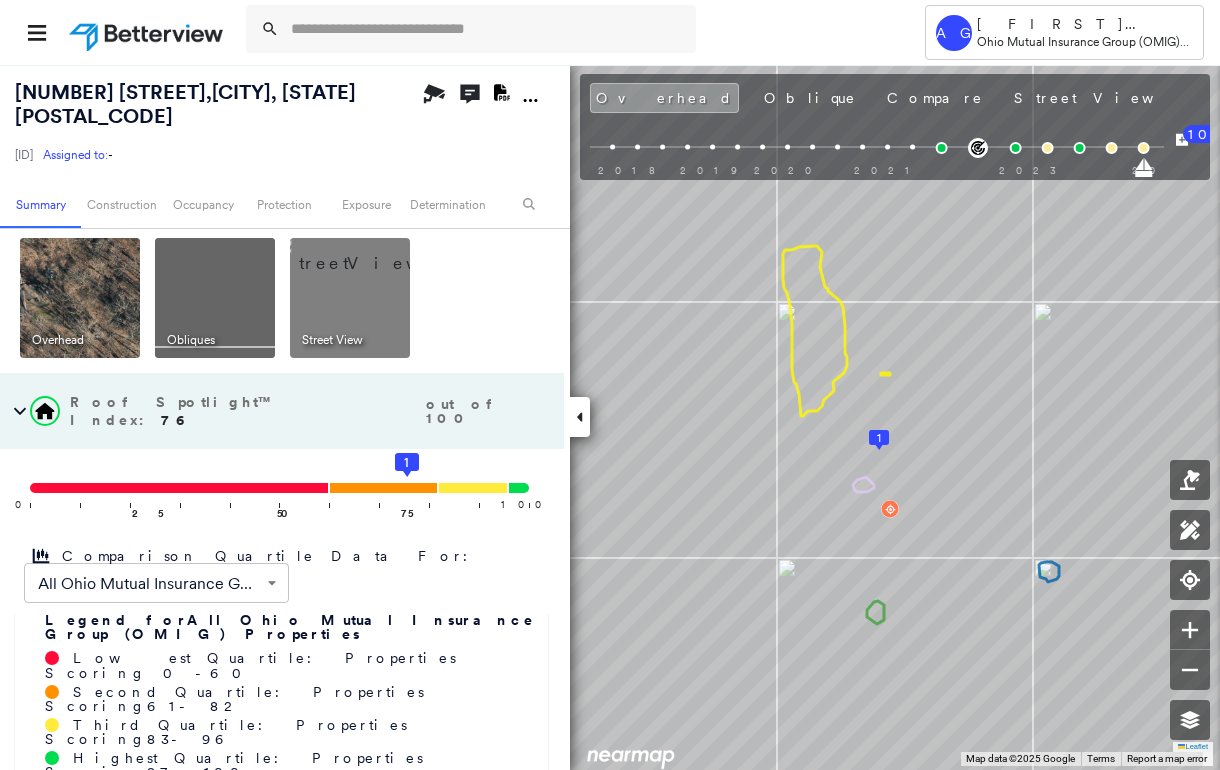 scroll, scrollTop: 0, scrollLeft: 0, axis: both 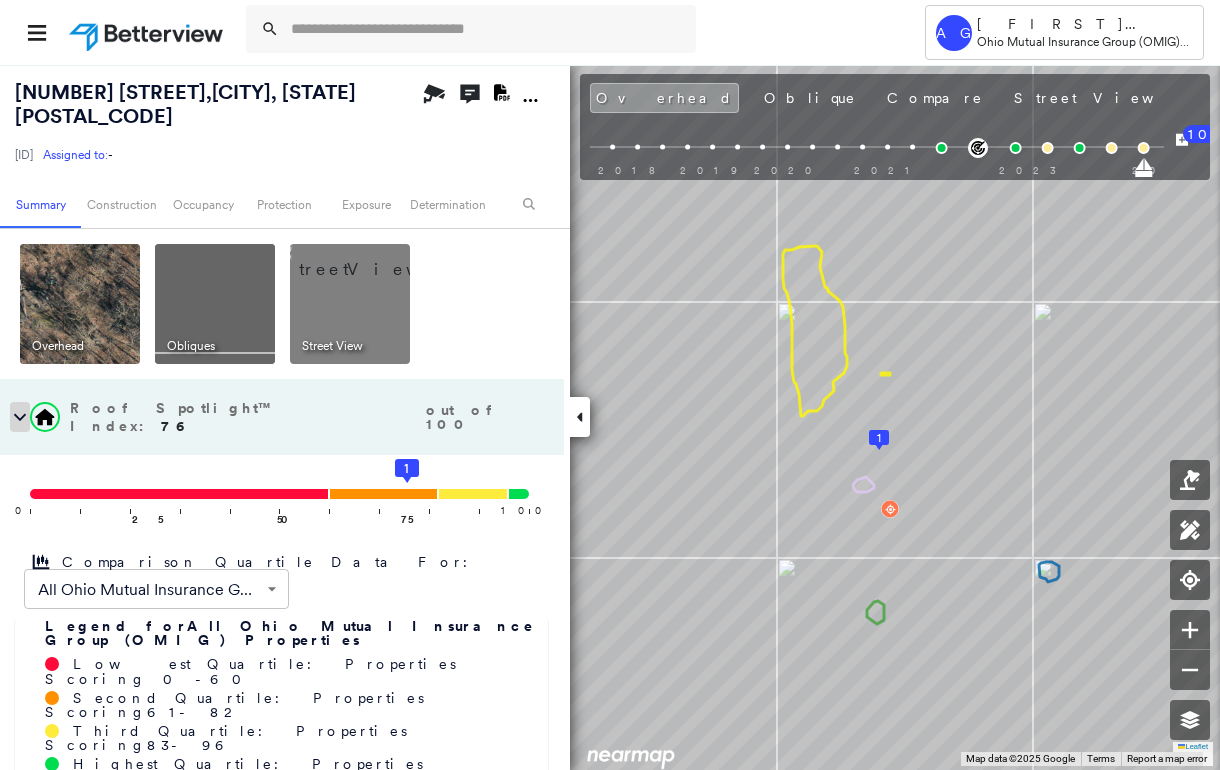 click at bounding box center (20, 417) 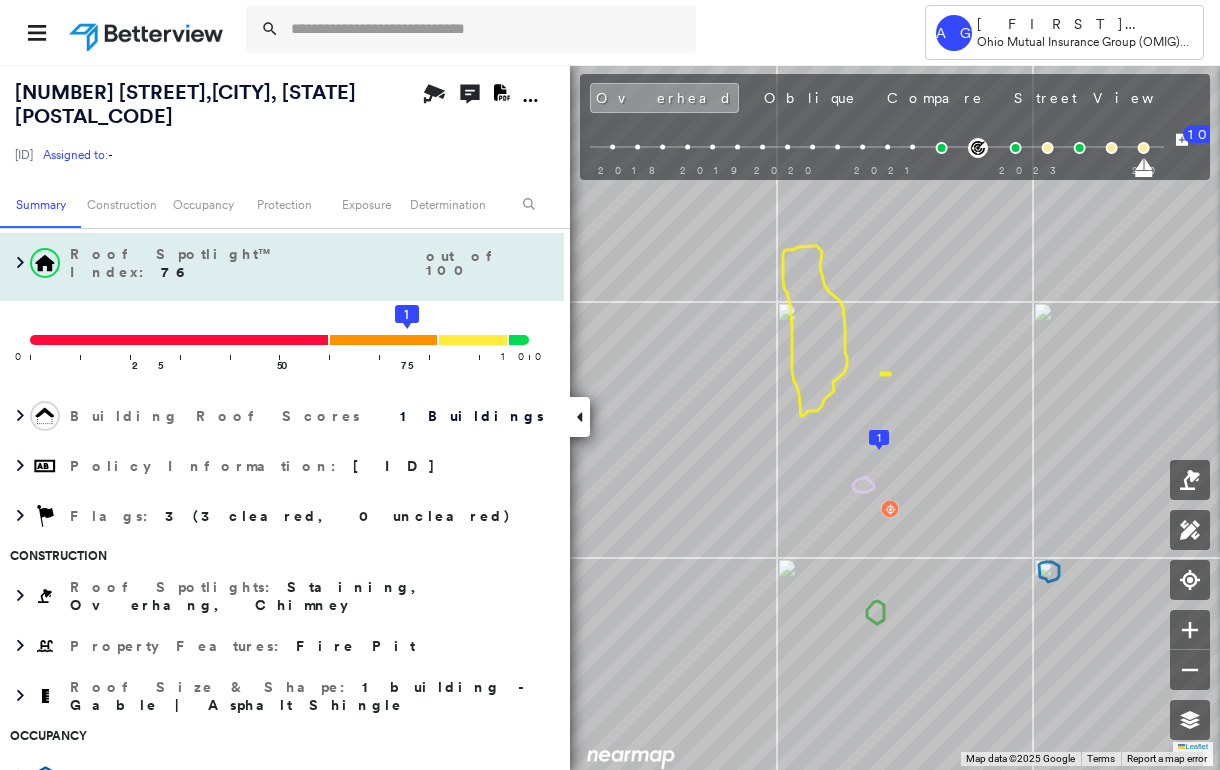 scroll, scrollTop: 266, scrollLeft: 0, axis: vertical 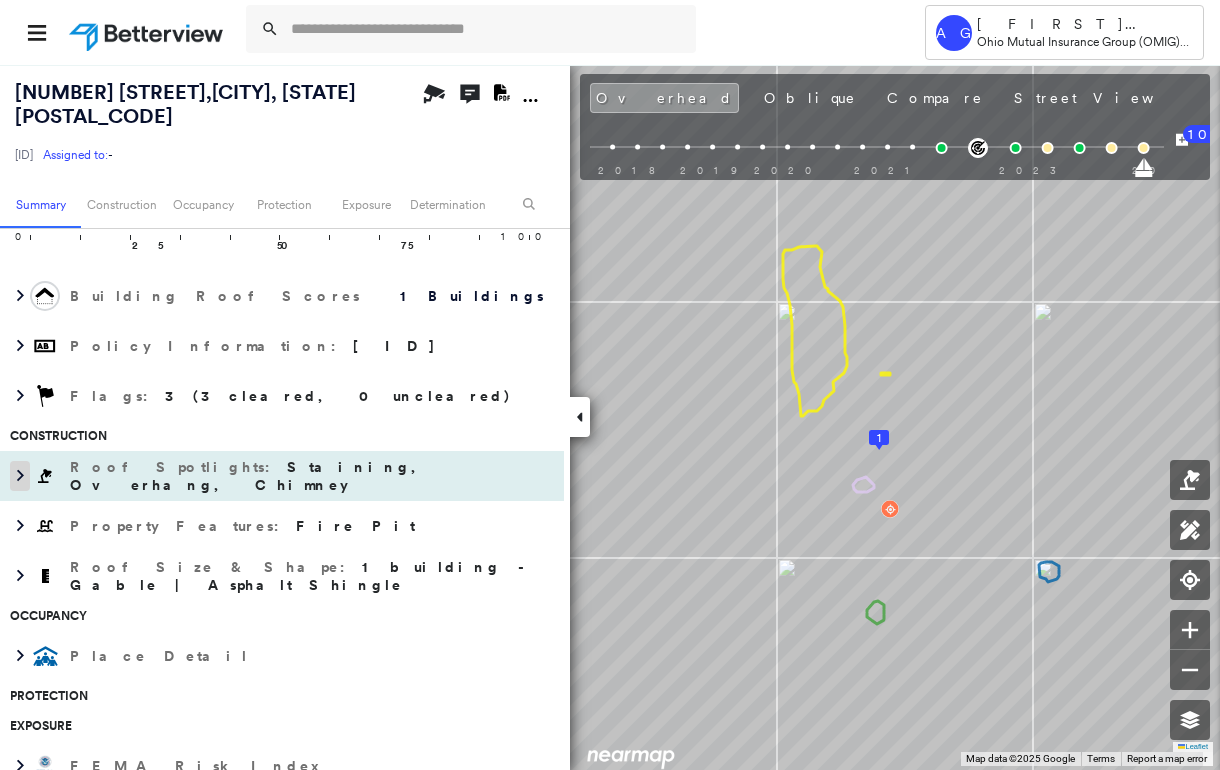 click 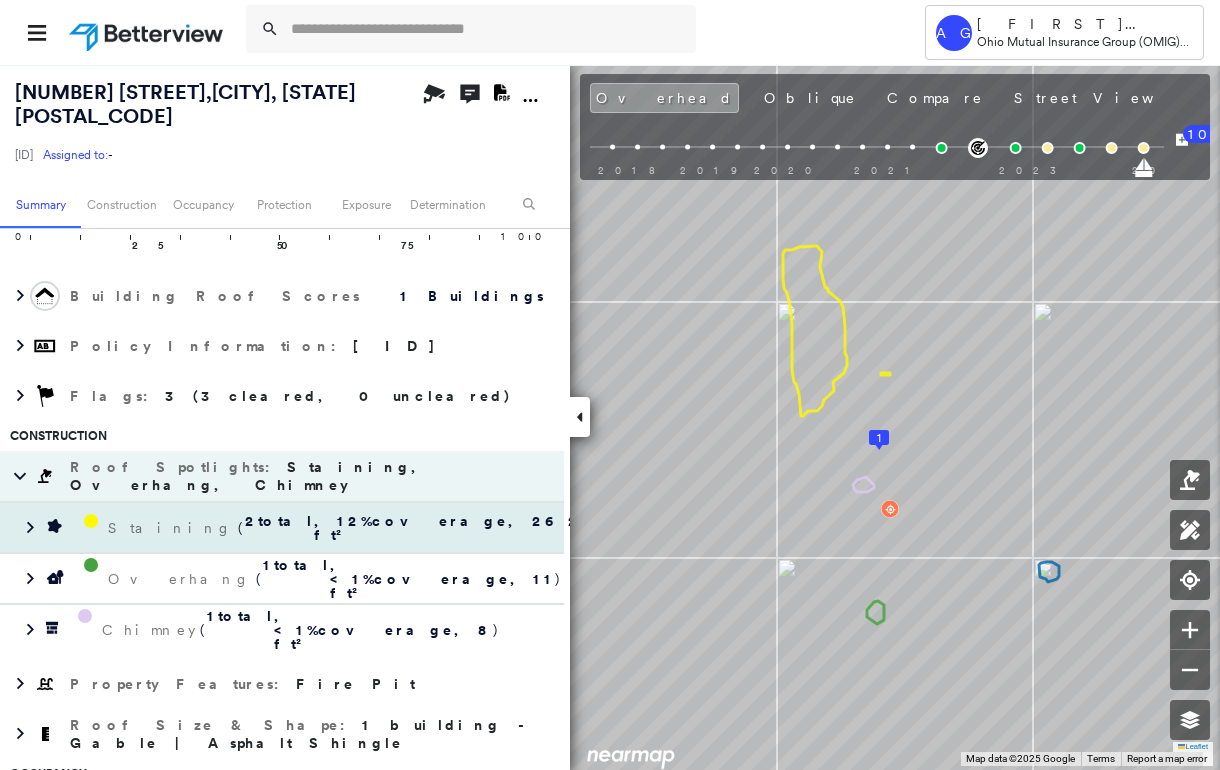 click on "Staining" at bounding box center [173, 528] 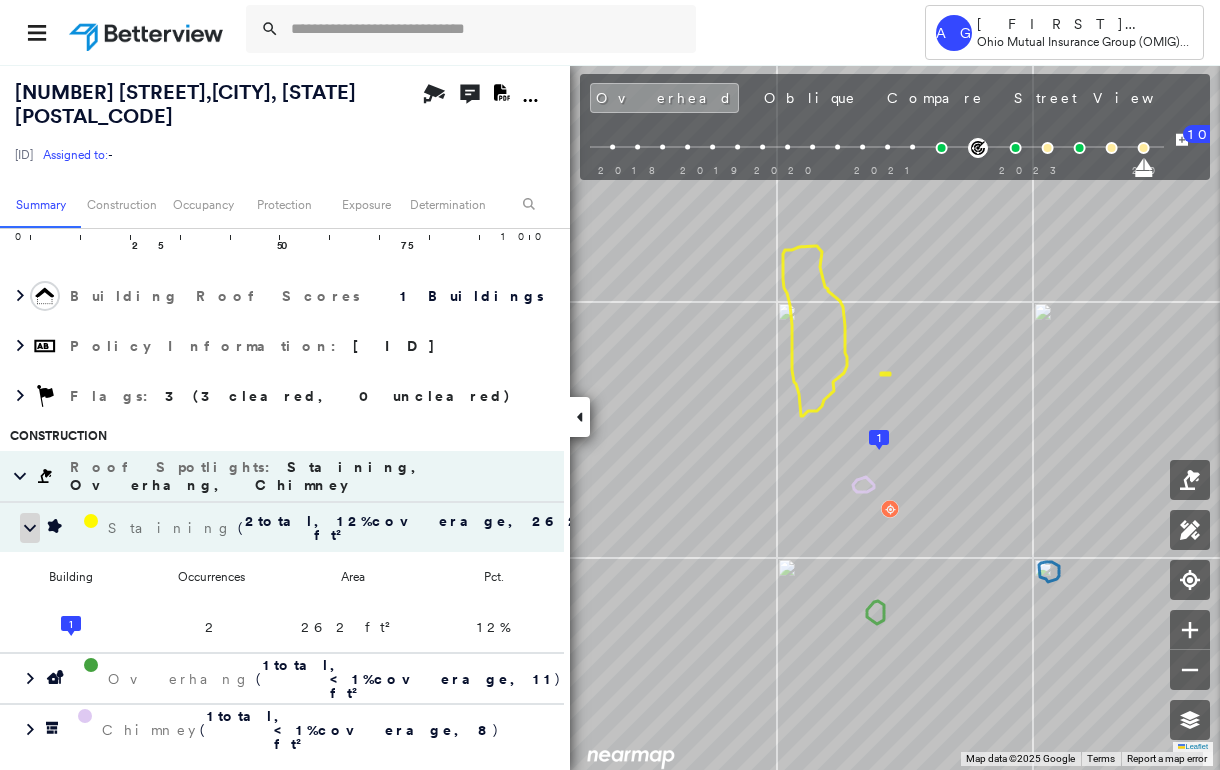 click 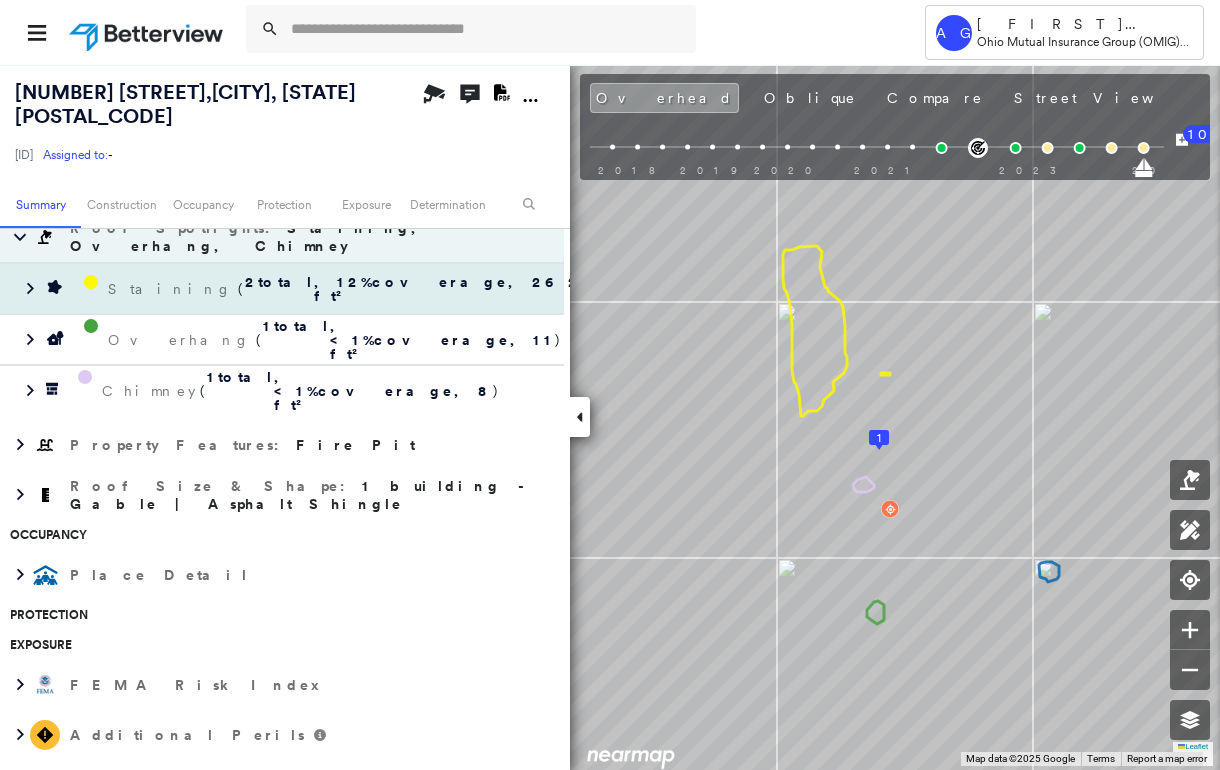 scroll, scrollTop: 533, scrollLeft: 0, axis: vertical 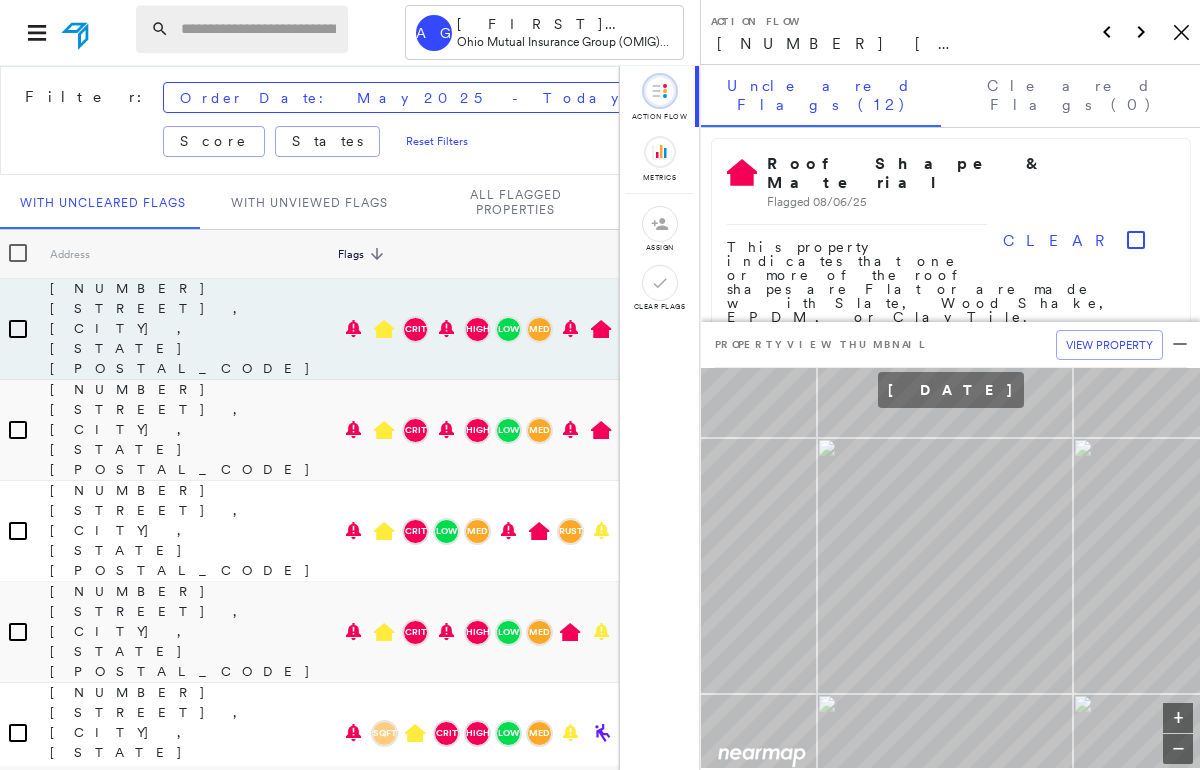 click at bounding box center (242, 29) 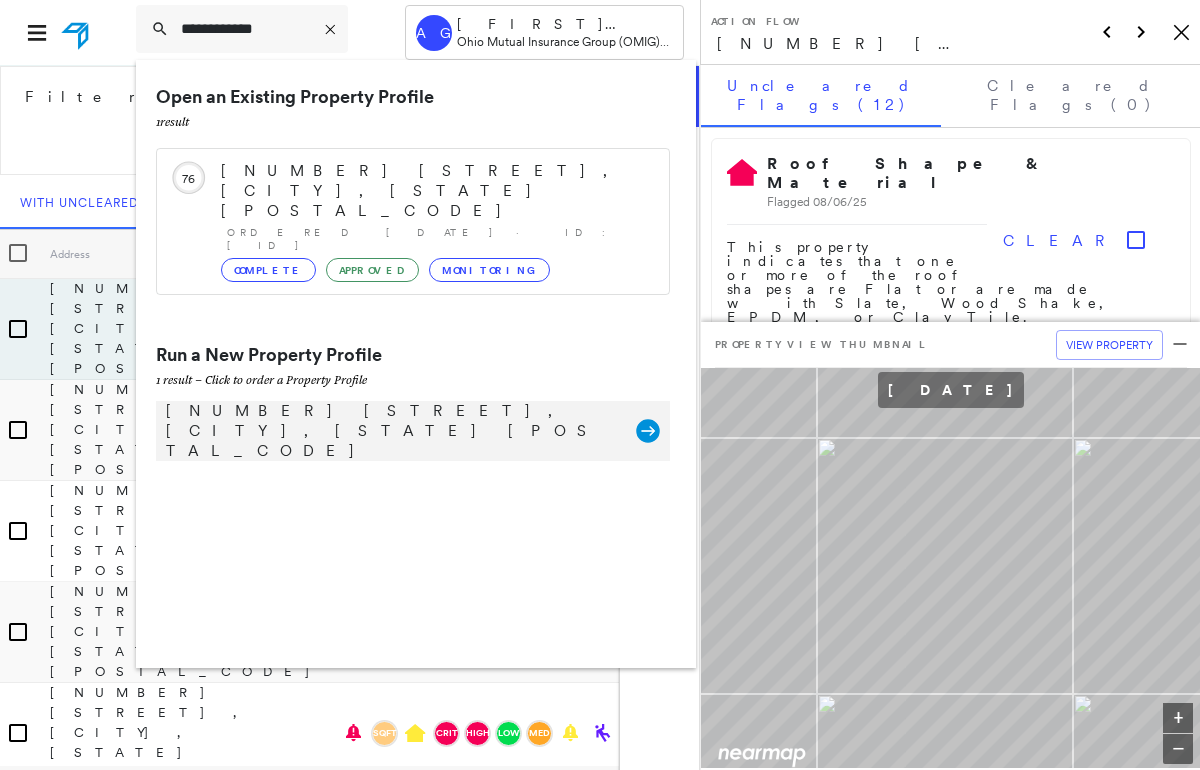 type on "**********" 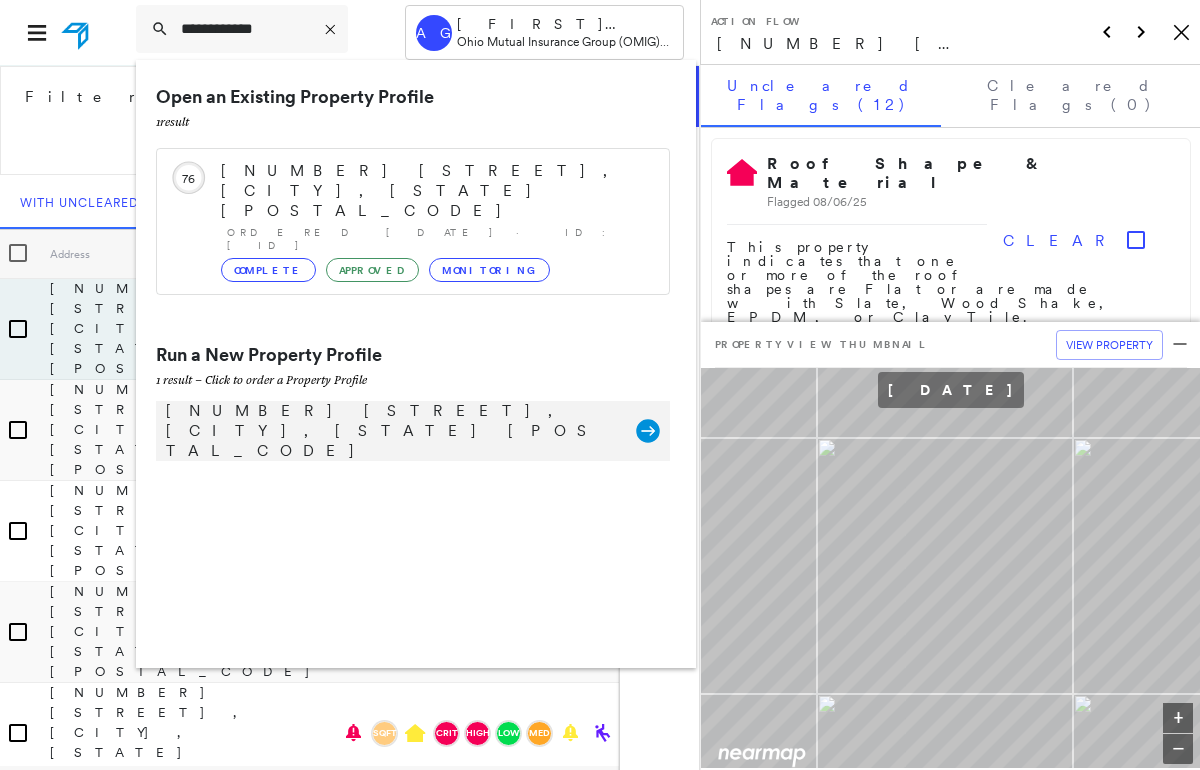 click 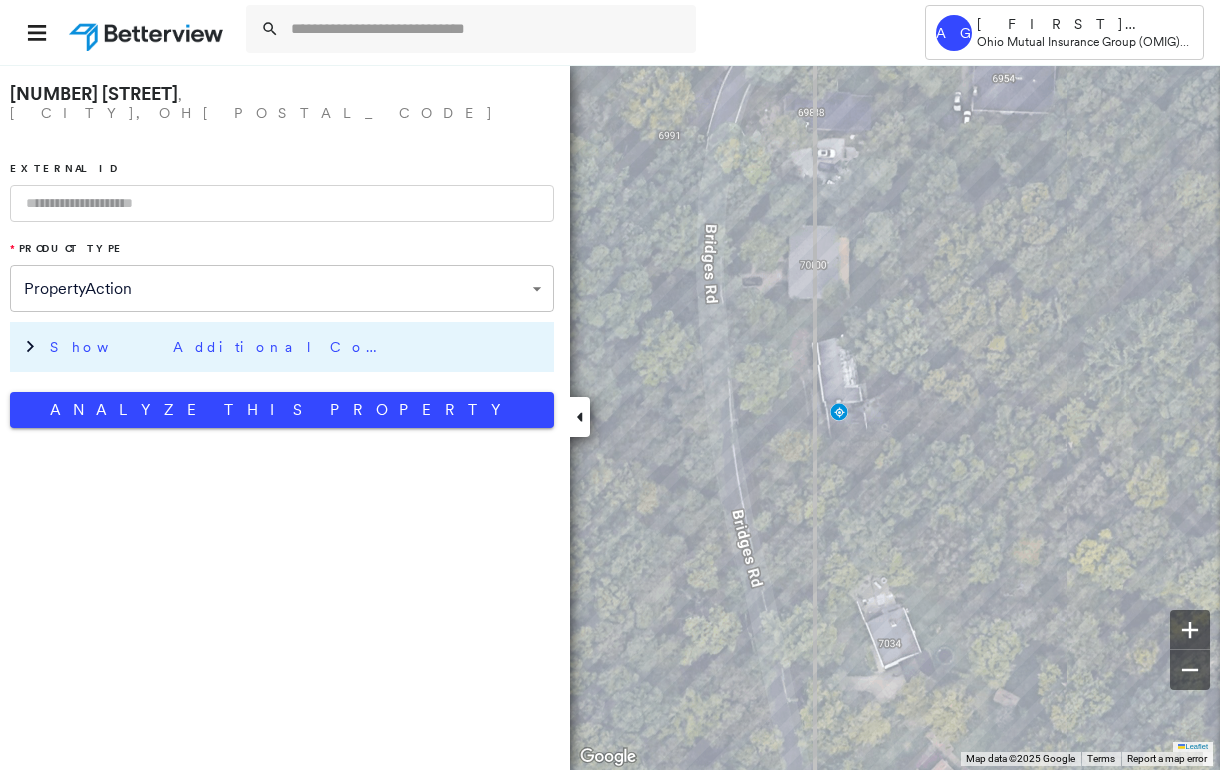 click on "Show Additional Company Data" at bounding box center (220, 347) 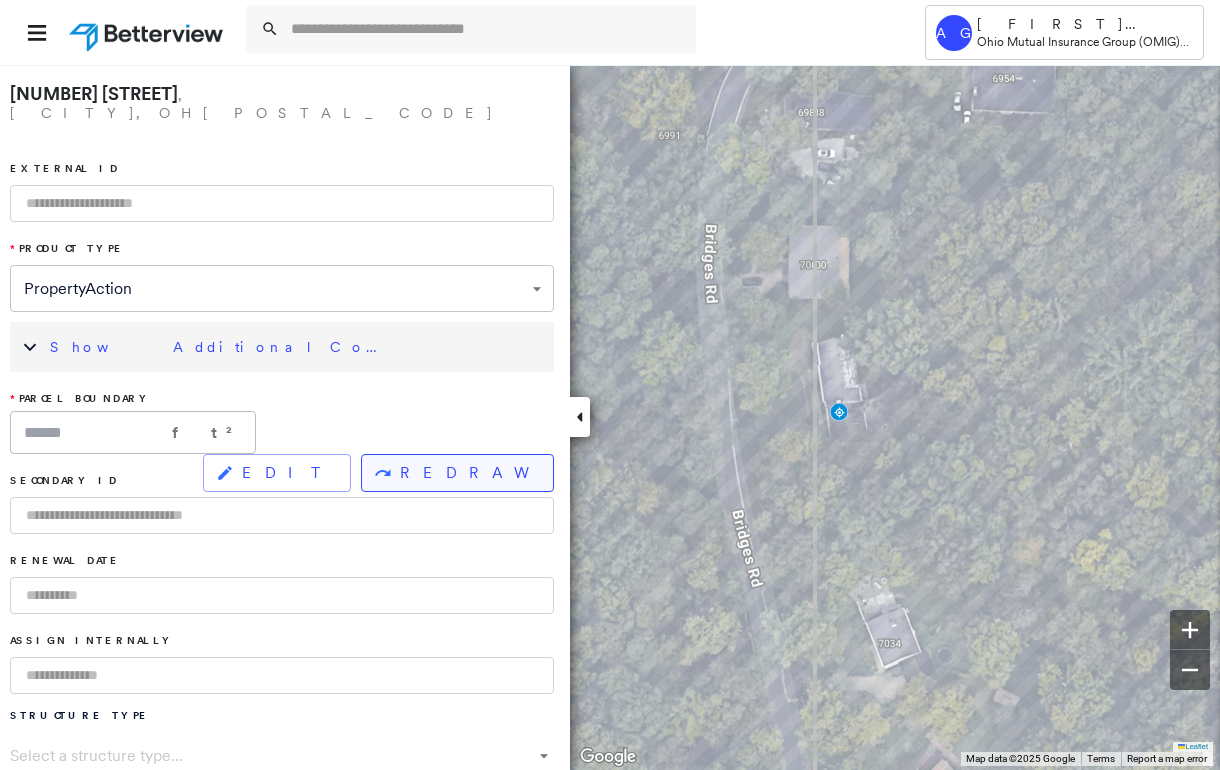 click on "REDRAW" at bounding box center (468, 473) 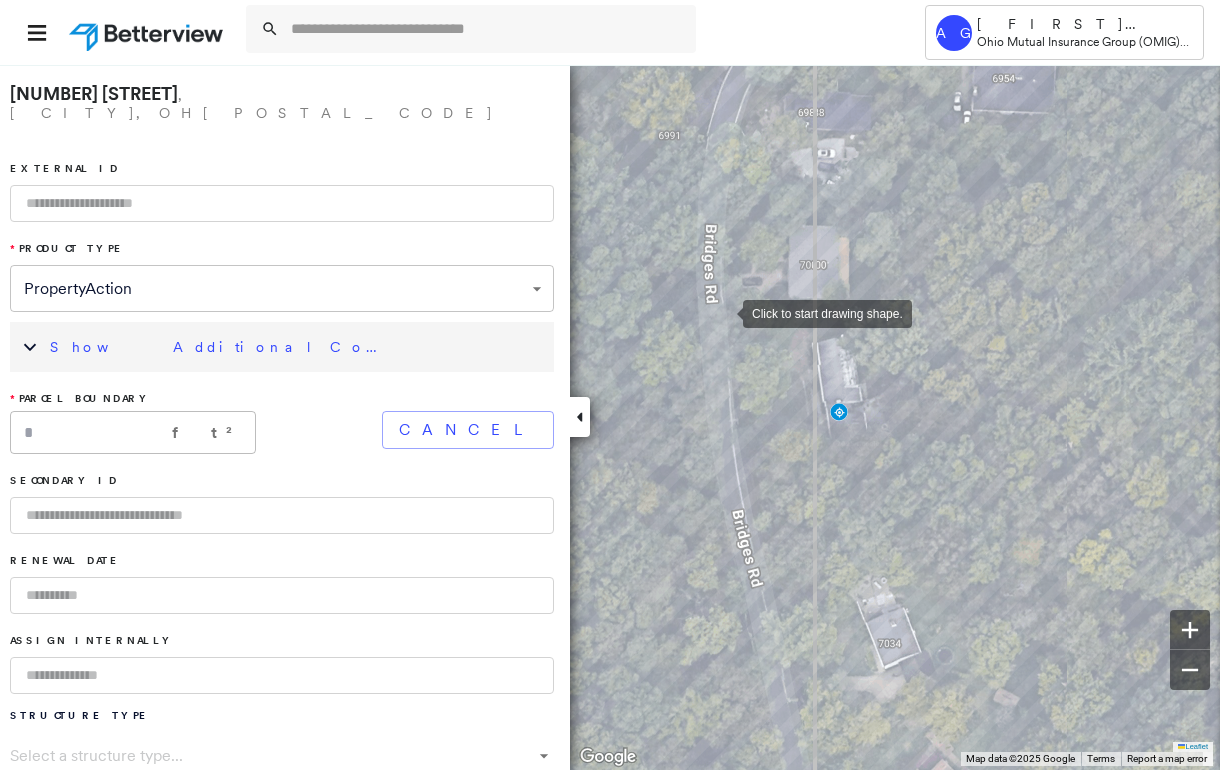 click at bounding box center (723, 312) 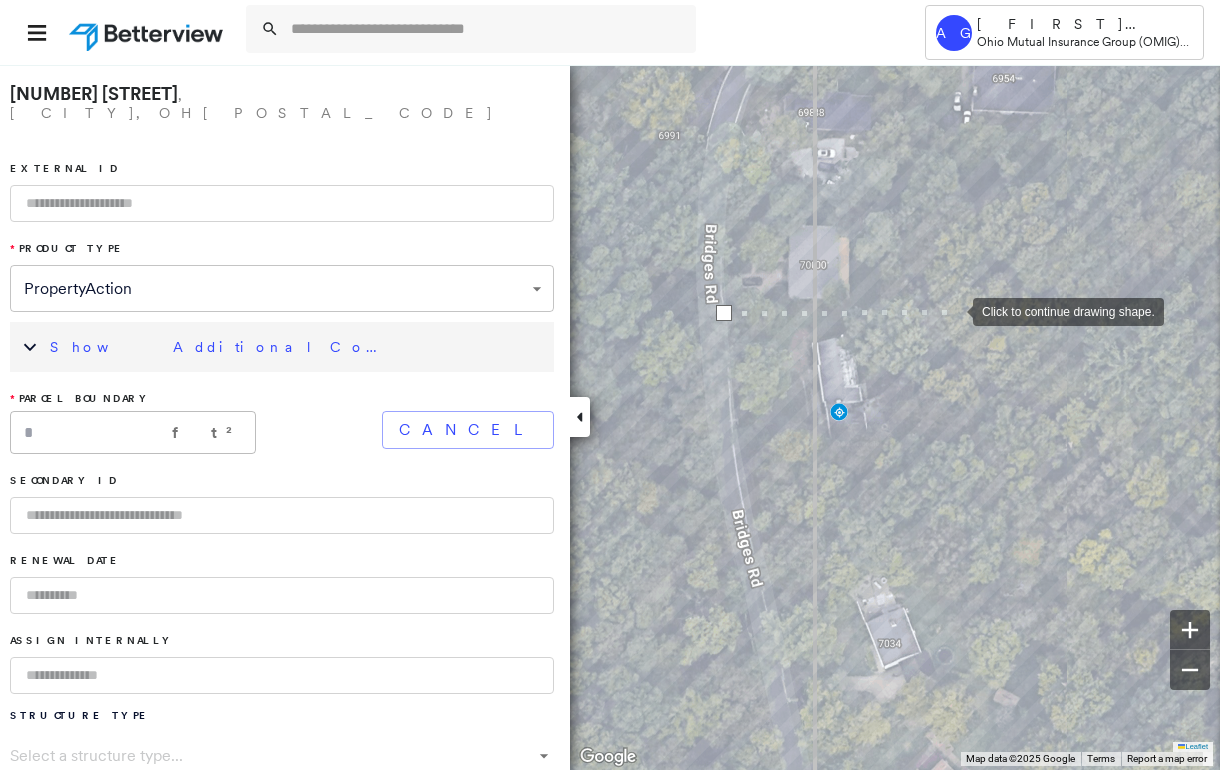 click at bounding box center [953, 310] 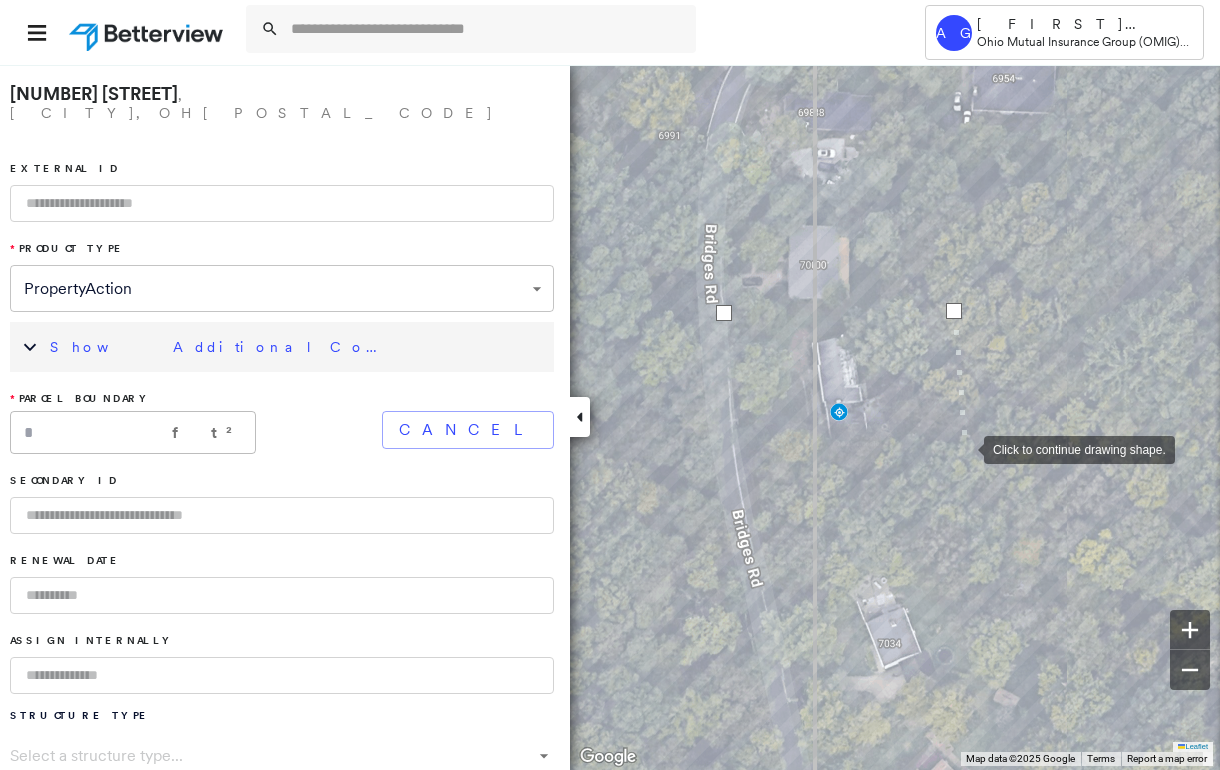 click at bounding box center (964, 448) 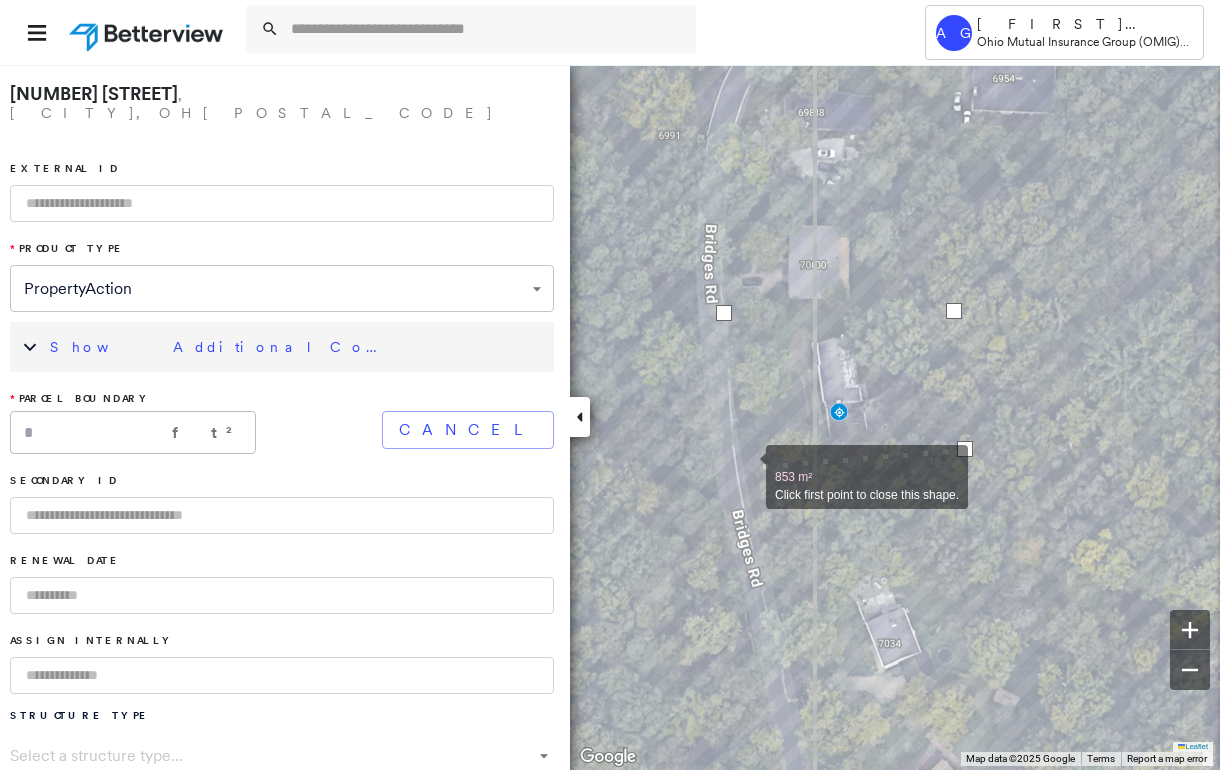 click at bounding box center [746, 466] 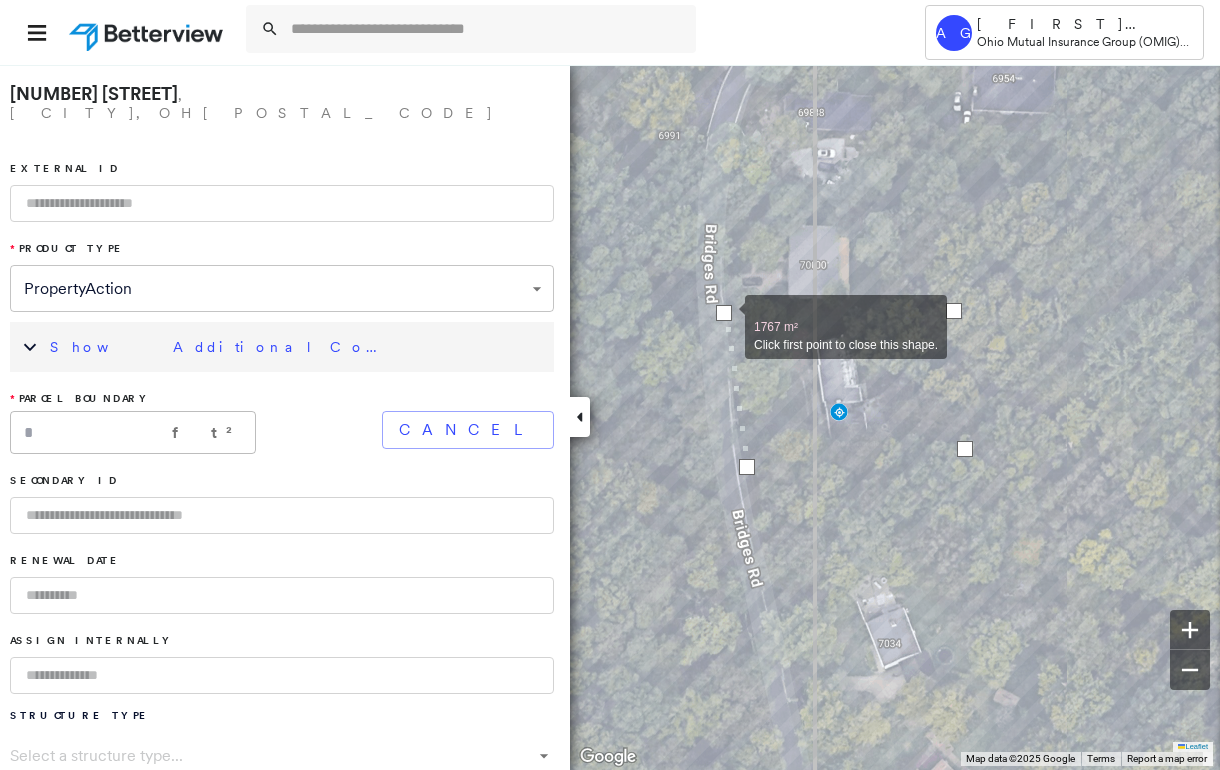 click at bounding box center [724, 313] 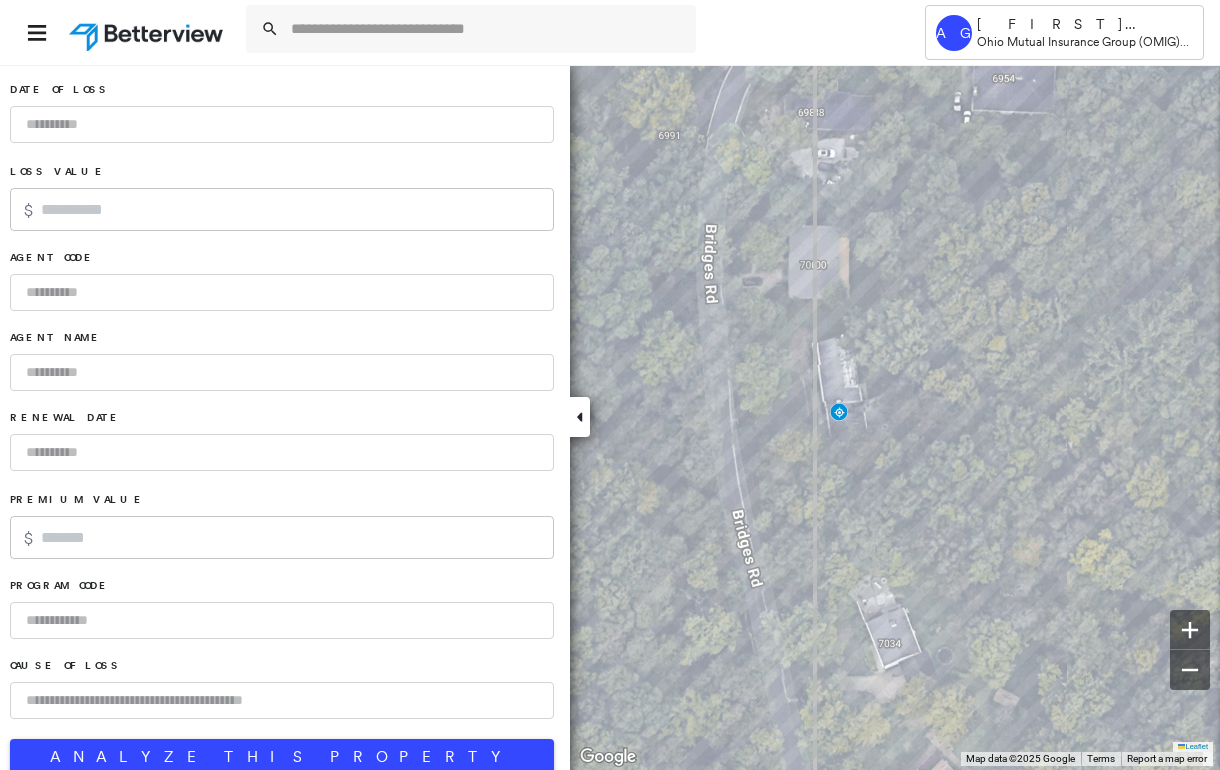 scroll, scrollTop: 1268, scrollLeft: 0, axis: vertical 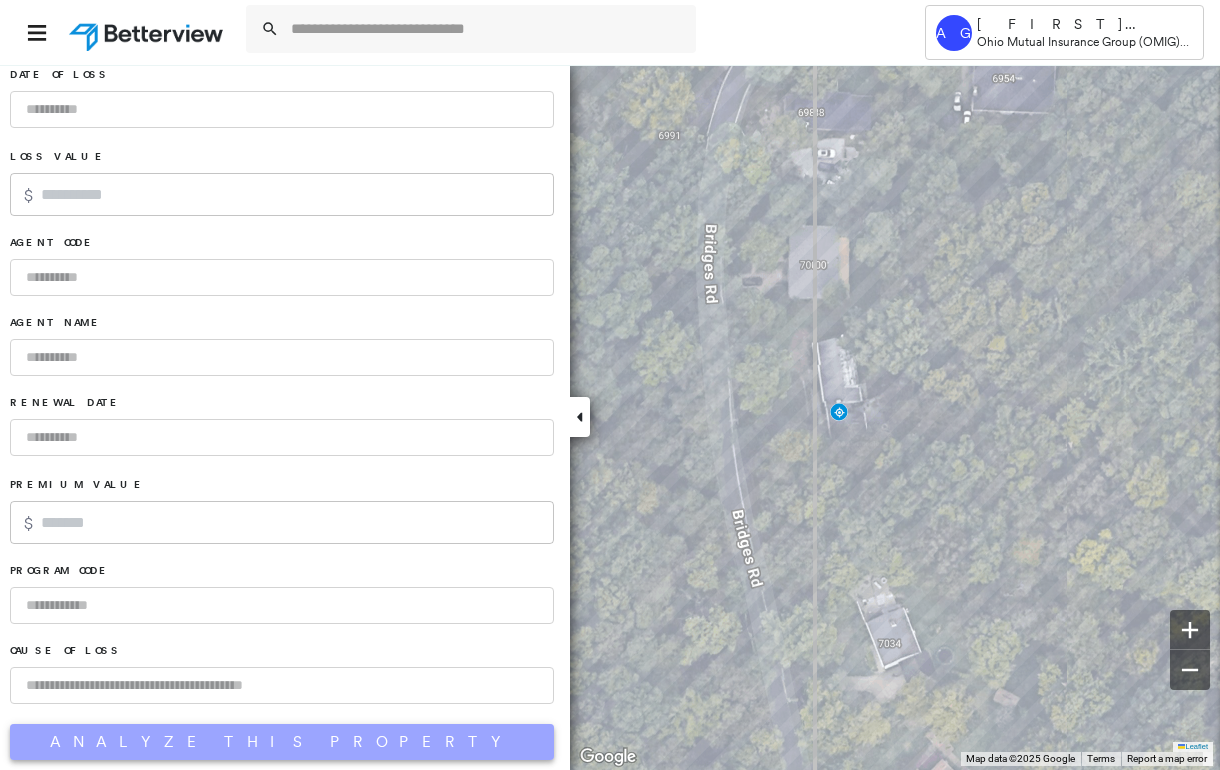 click on "Analyze This Property" at bounding box center (282, 742) 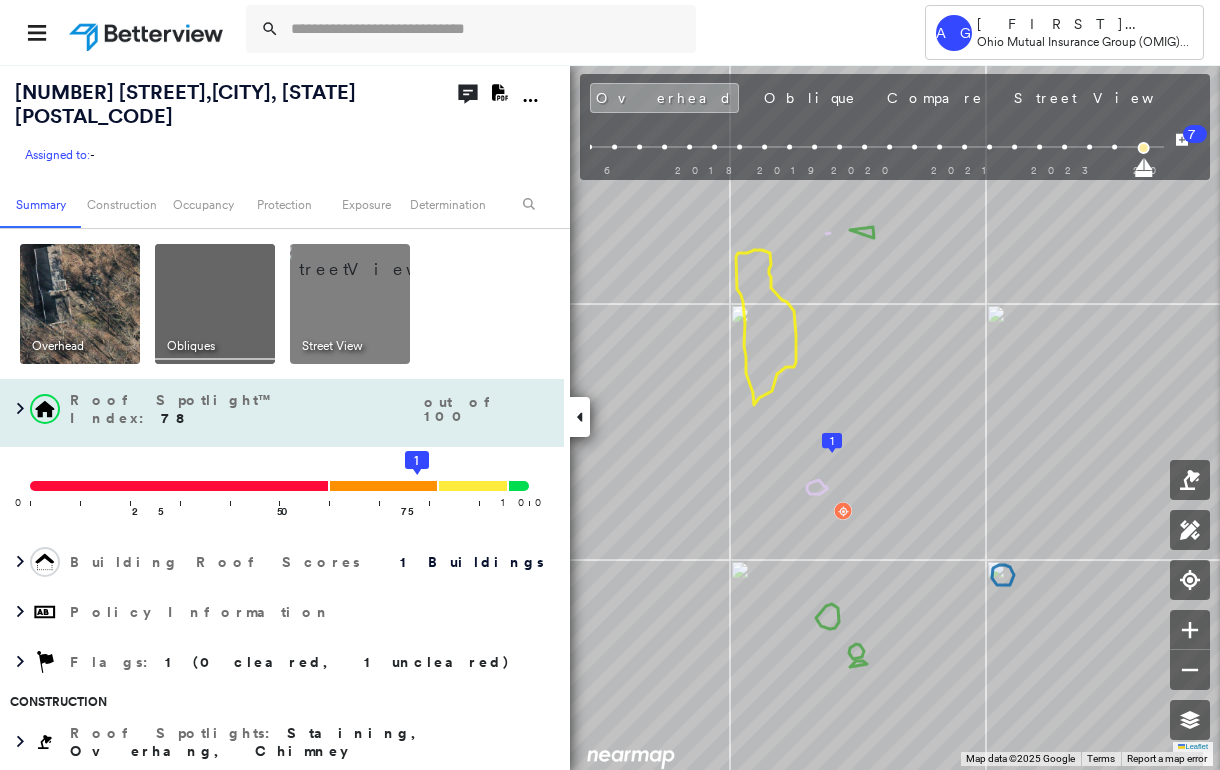 drag, startPoint x: 560, startPoint y: 346, endPoint x: 548, endPoint y: 386, distance: 41.761227 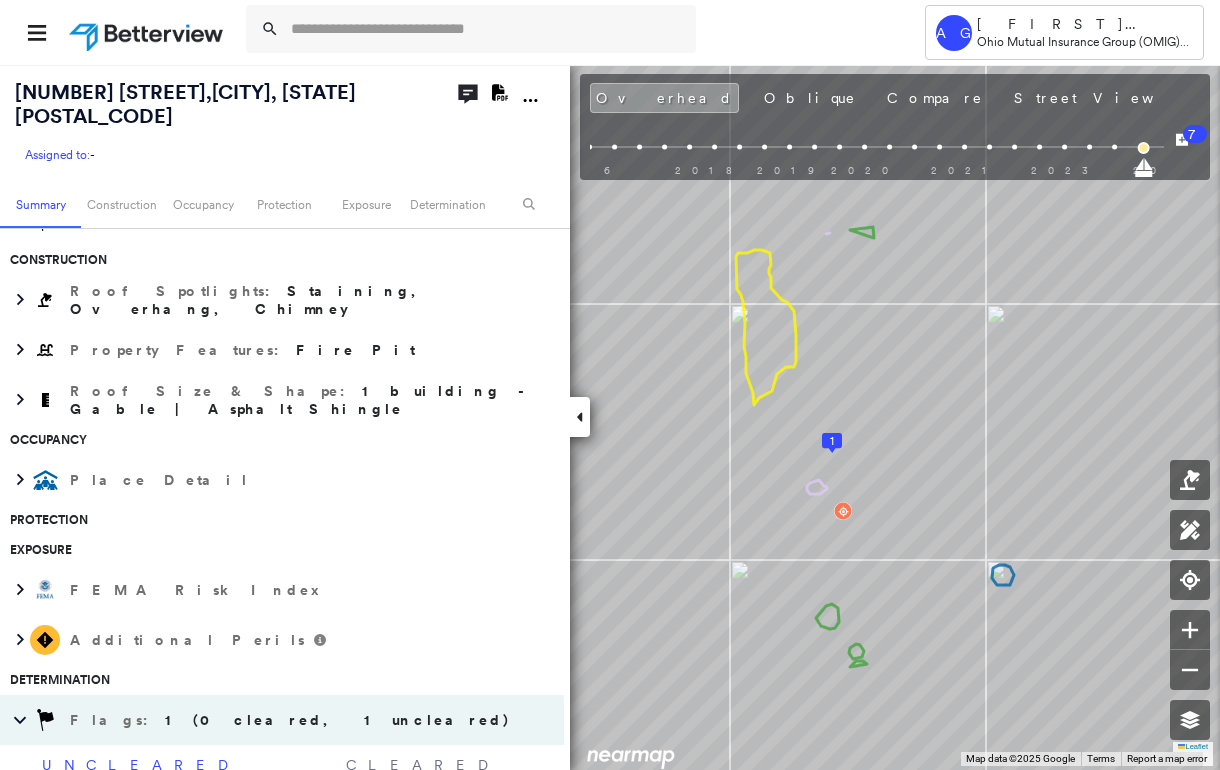 scroll, scrollTop: 453, scrollLeft: 0, axis: vertical 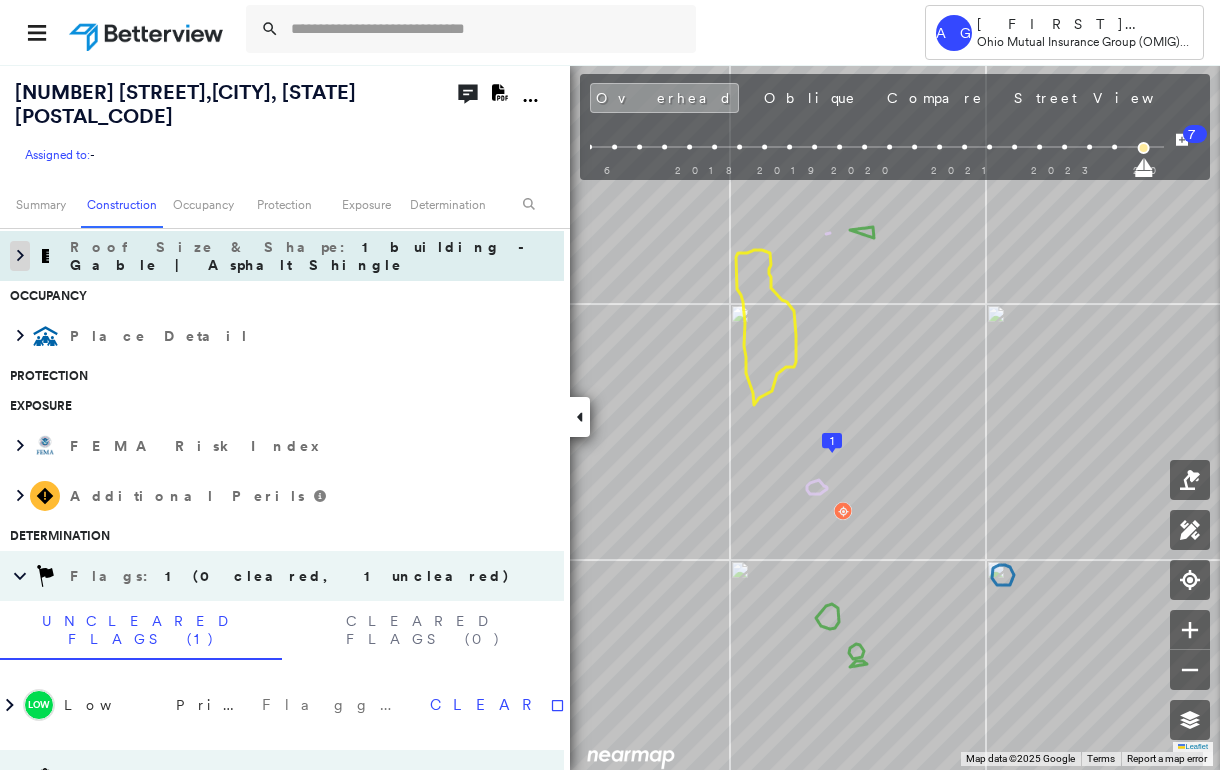 click 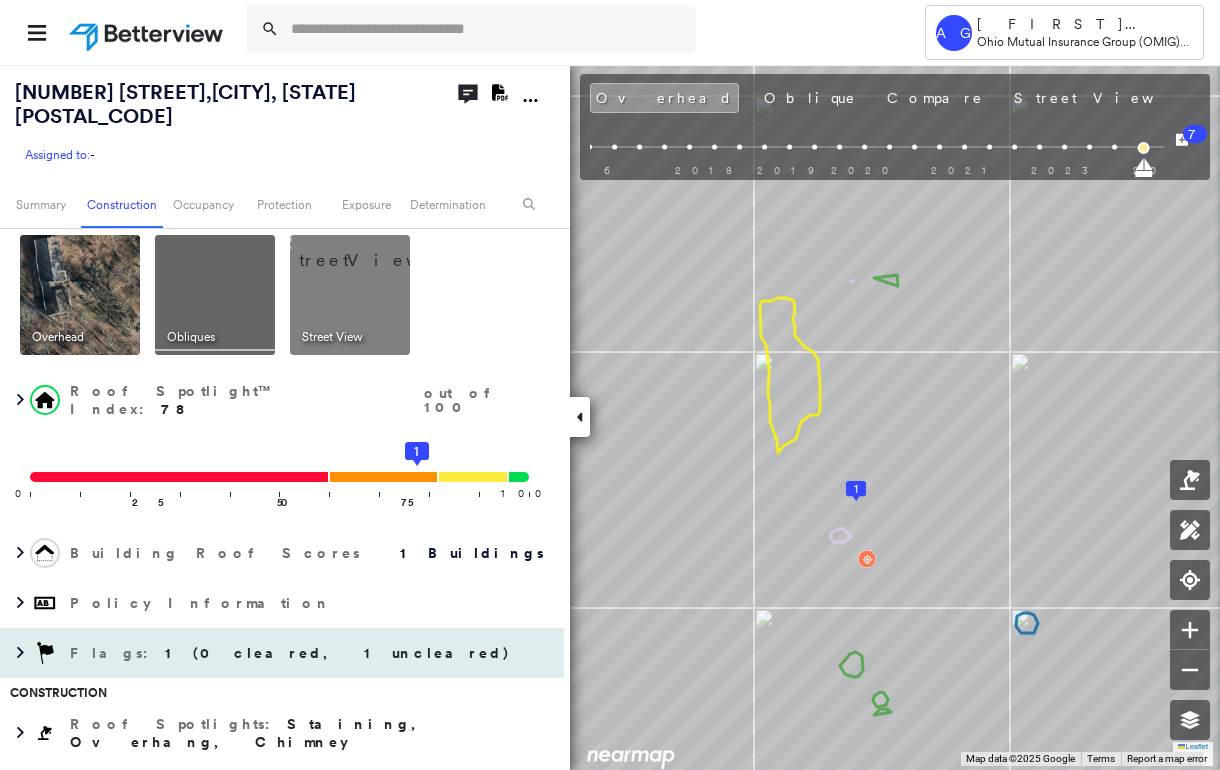 scroll, scrollTop: 0, scrollLeft: 0, axis: both 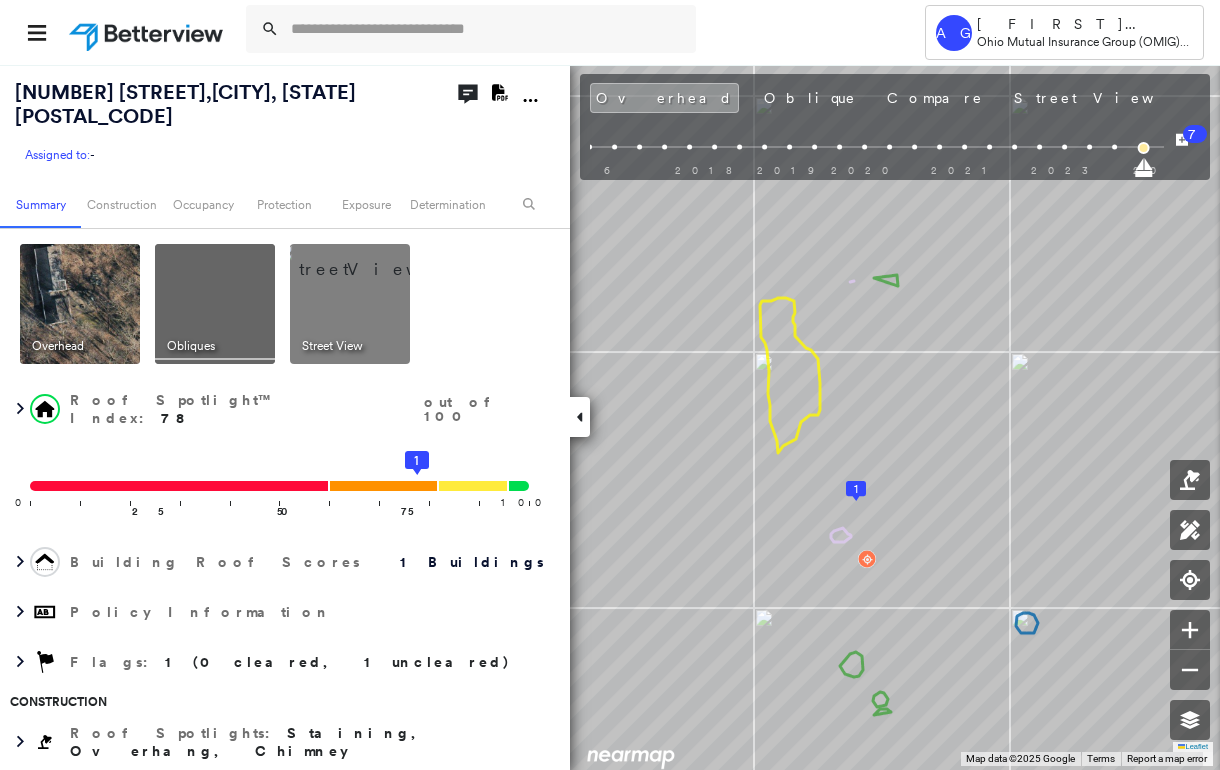 click at bounding box center [215, 304] 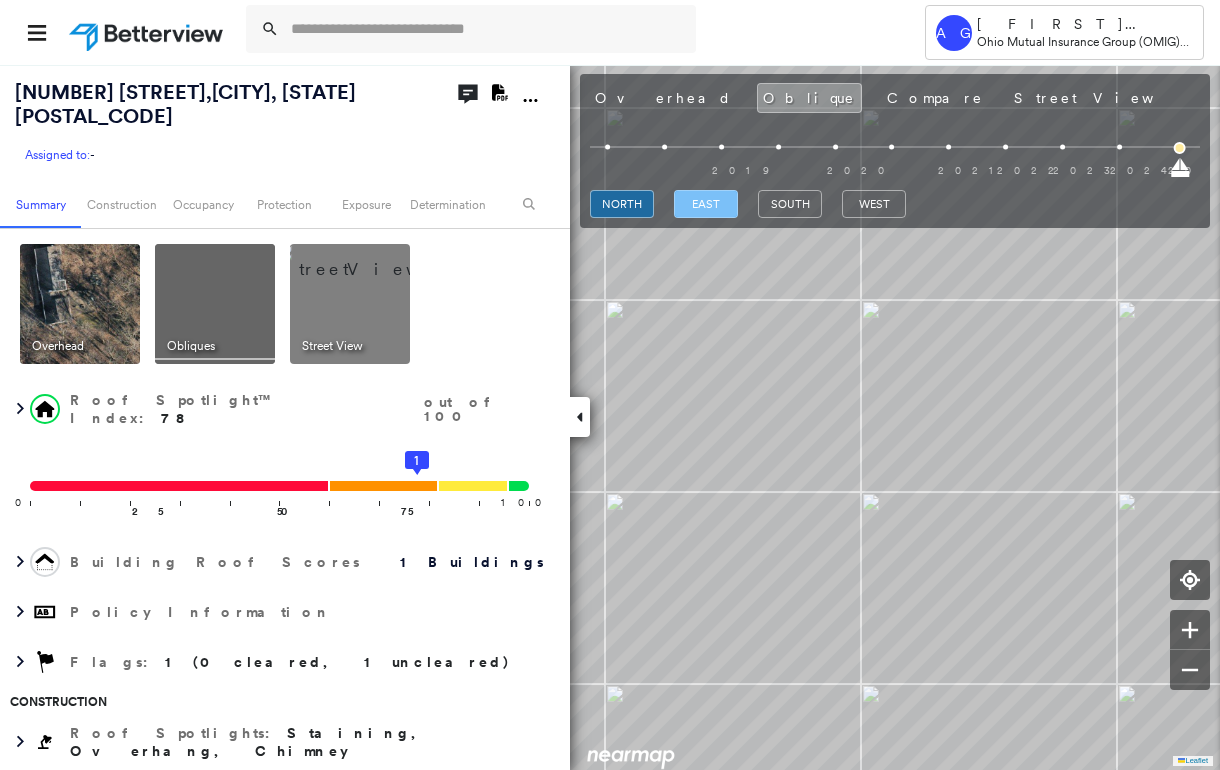 click on "east" at bounding box center (706, 204) 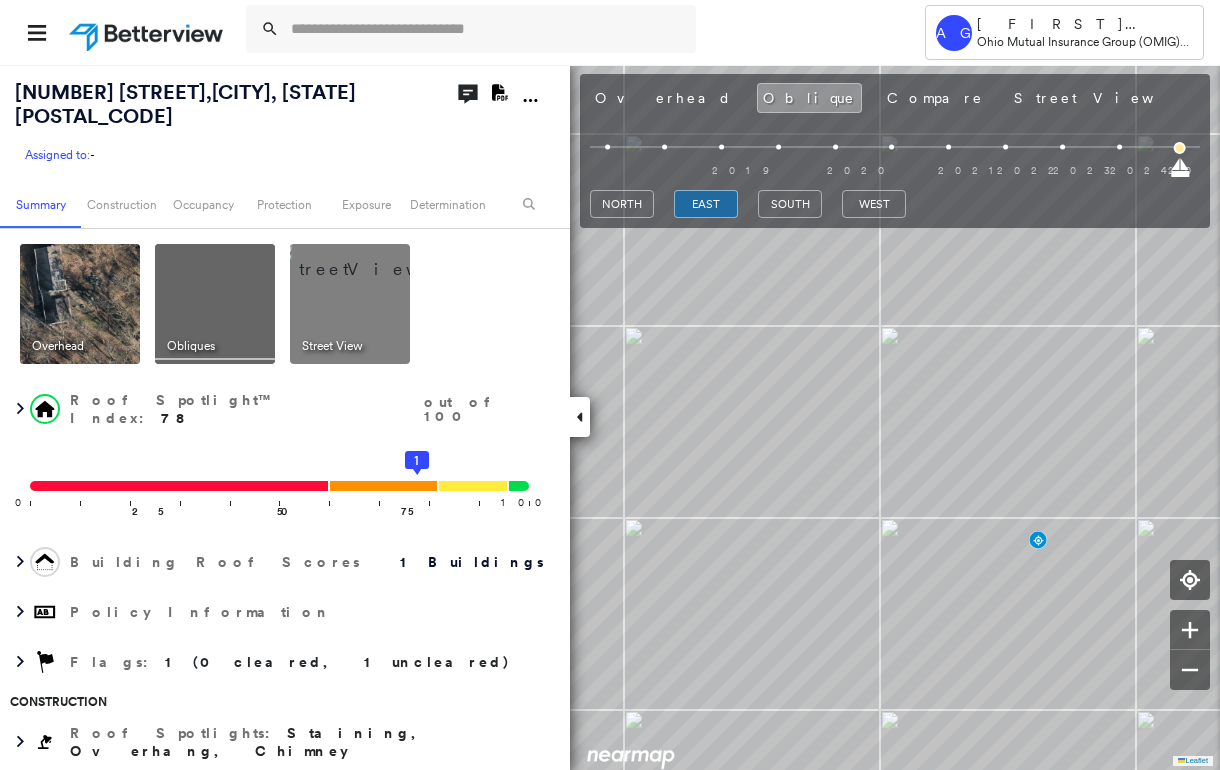 click 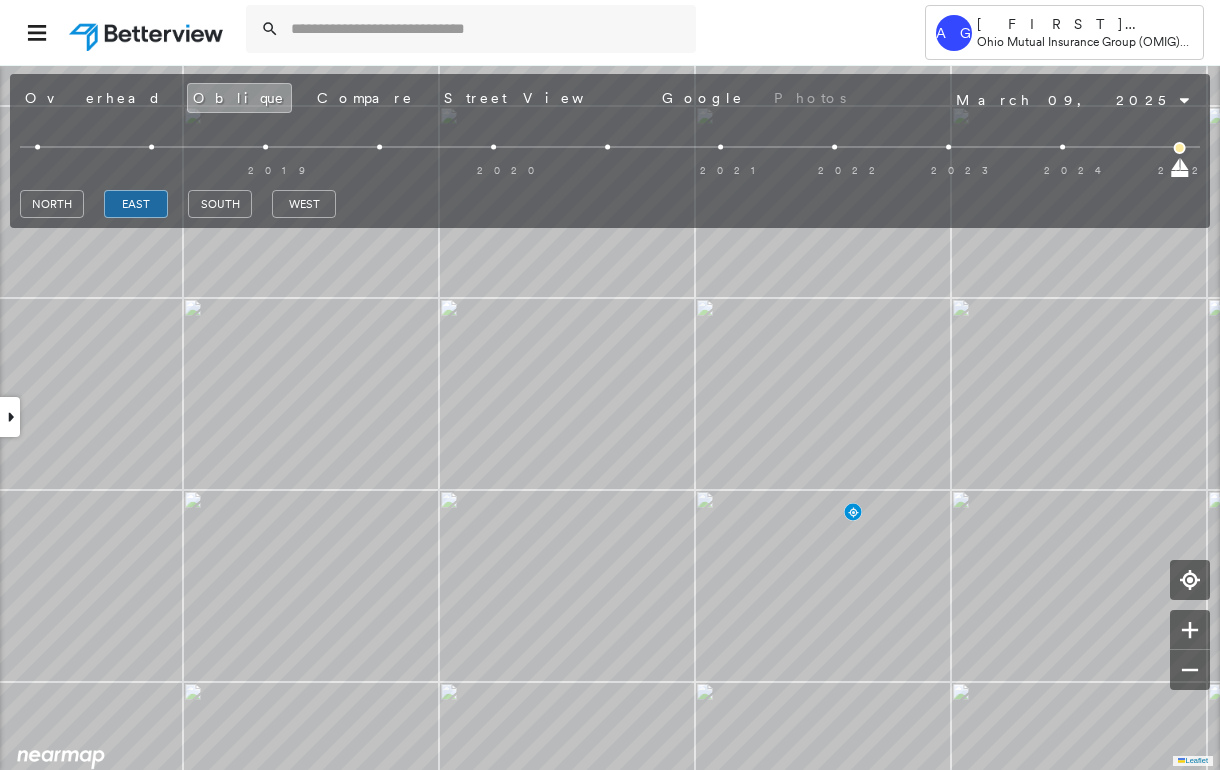 click at bounding box center (10, 417) 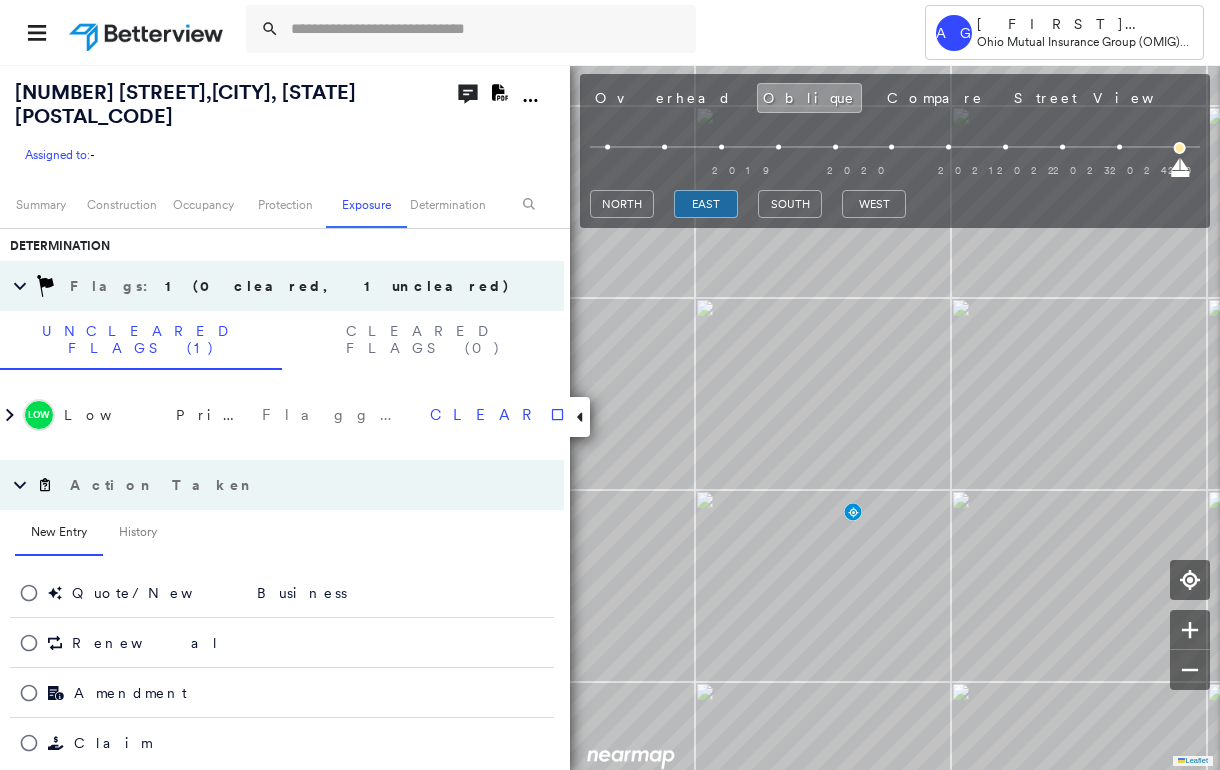 scroll, scrollTop: 849, scrollLeft: 0, axis: vertical 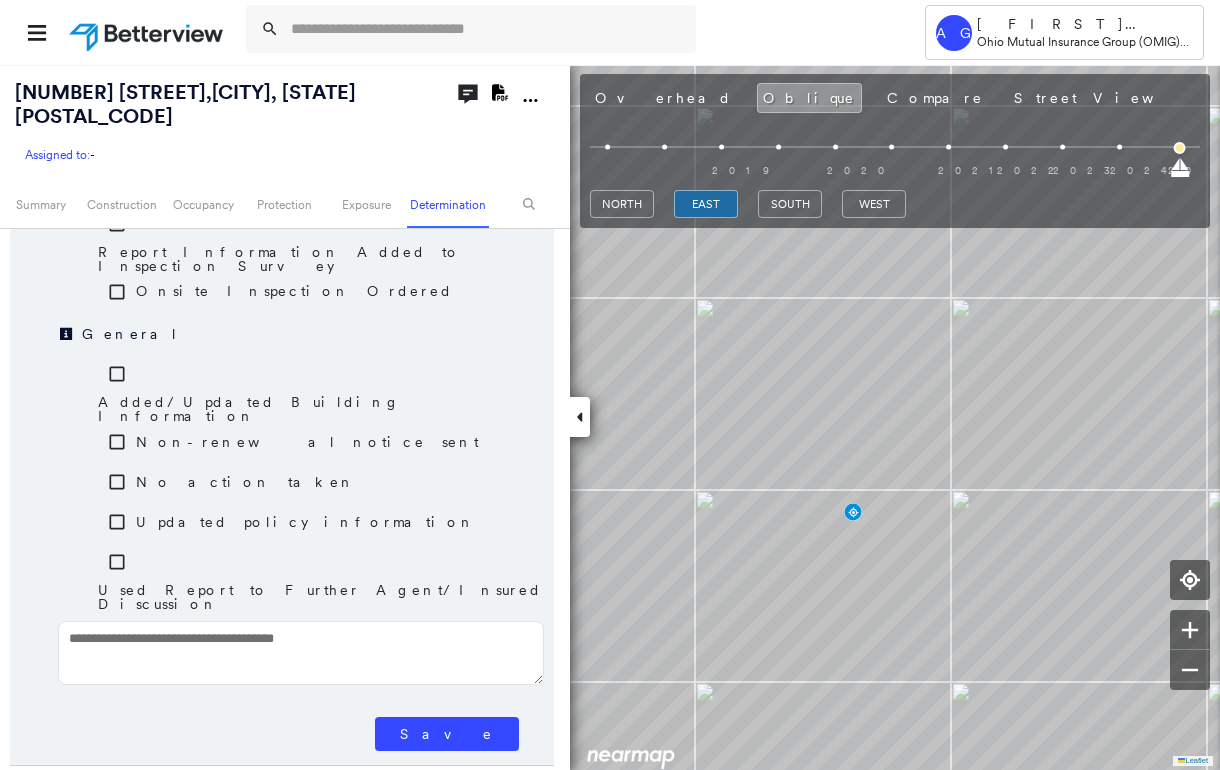 click on "Save" at bounding box center (447, 734) 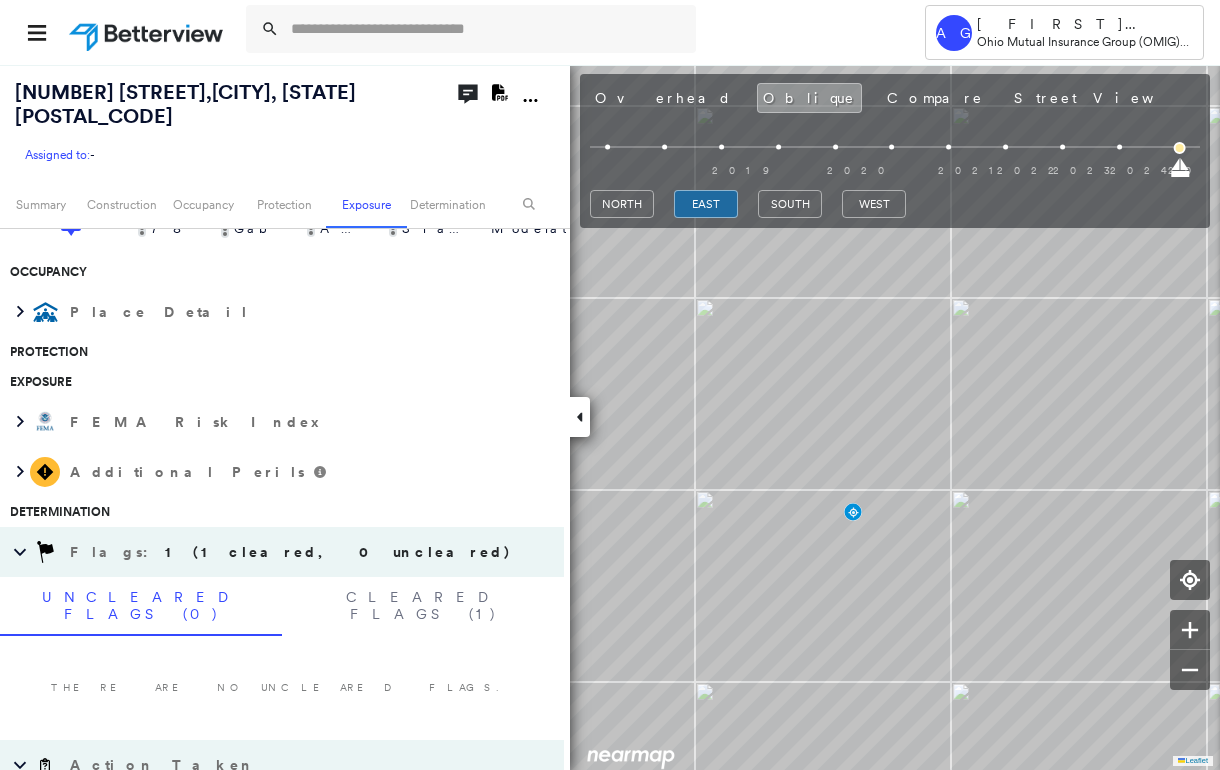 scroll, scrollTop: 0, scrollLeft: 0, axis: both 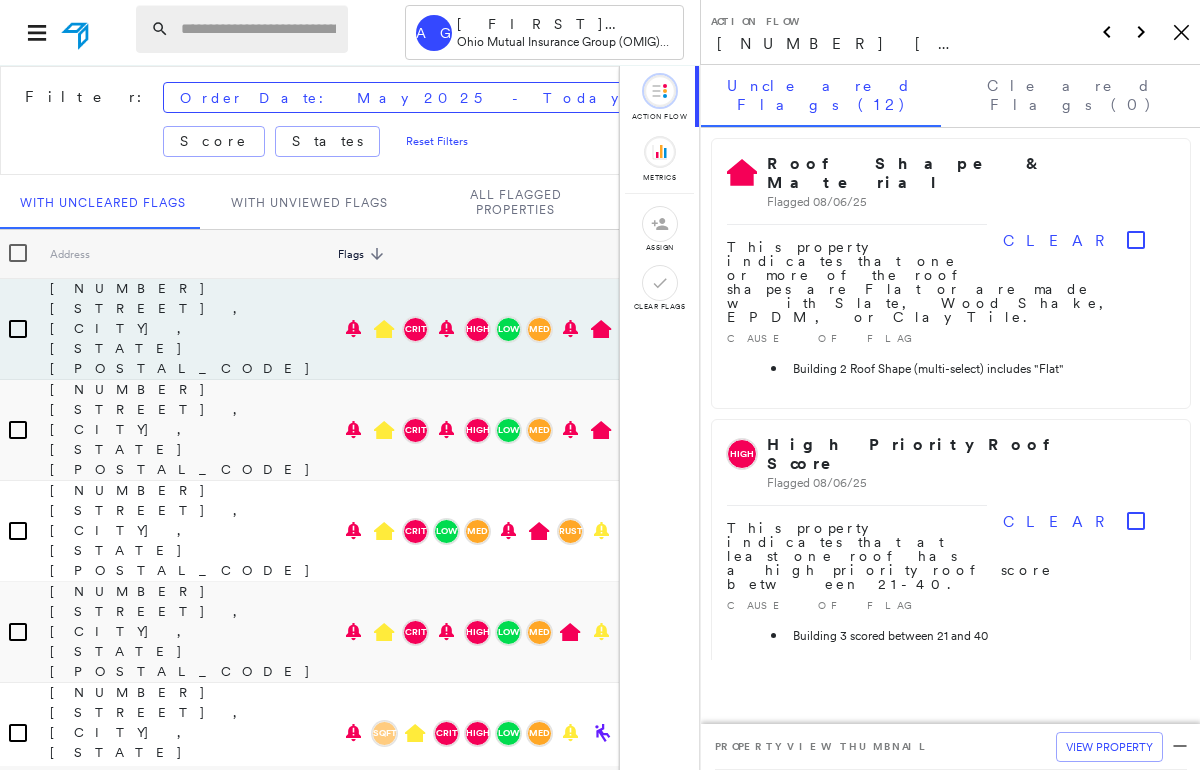 drag, startPoint x: 186, startPoint y: 28, endPoint x: 200, endPoint y: 28, distance: 14 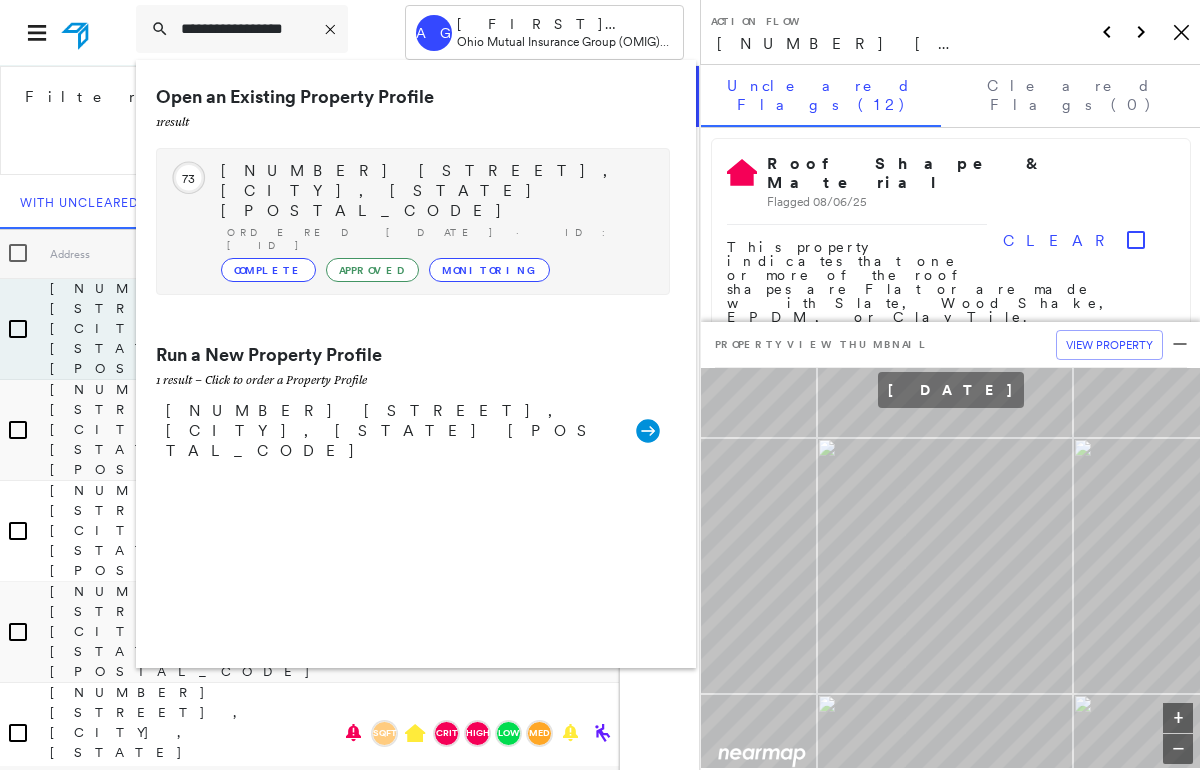 type on "**********" 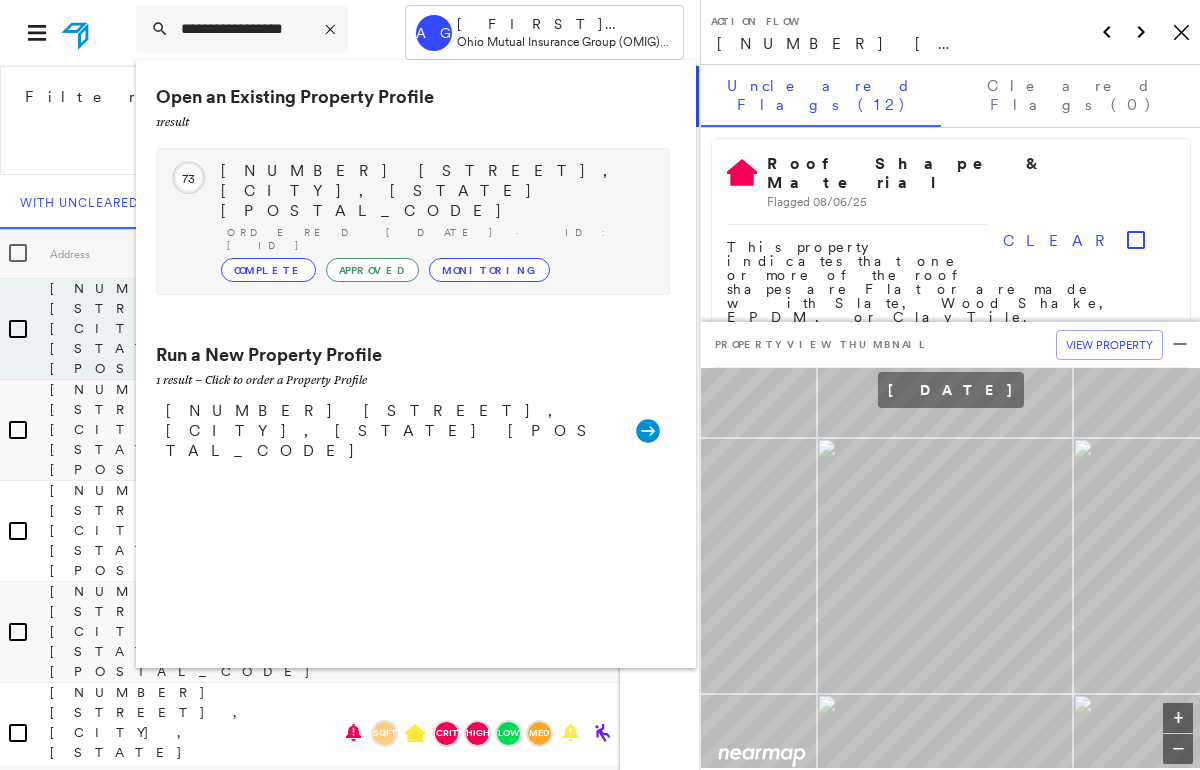 click on "[NUMBER] [STREET], [CITY], [STATE] [POSTAL_CODE]" at bounding box center (435, 191) 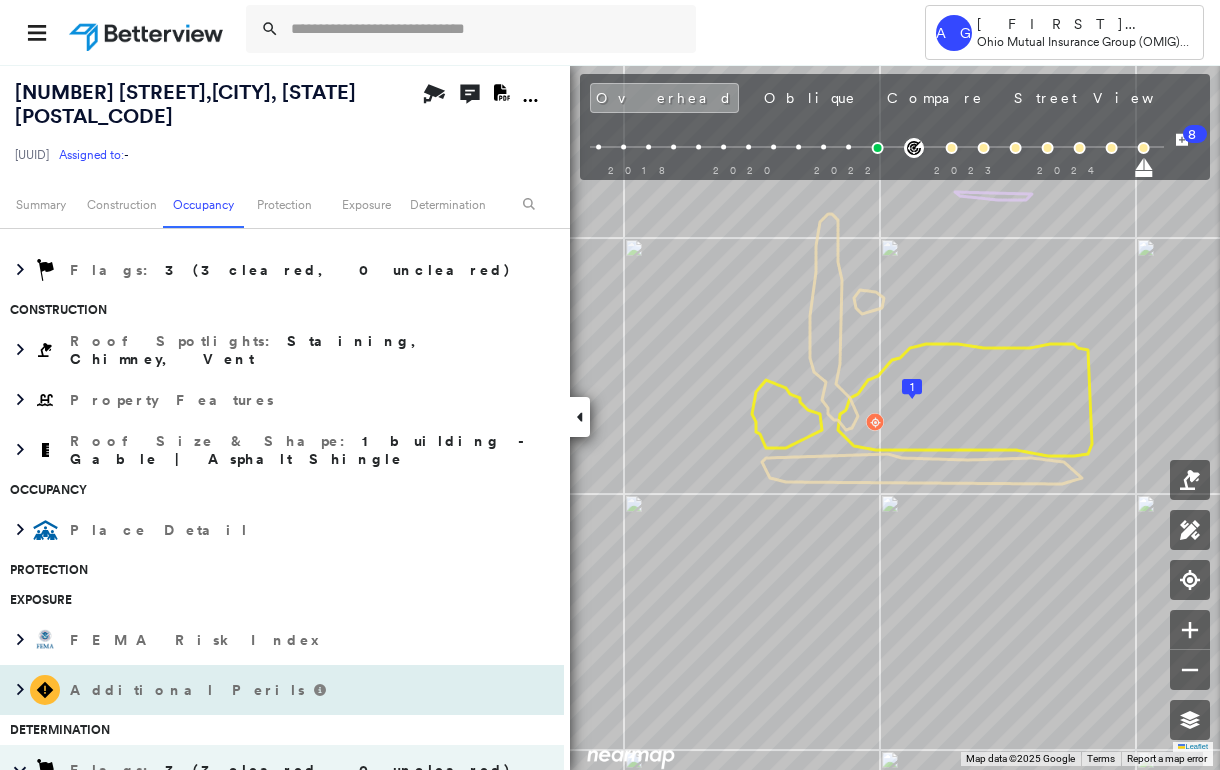 scroll, scrollTop: 266, scrollLeft: 0, axis: vertical 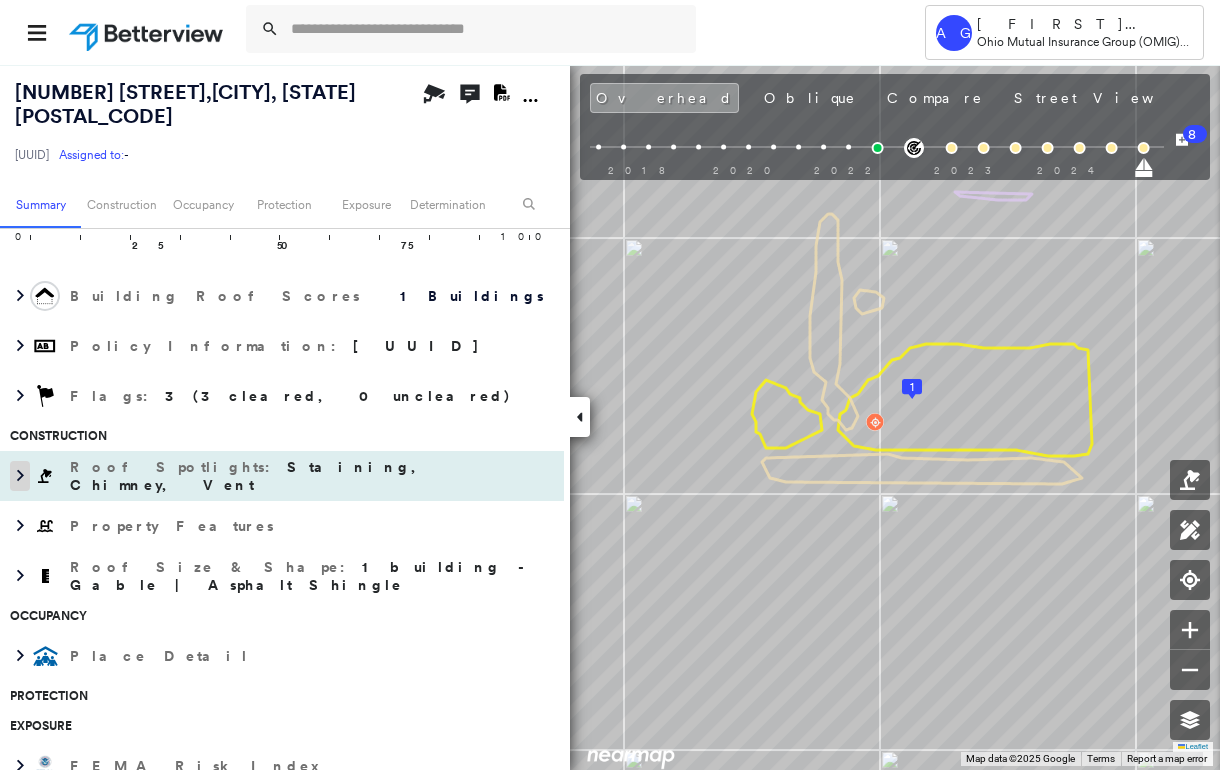 click 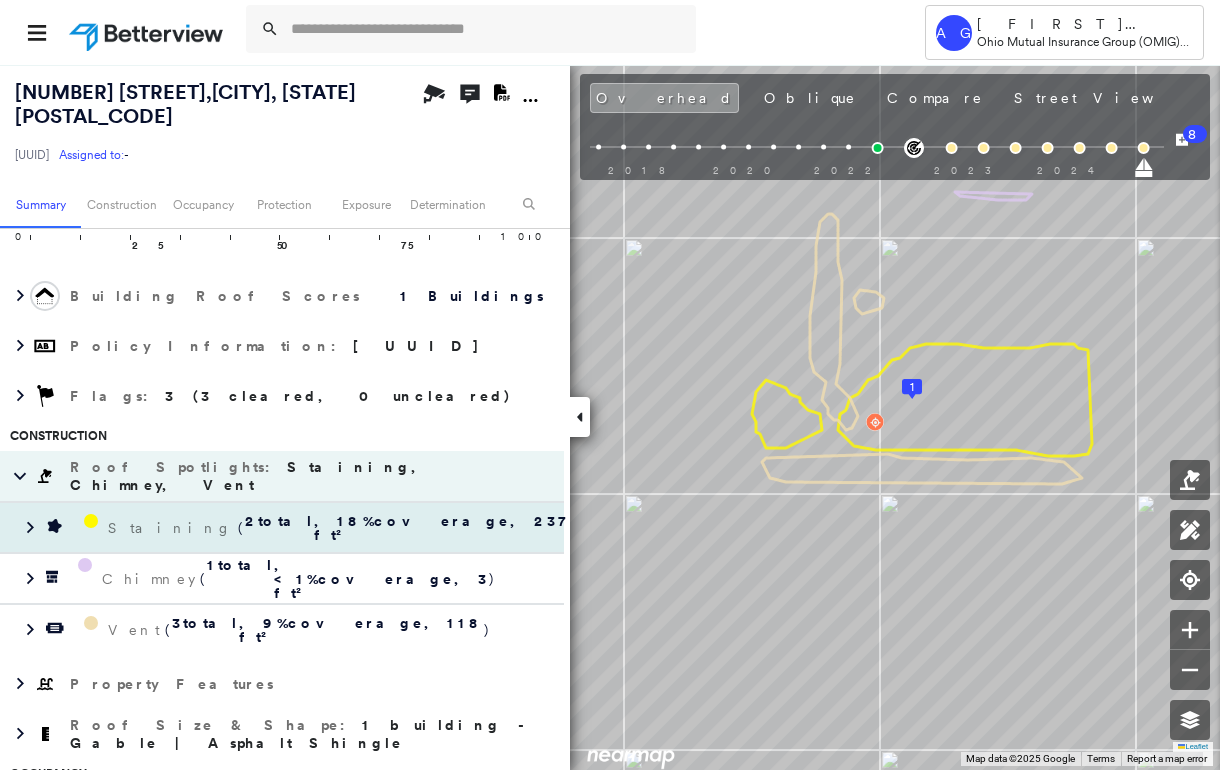 click on "2  total" at bounding box center [279, 528] 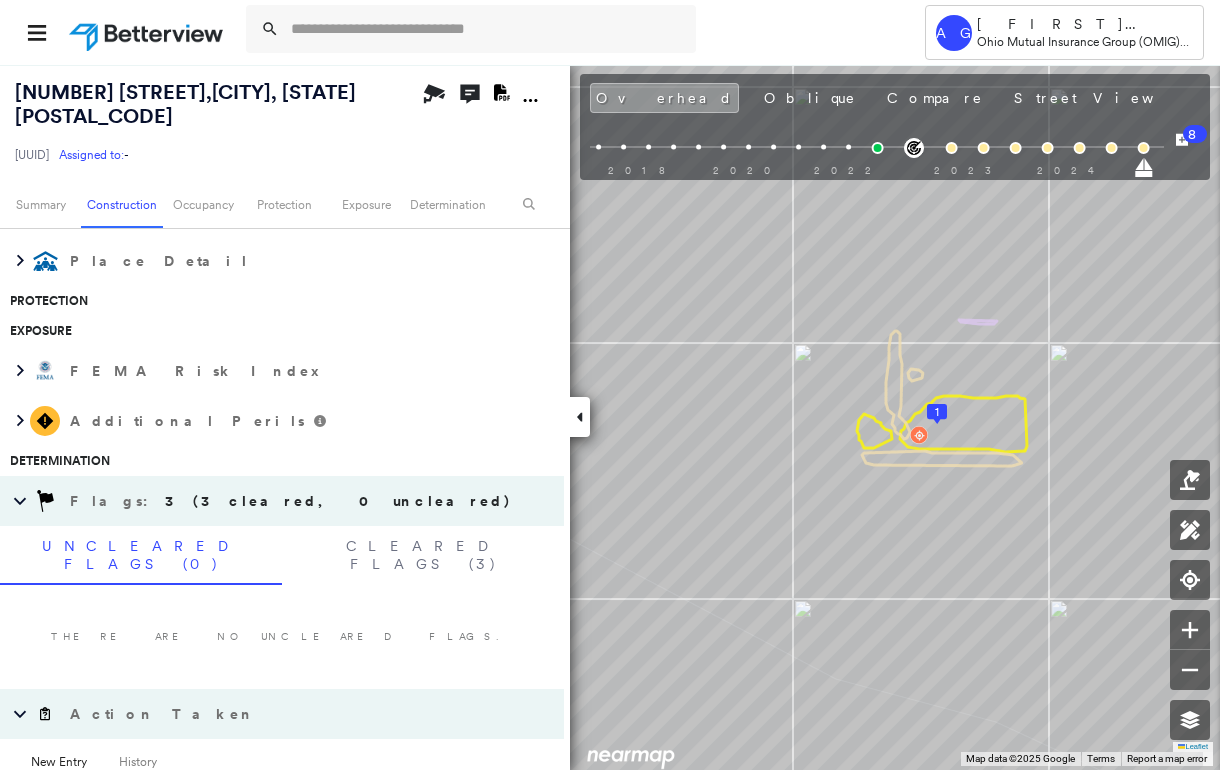 scroll, scrollTop: 1127, scrollLeft: 0, axis: vertical 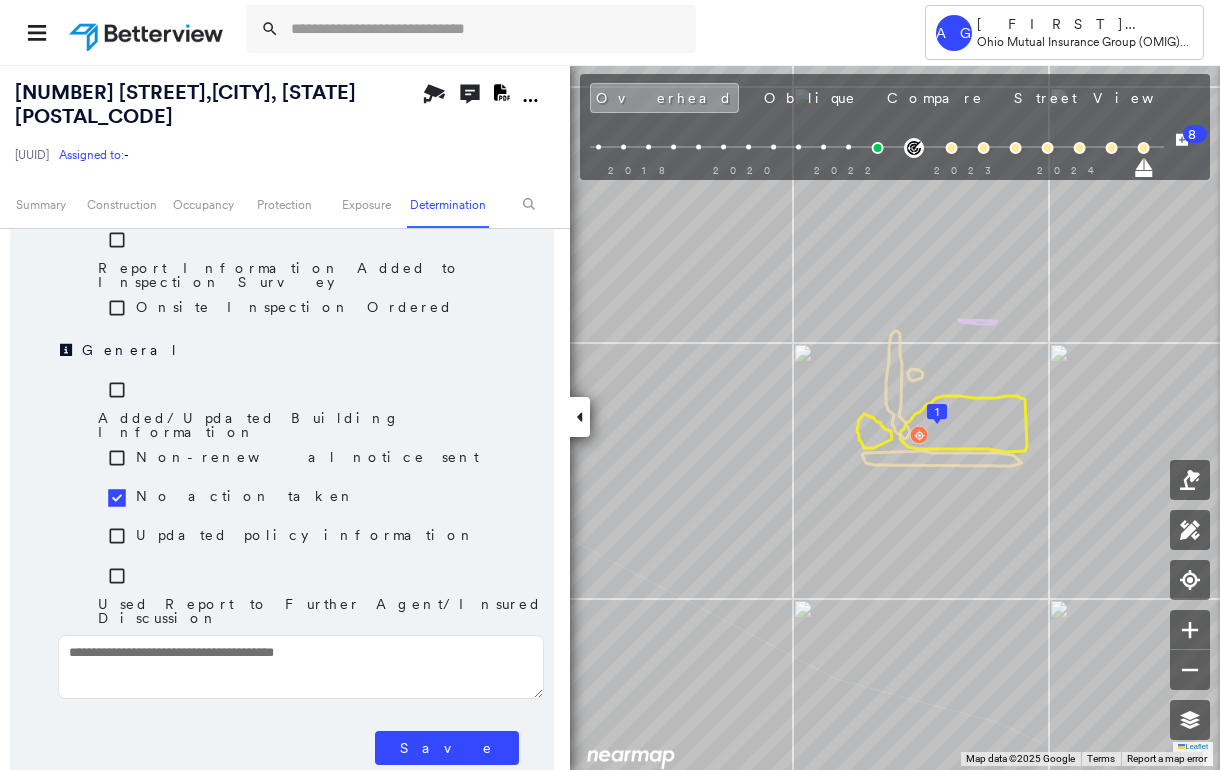 click on "Save" at bounding box center (447, 748) 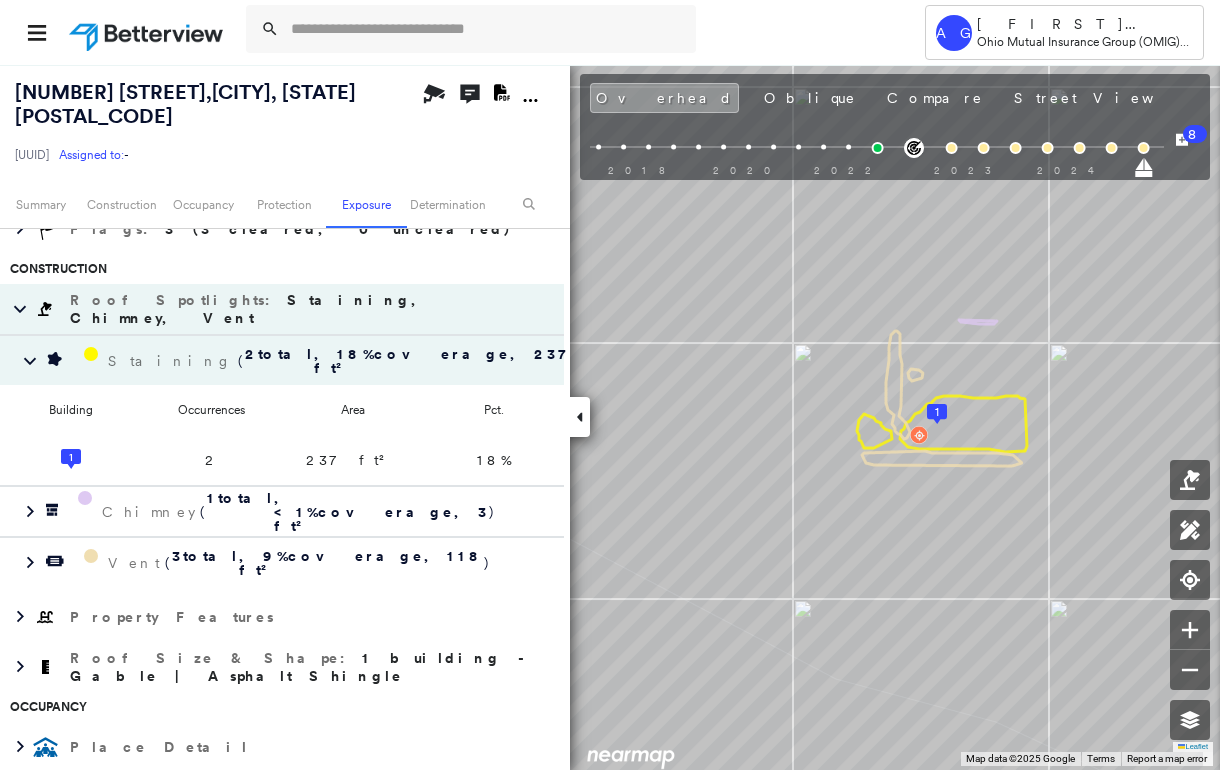 scroll, scrollTop: 0, scrollLeft: 0, axis: both 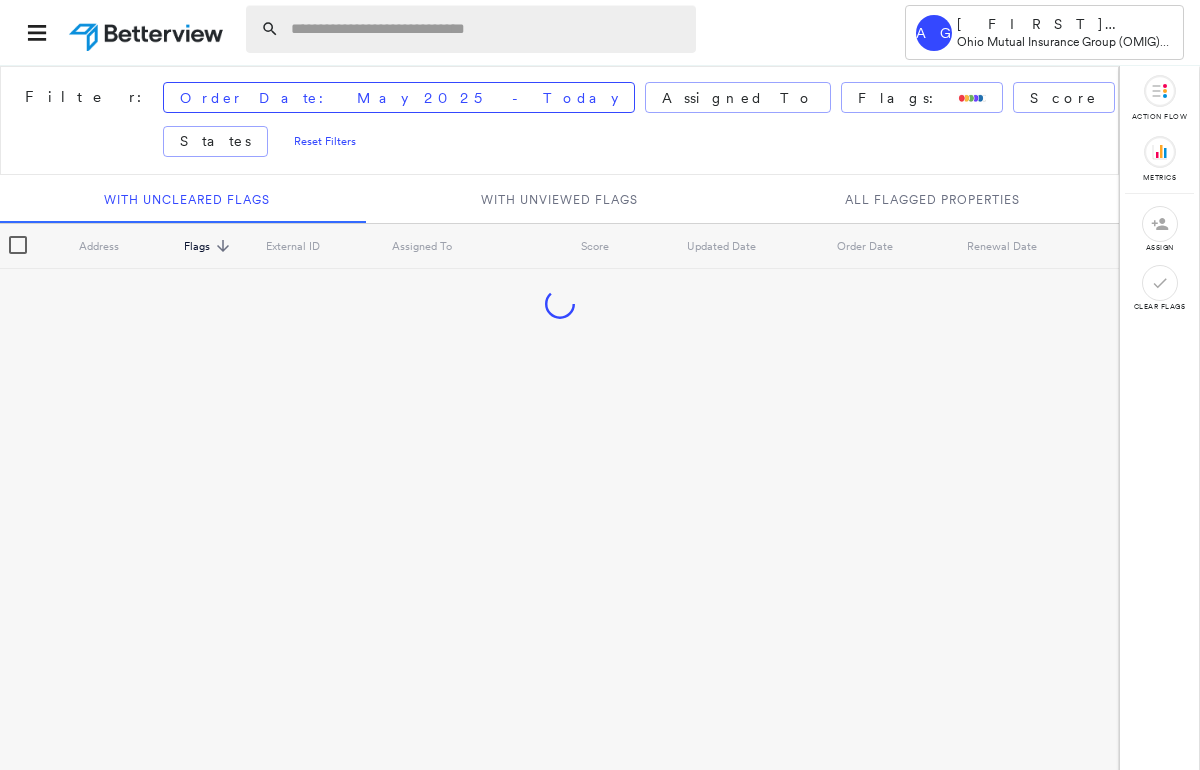 click at bounding box center (487, 29) 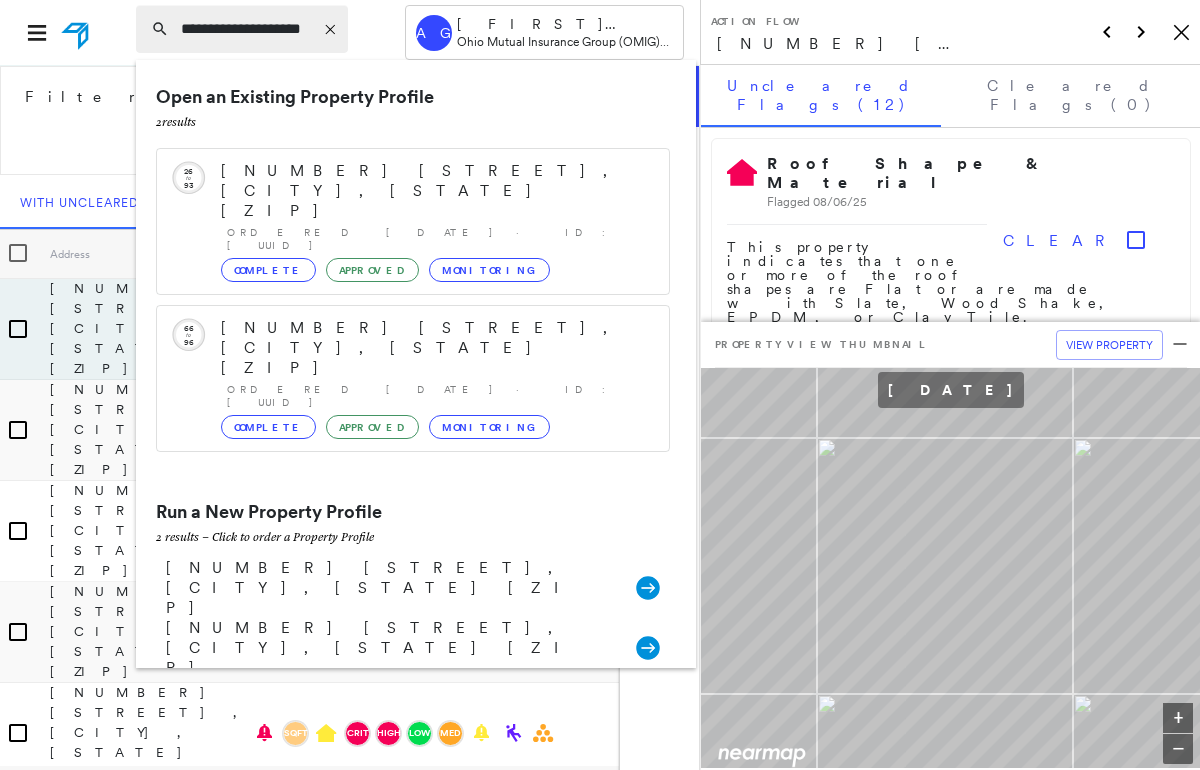 scroll, scrollTop: 0, scrollLeft: 1, axis: horizontal 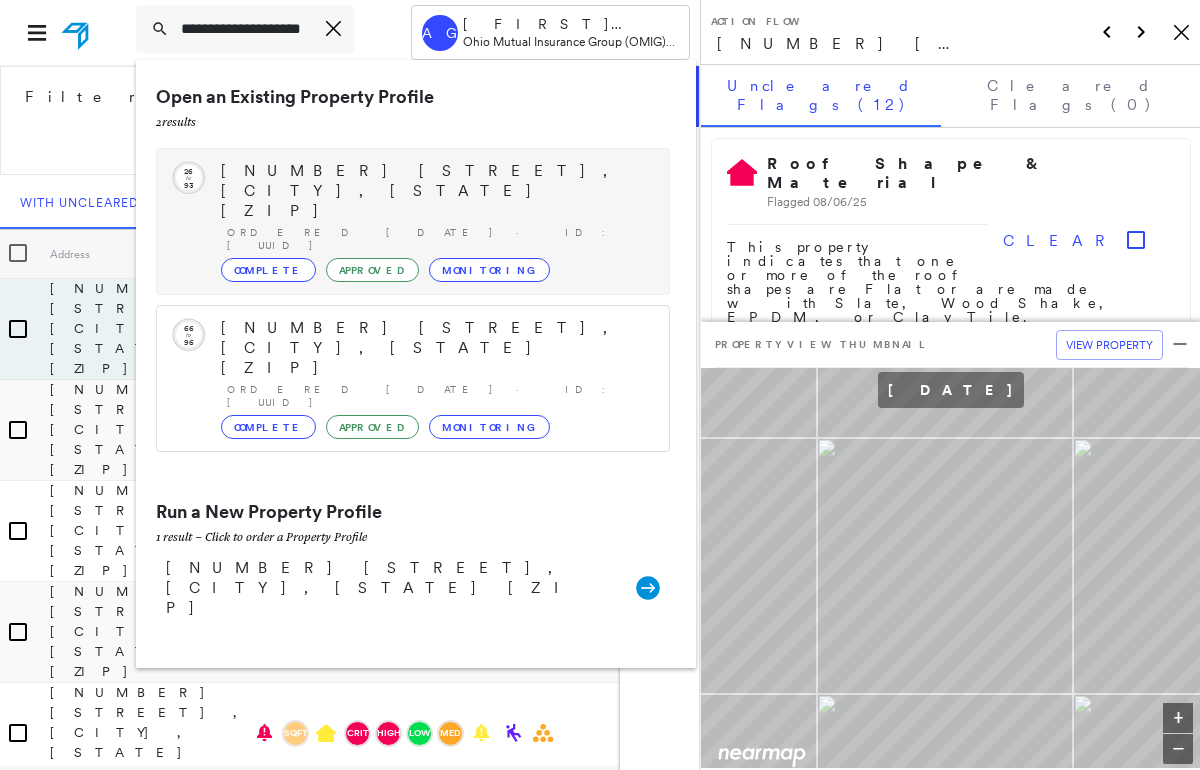 type on "**********" 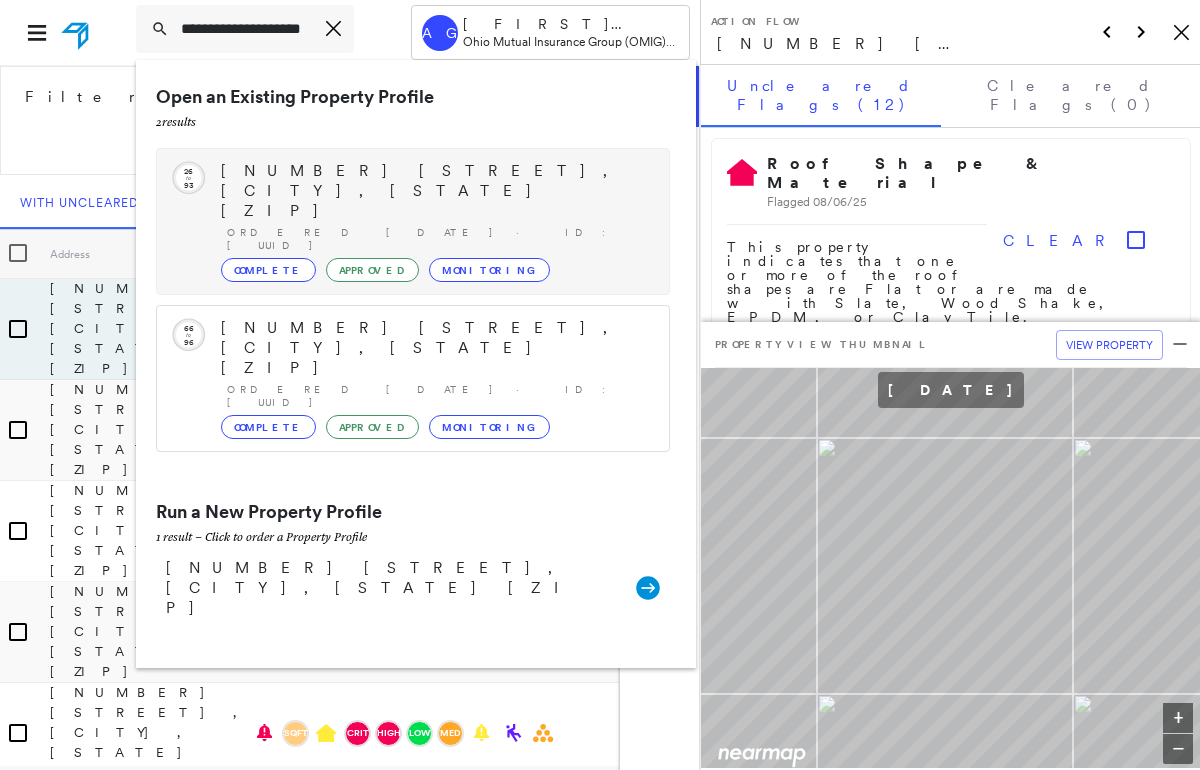 click on "[NUMBER] [STREET], [CITY], [STATE] [ZIP]" at bounding box center (435, 191) 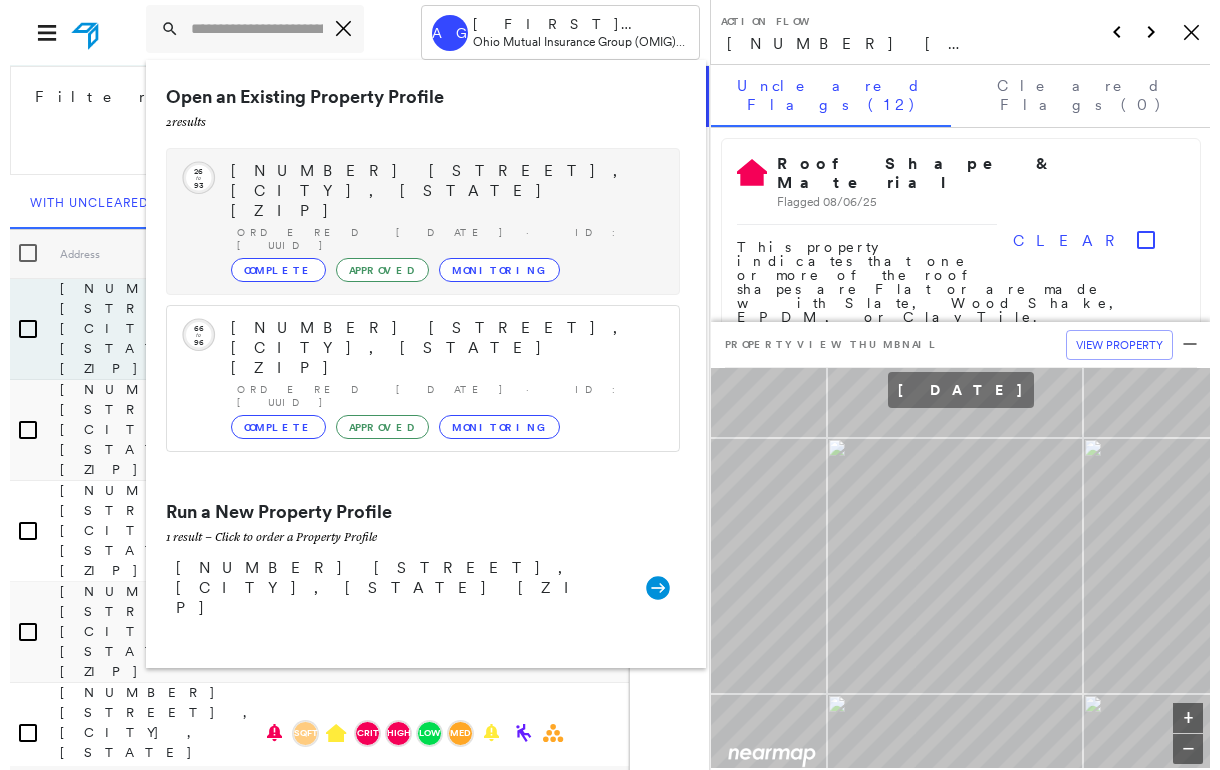 scroll, scrollTop: 0, scrollLeft: 0, axis: both 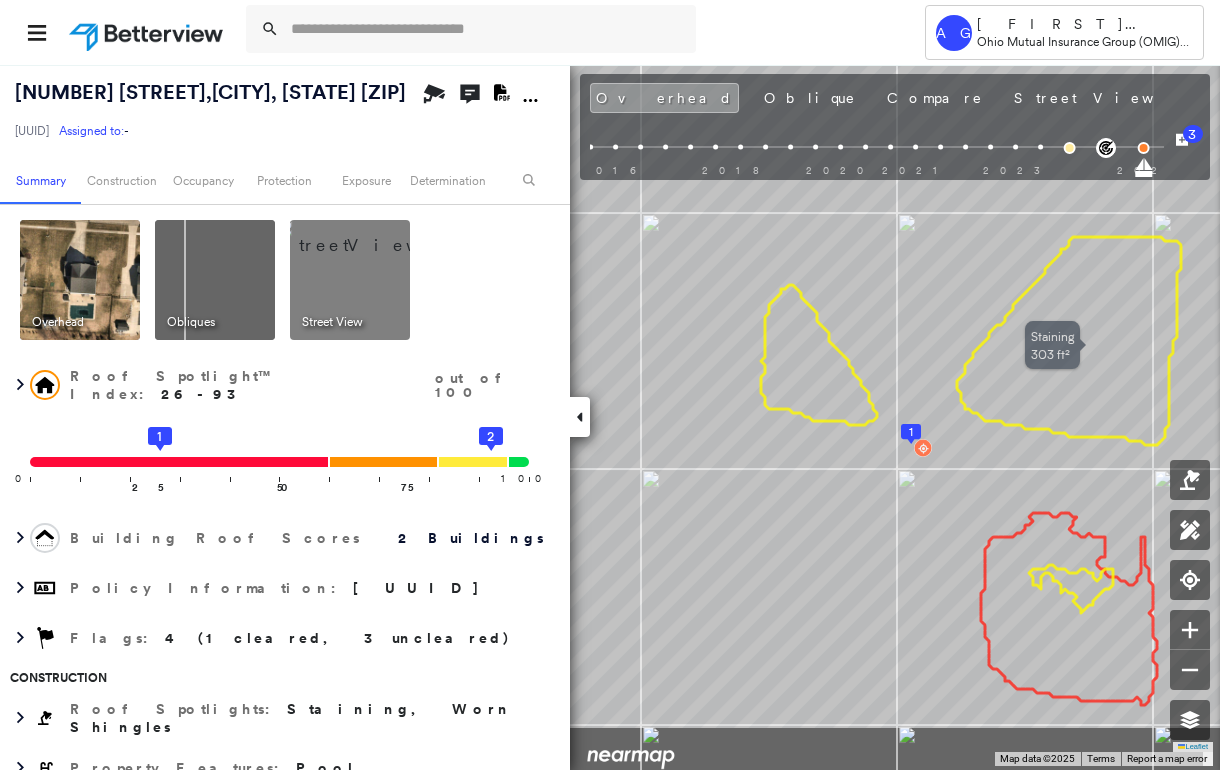 drag, startPoint x: 998, startPoint y: 467, endPoint x: 1022, endPoint y: 370, distance: 99.92497 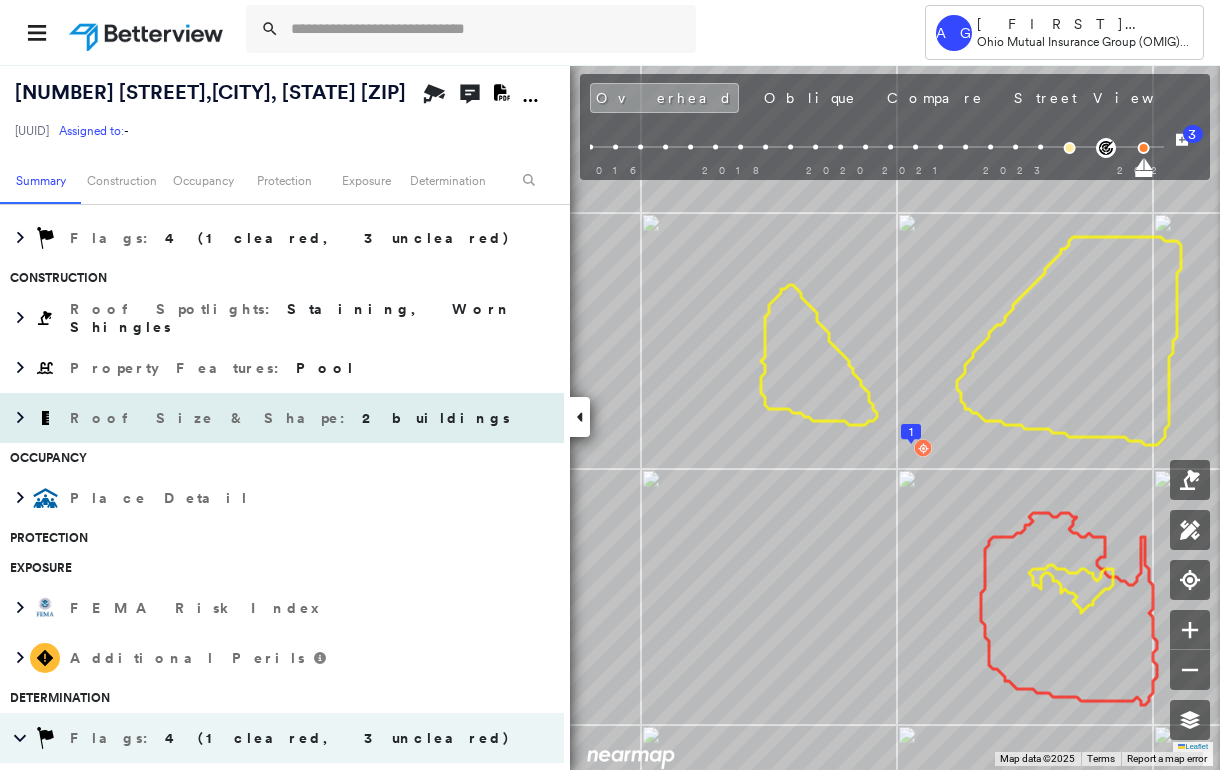 scroll, scrollTop: 0, scrollLeft: 0, axis: both 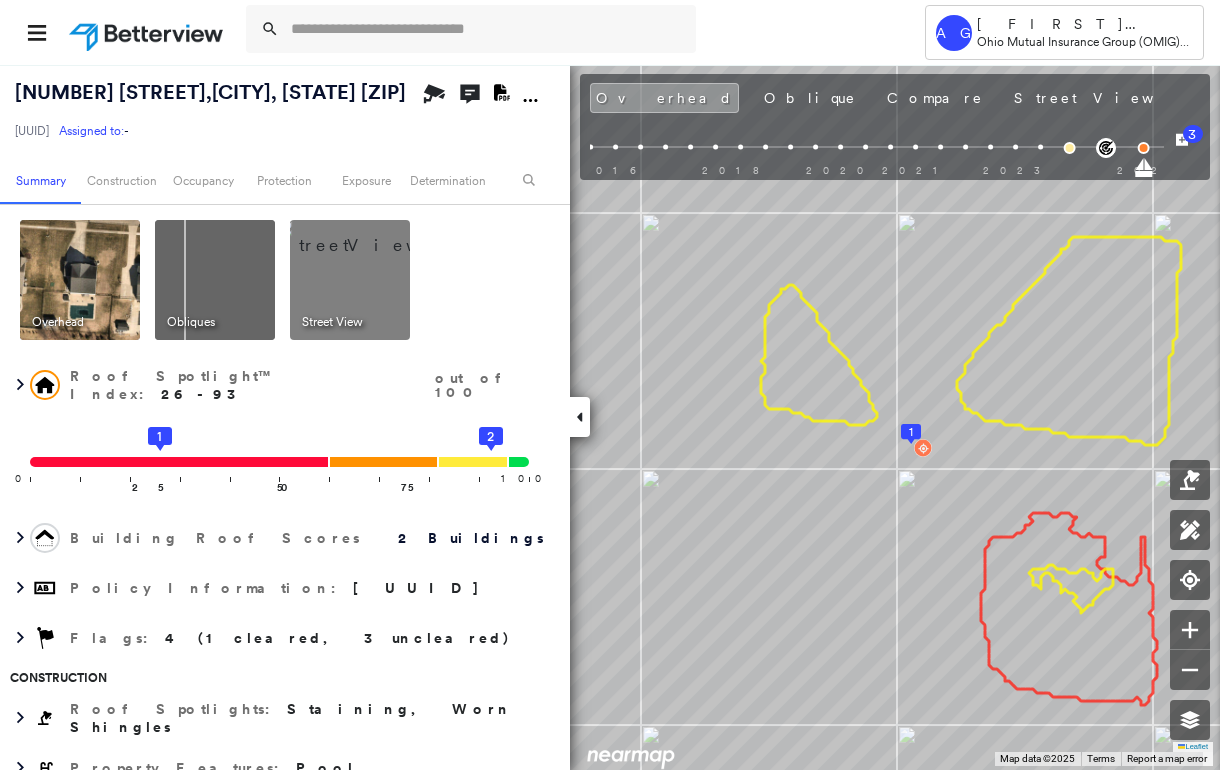 click at bounding box center (374, 235) 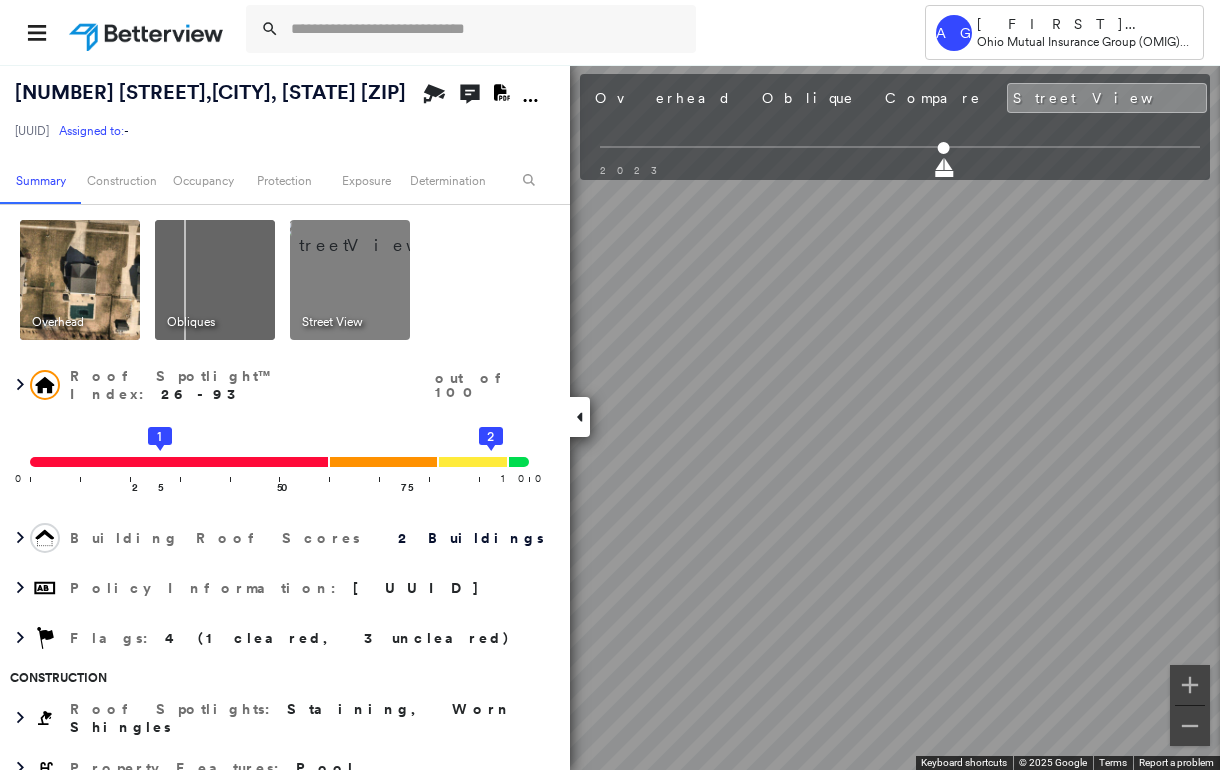 click at bounding box center (580, 417) 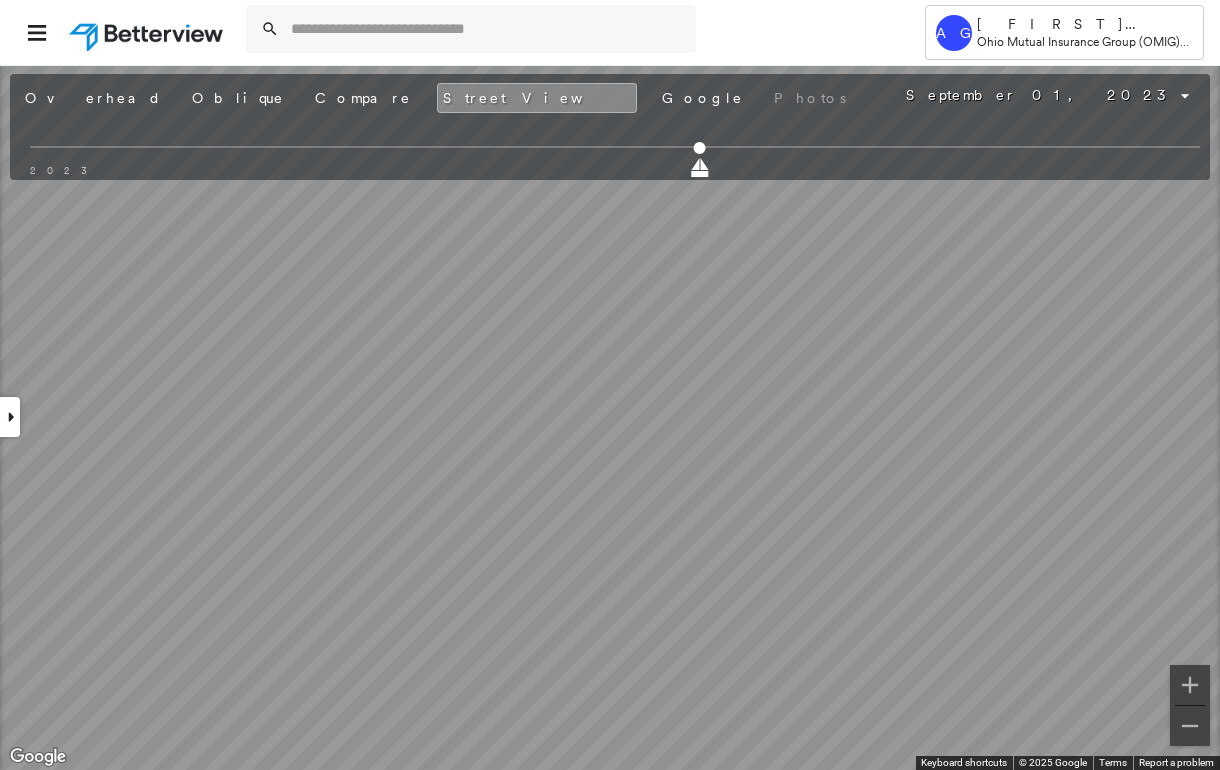 click 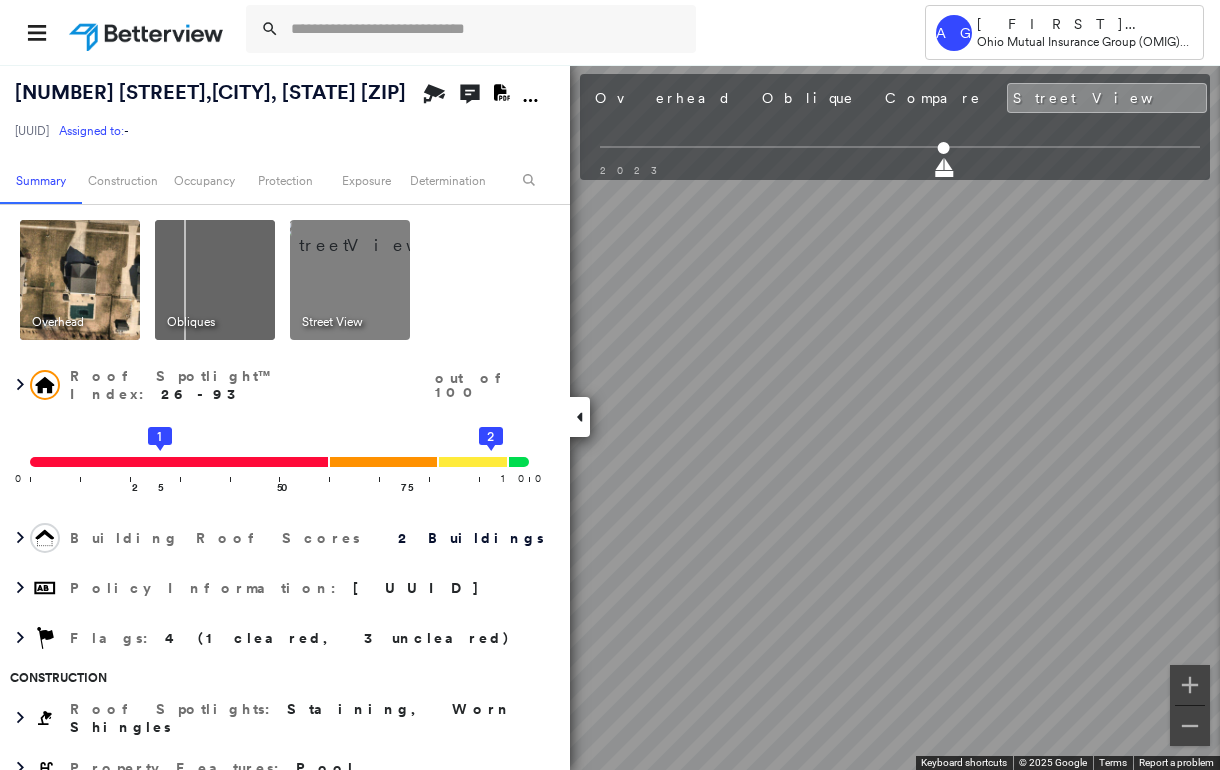click at bounding box center [80, 280] 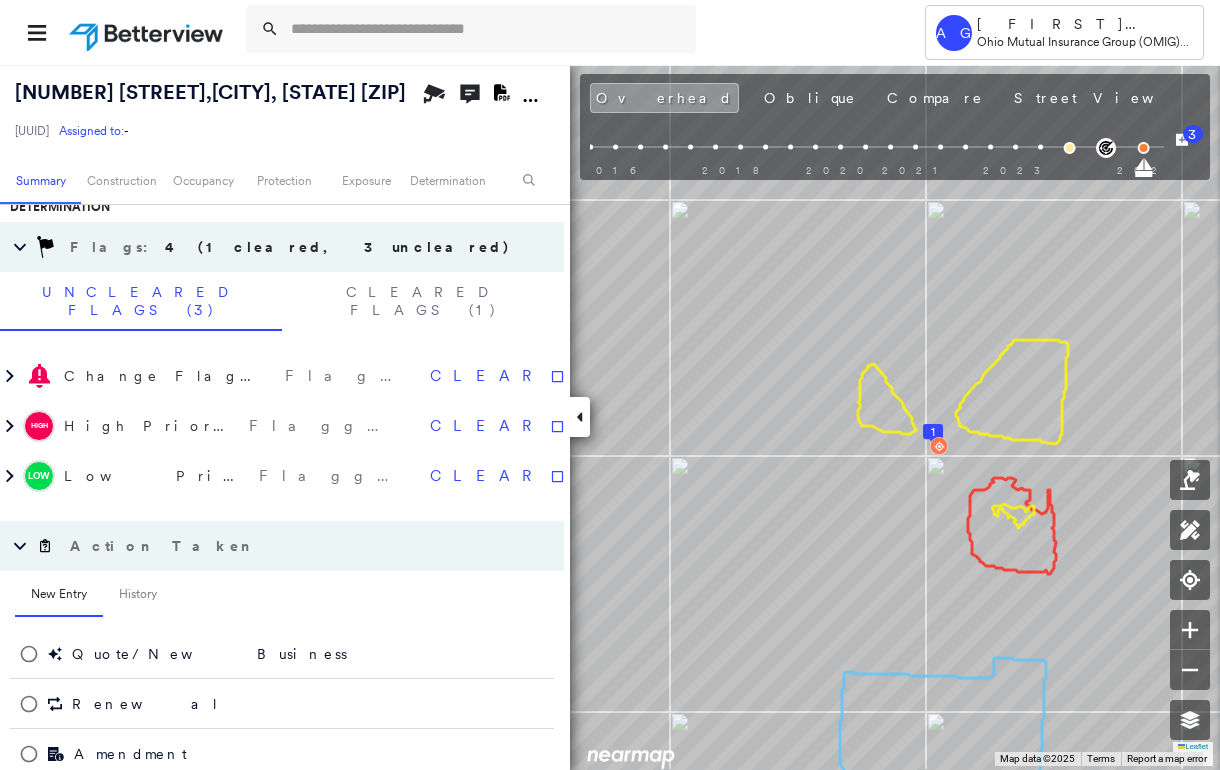 scroll, scrollTop: 931, scrollLeft: 0, axis: vertical 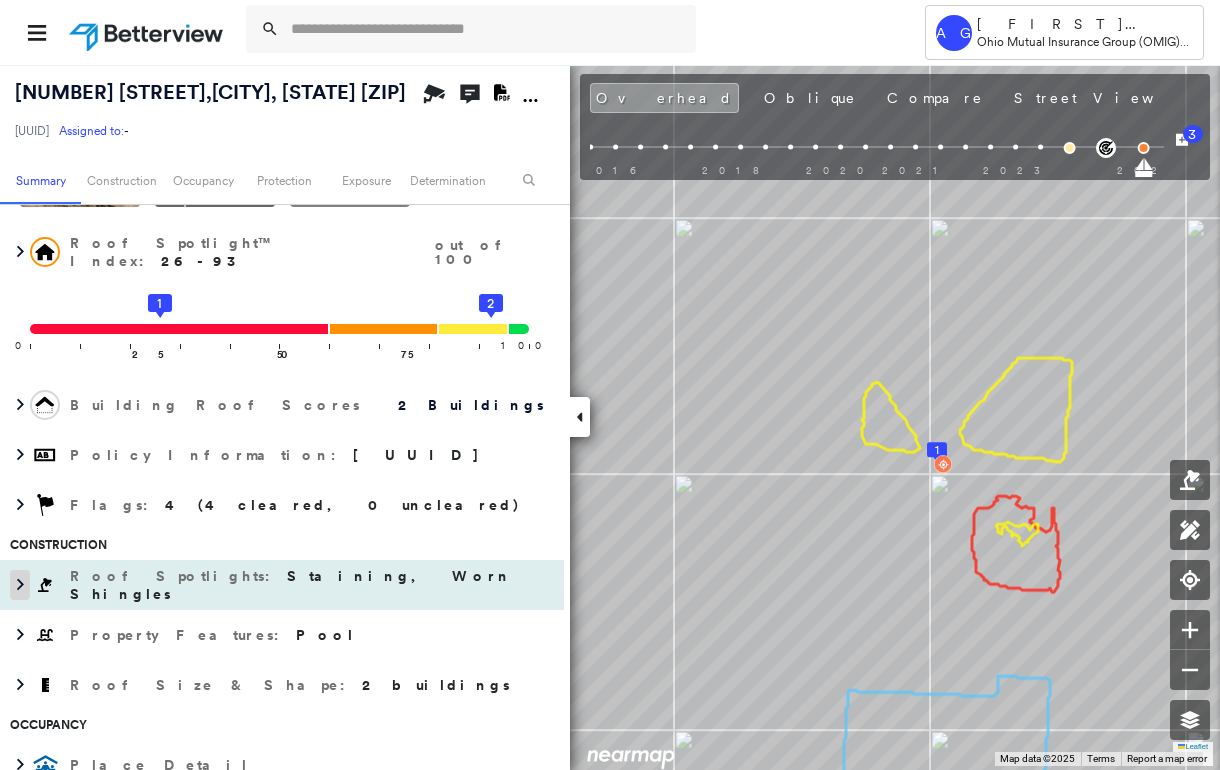 click at bounding box center [20, 585] 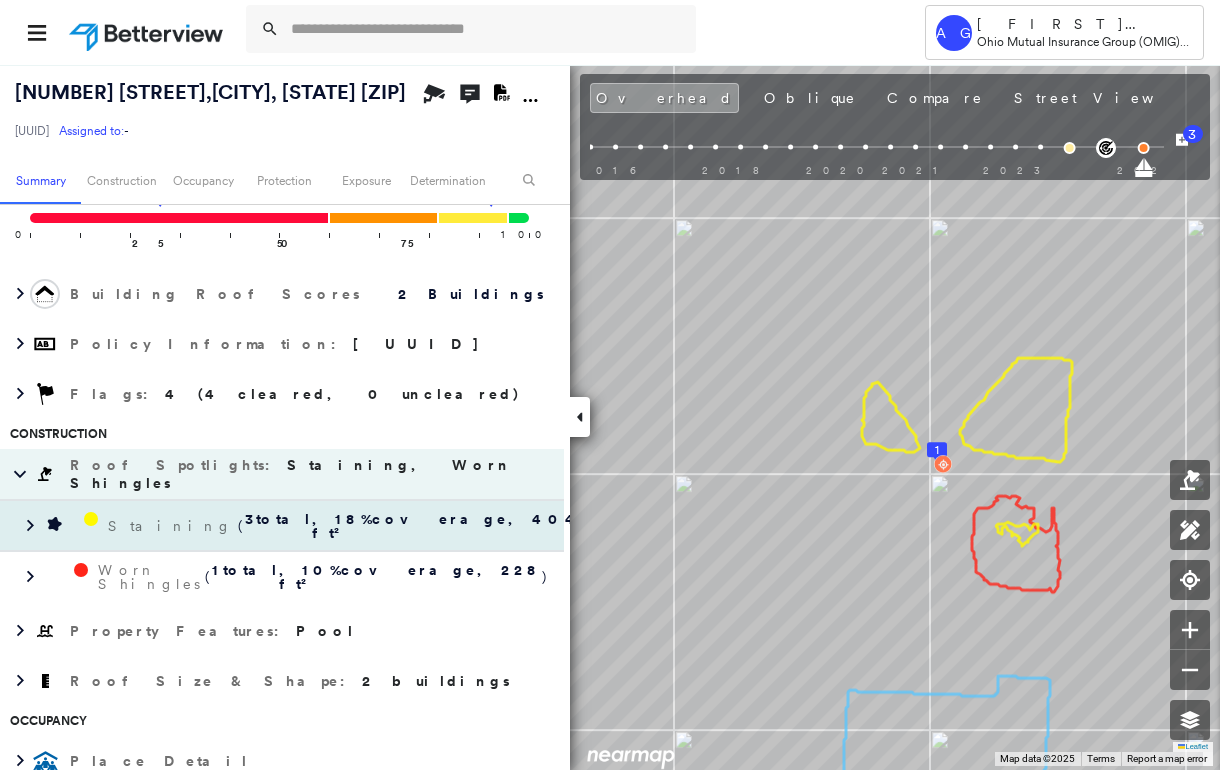 scroll, scrollTop: 400, scrollLeft: 0, axis: vertical 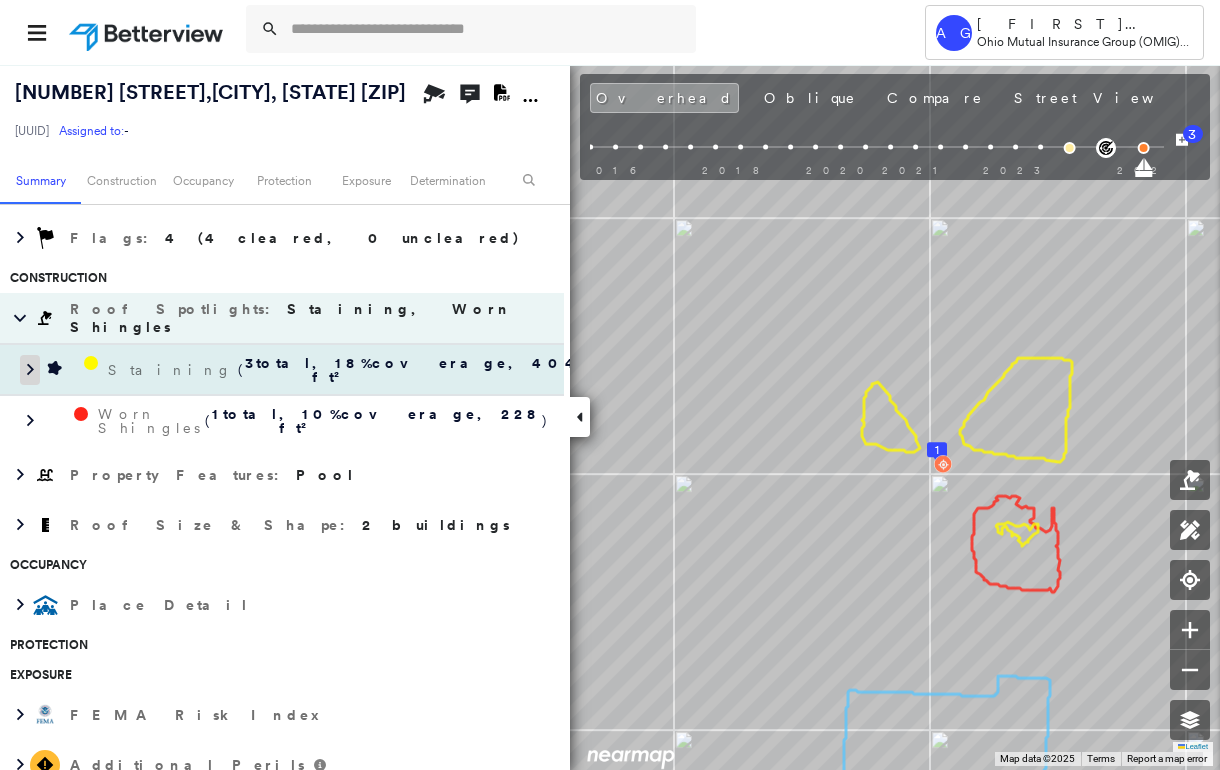click 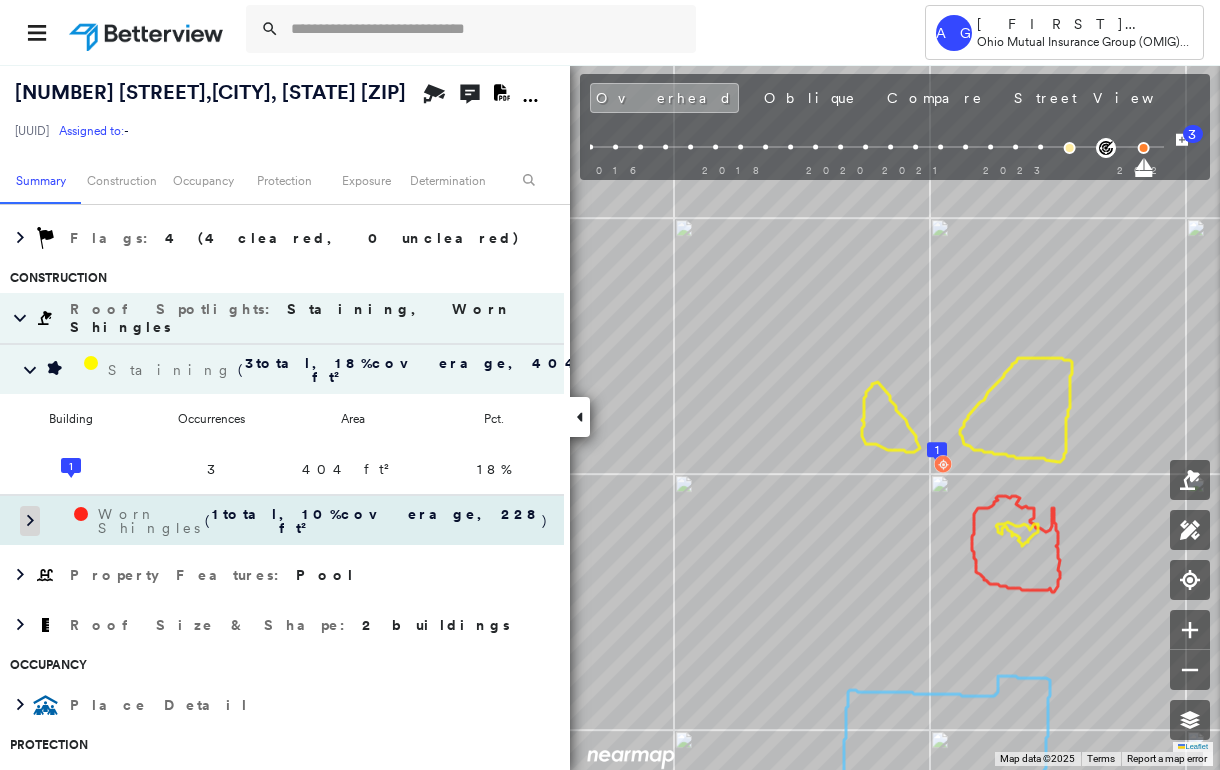 click at bounding box center [30, 521] 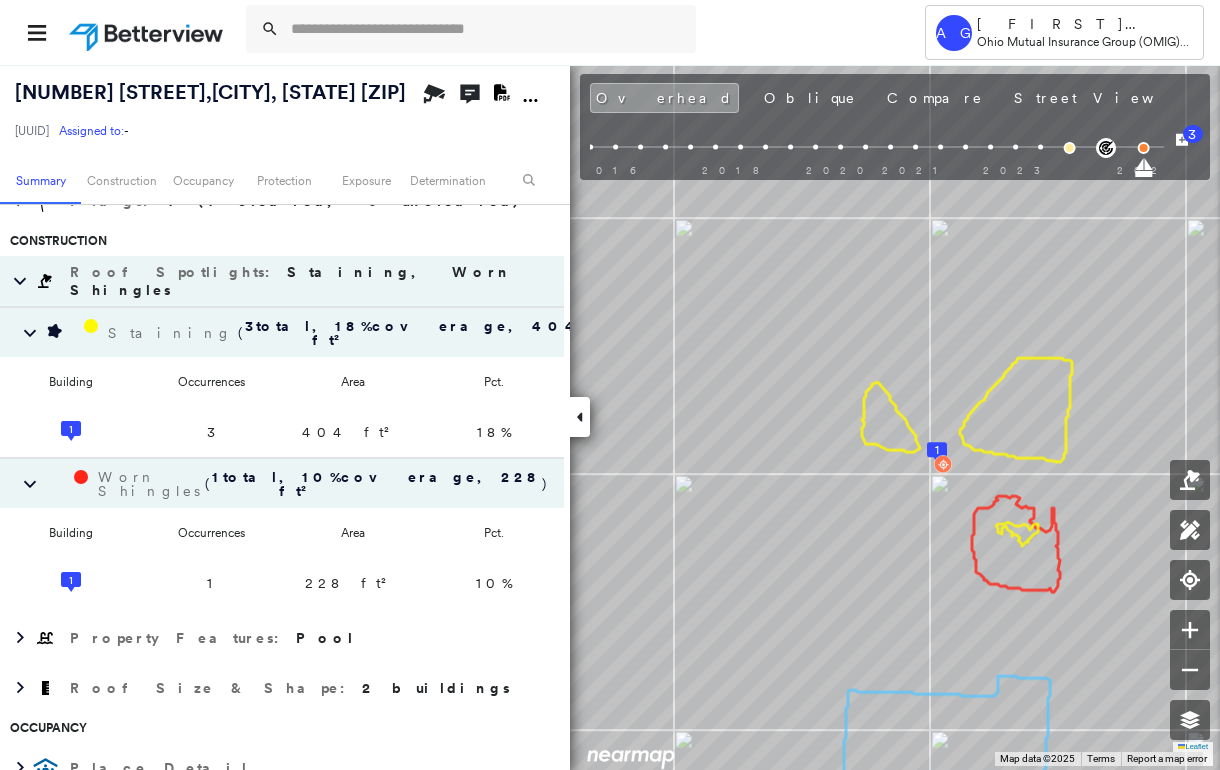 scroll, scrollTop: 454, scrollLeft: 0, axis: vertical 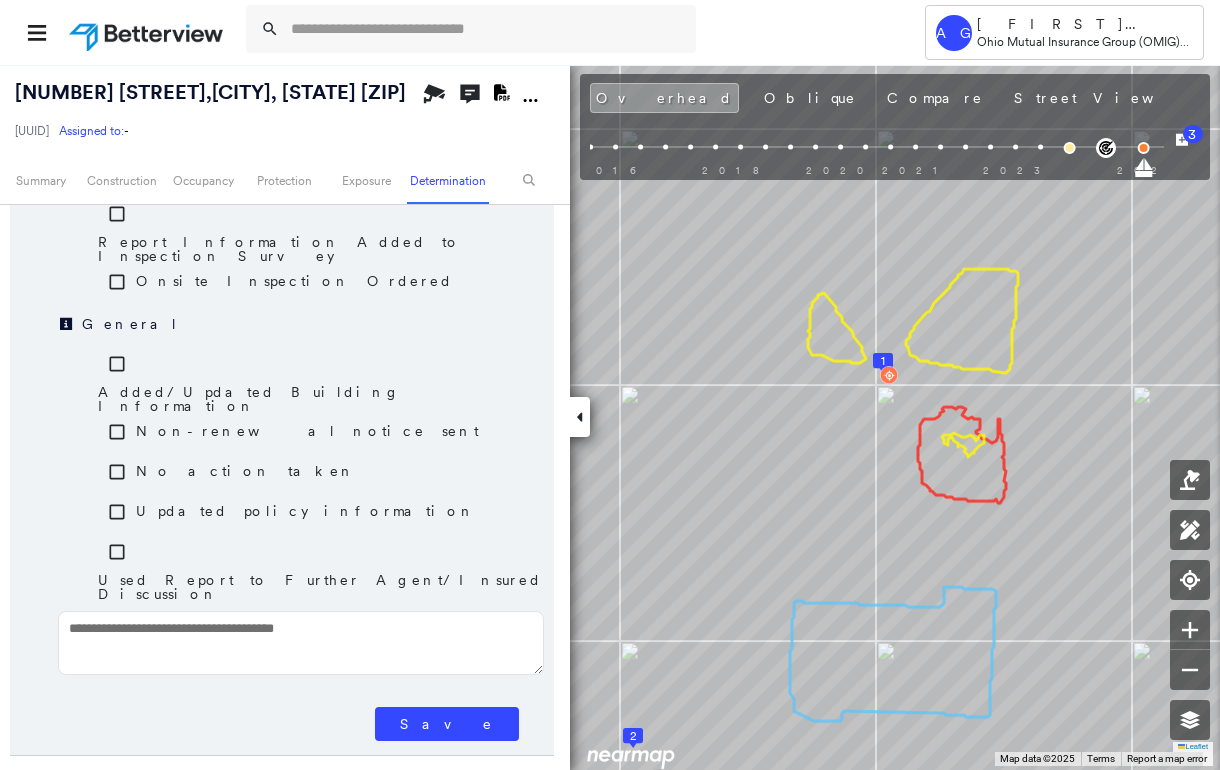 click on "Save" at bounding box center (447, 724) 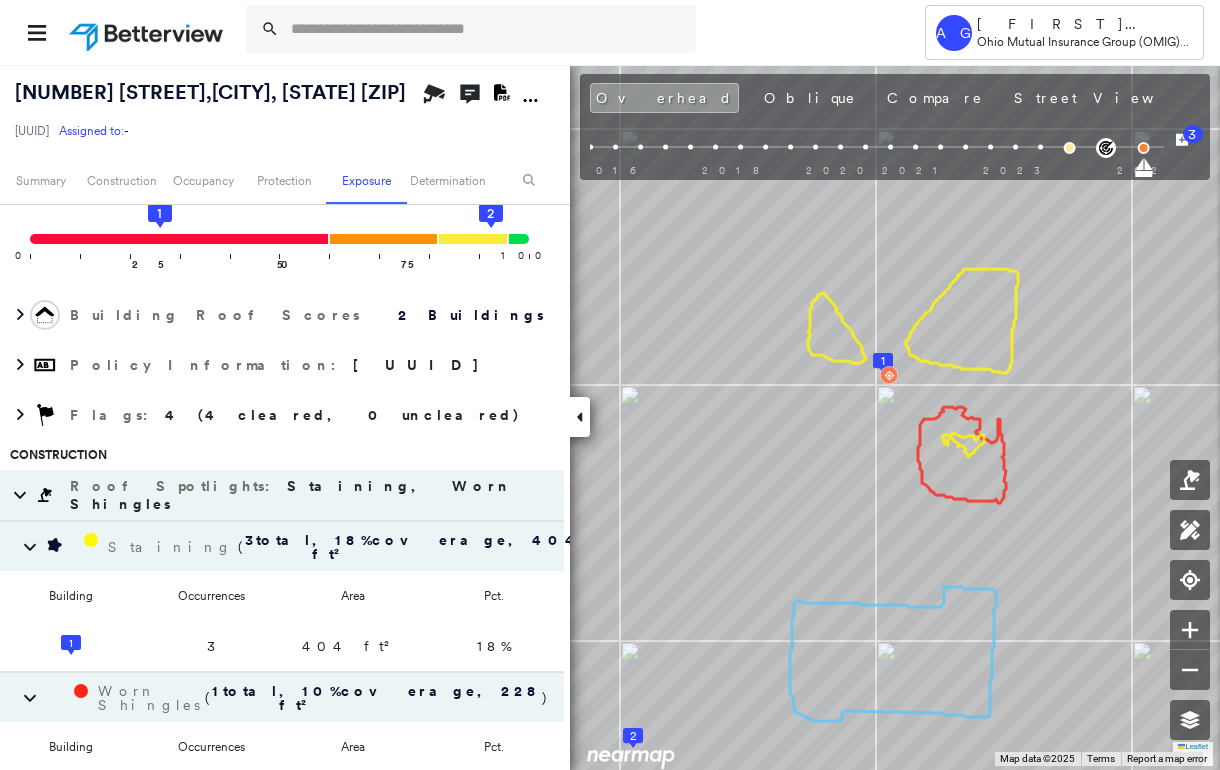 scroll, scrollTop: 0, scrollLeft: 0, axis: both 